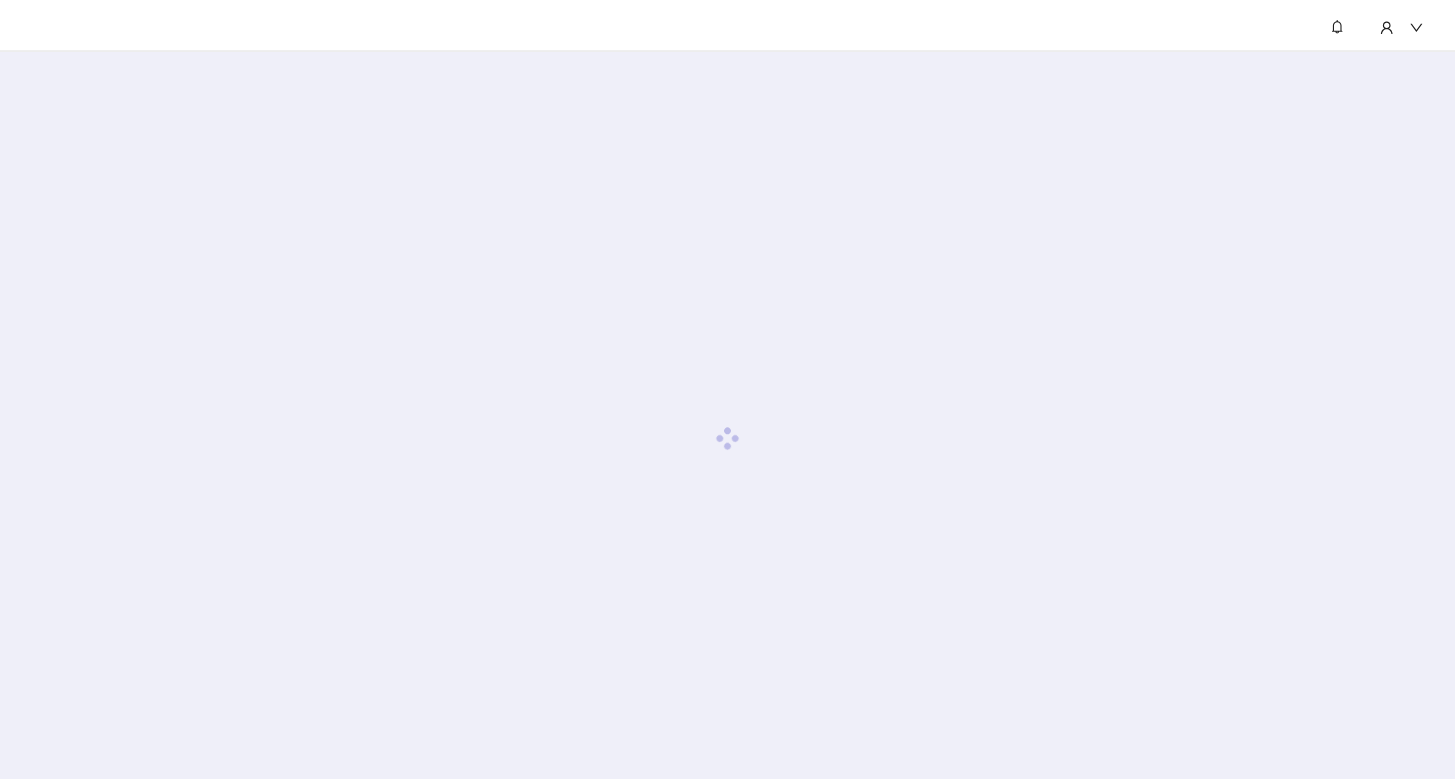 scroll, scrollTop: 0, scrollLeft: 0, axis: both 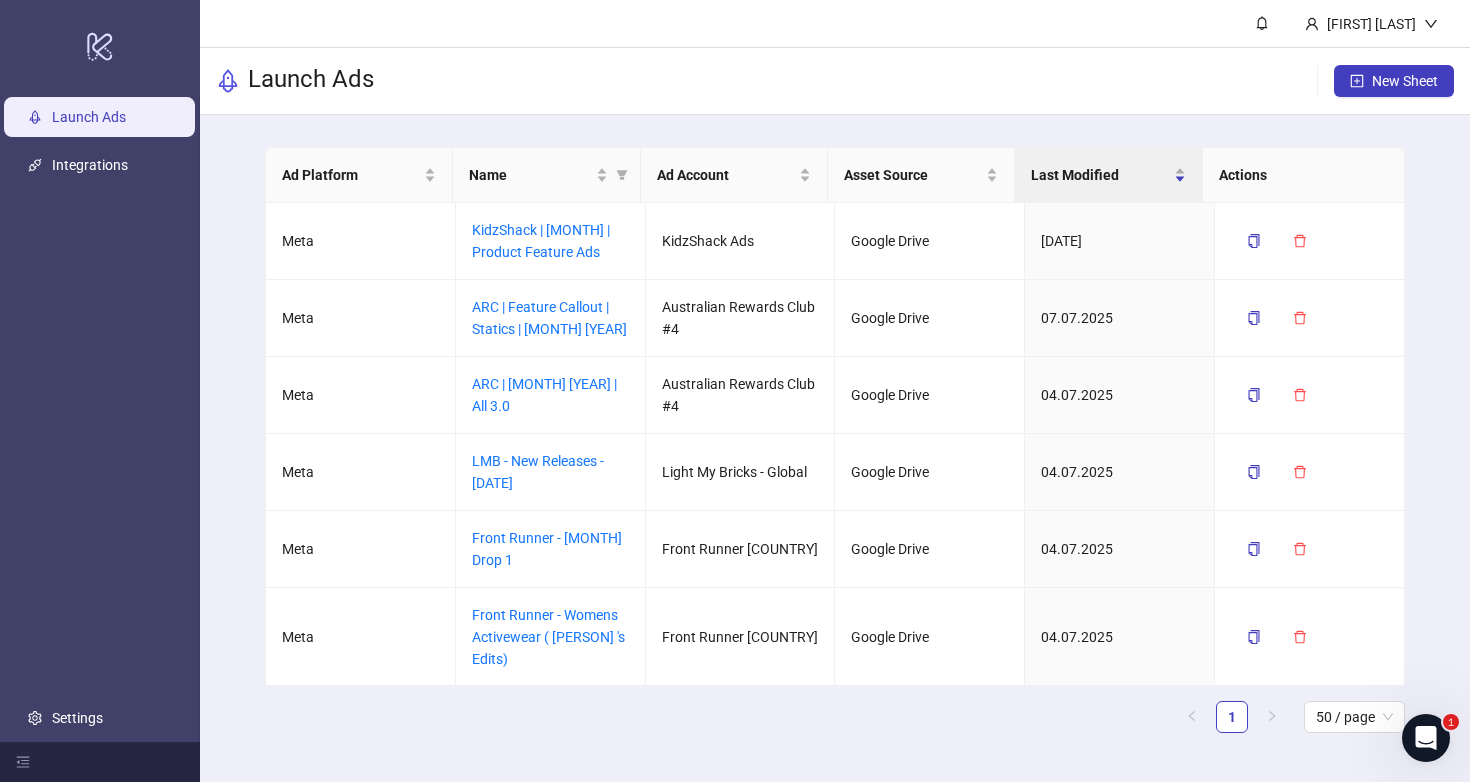 click on "Launch Ads New Sheet" at bounding box center (835, 81) 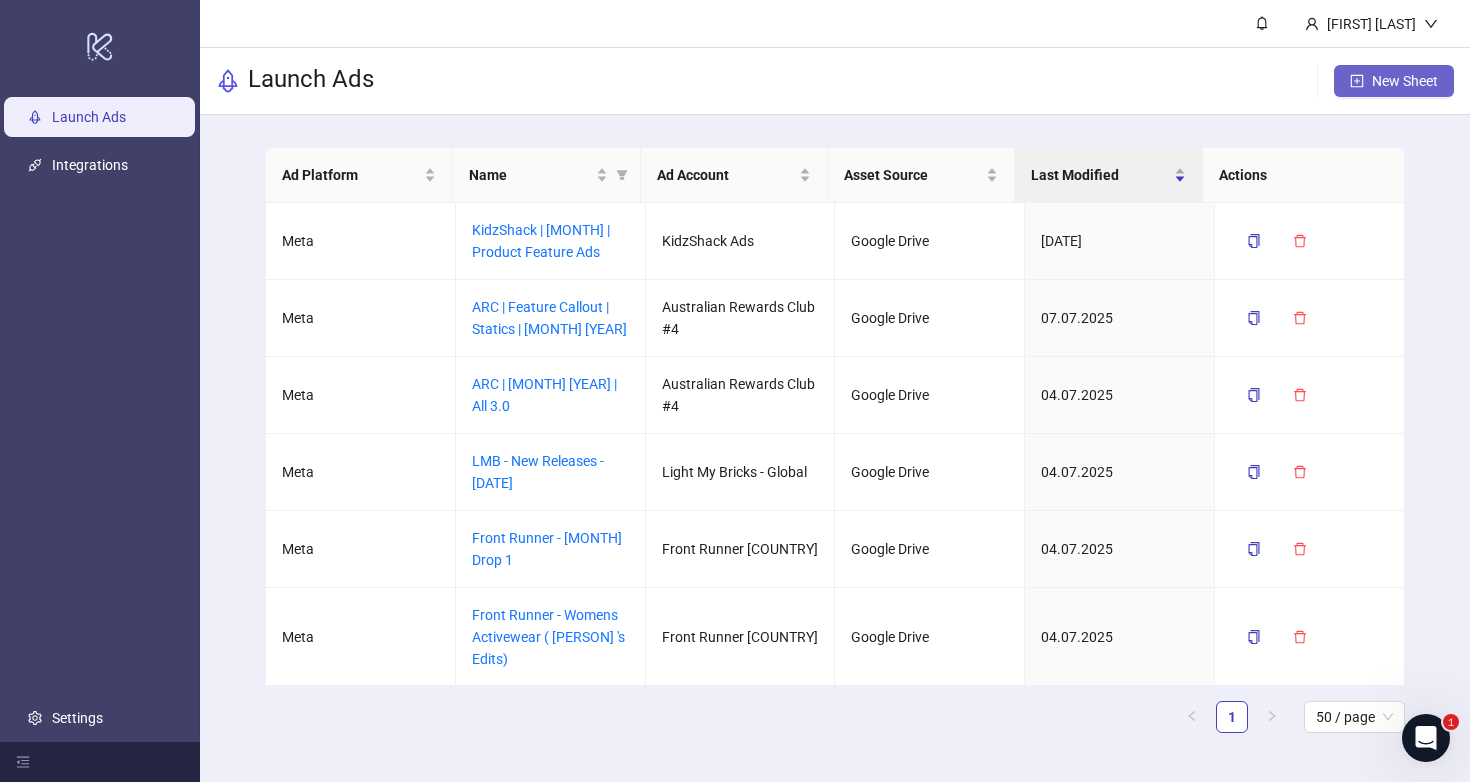 click on "New Sheet" at bounding box center [1405, 81] 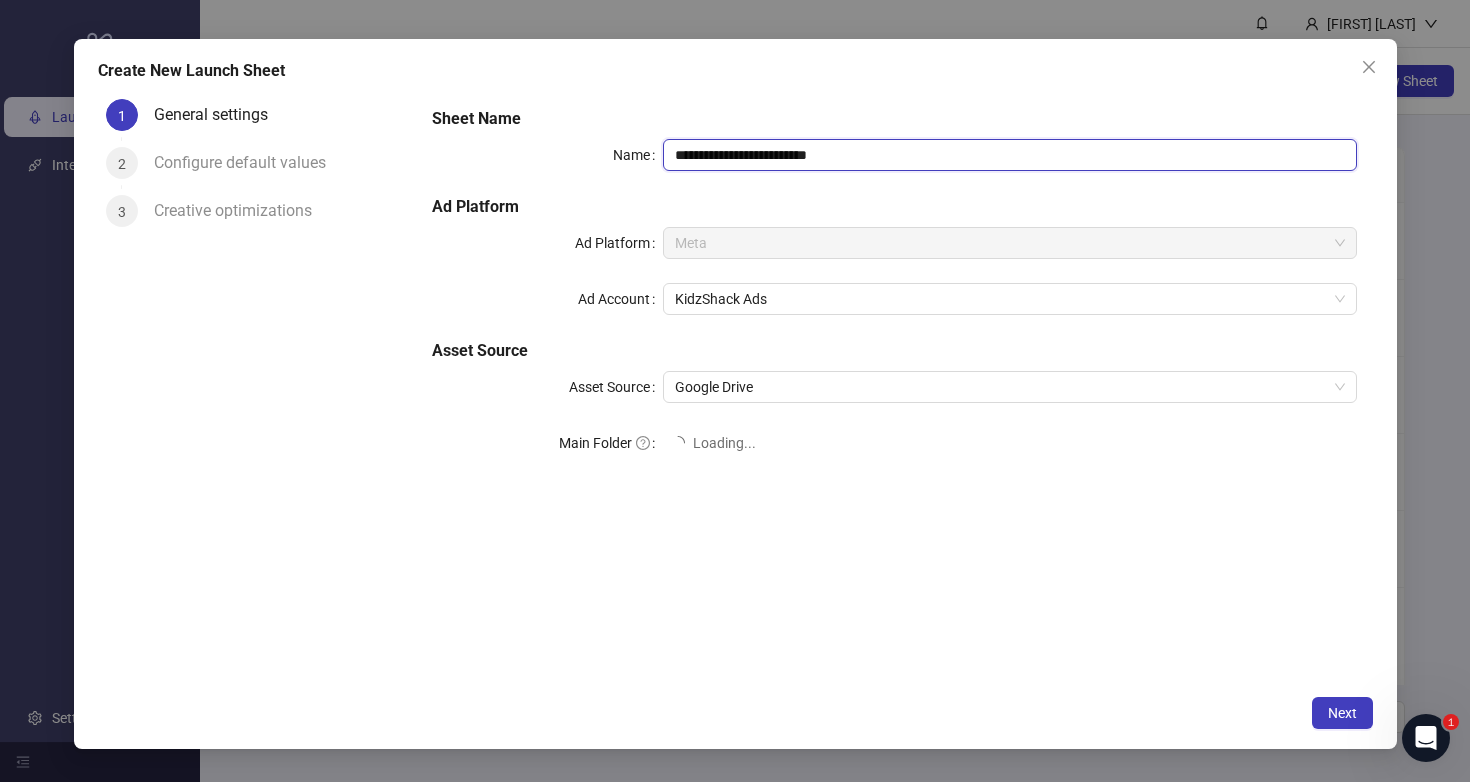 click on "**********" at bounding box center [1009, 155] 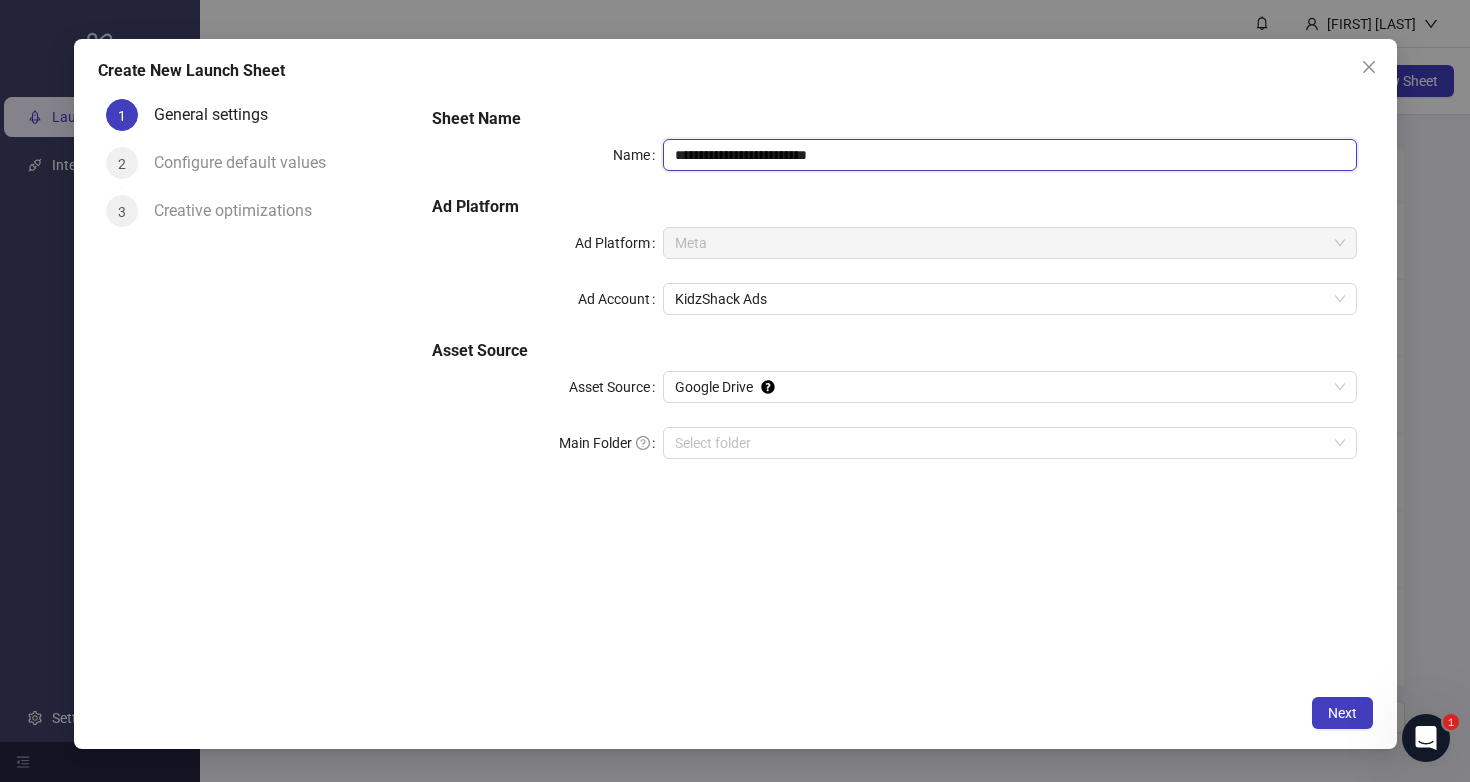 drag, startPoint x: 899, startPoint y: 153, endPoint x: 743, endPoint y: 151, distance: 156.01282 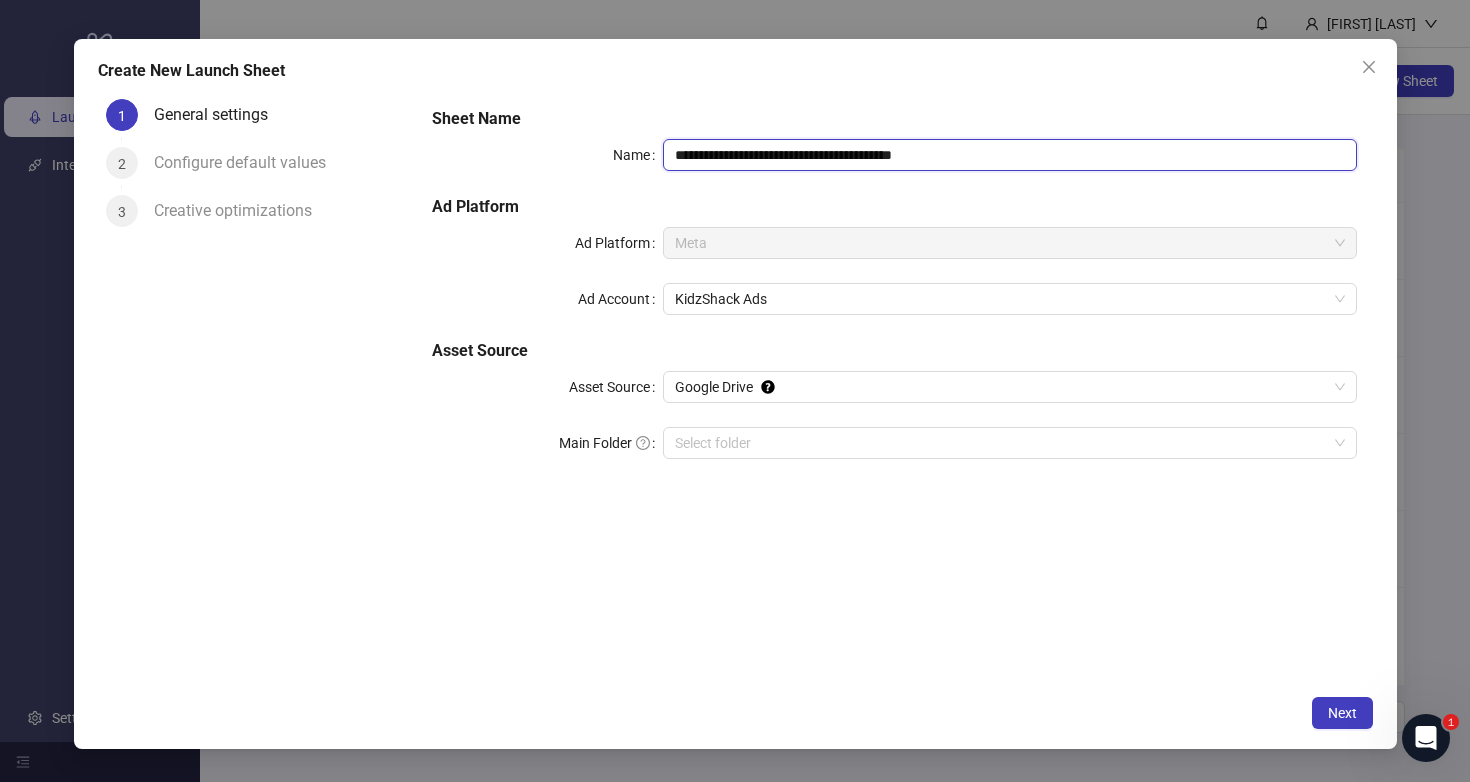 click on "**********" at bounding box center (1009, 155) 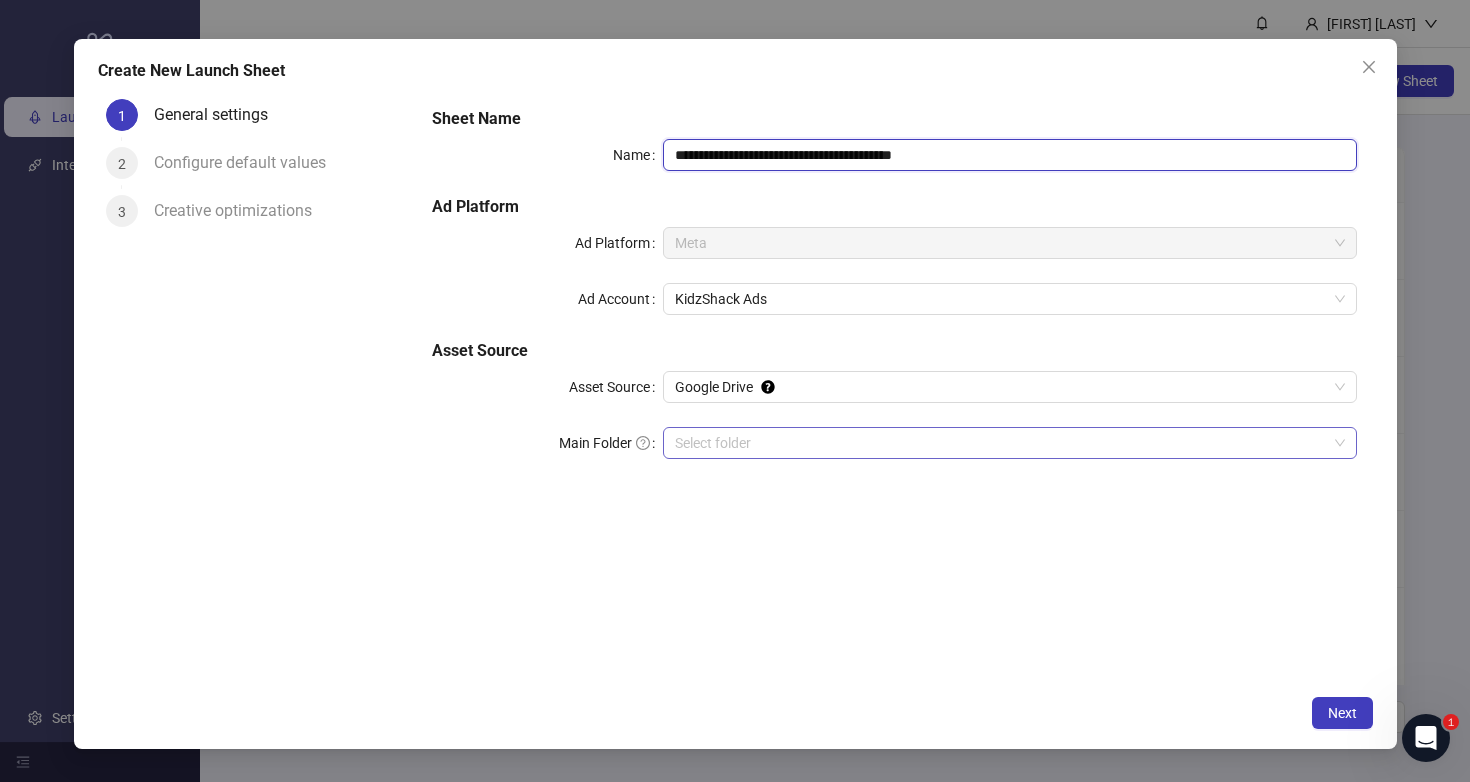 type on "**********" 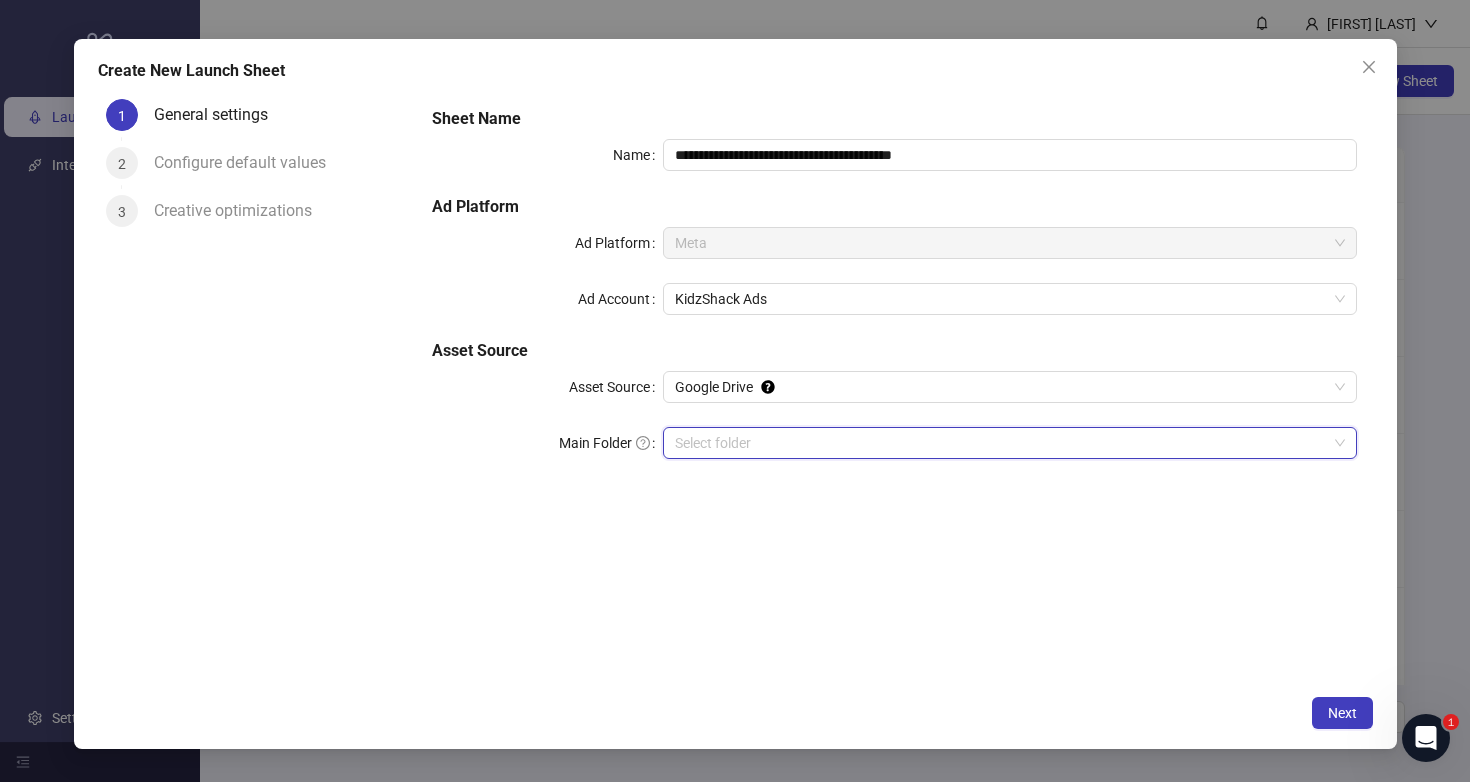 click on "Main Folder" at bounding box center (1000, 443) 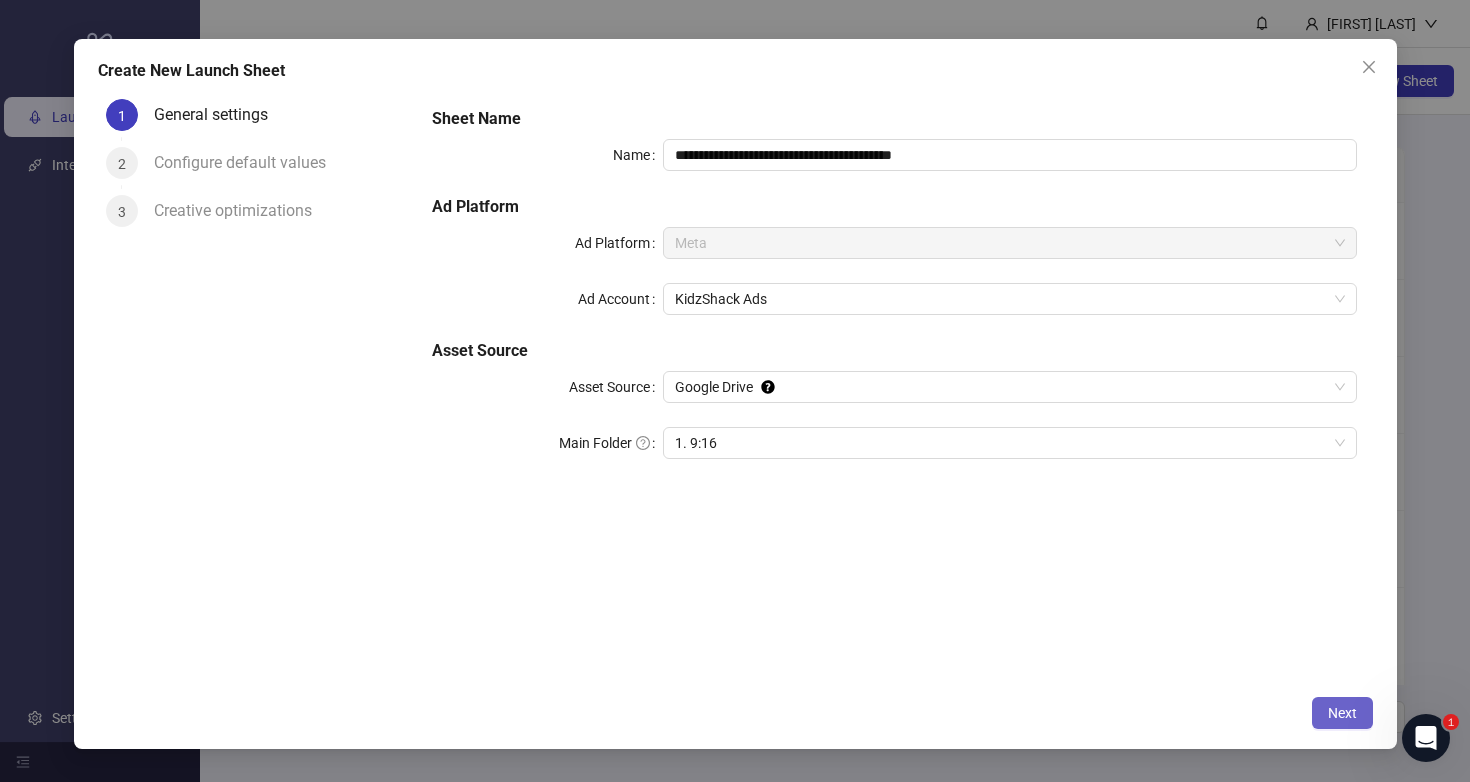 click on "Next" at bounding box center (1342, 713) 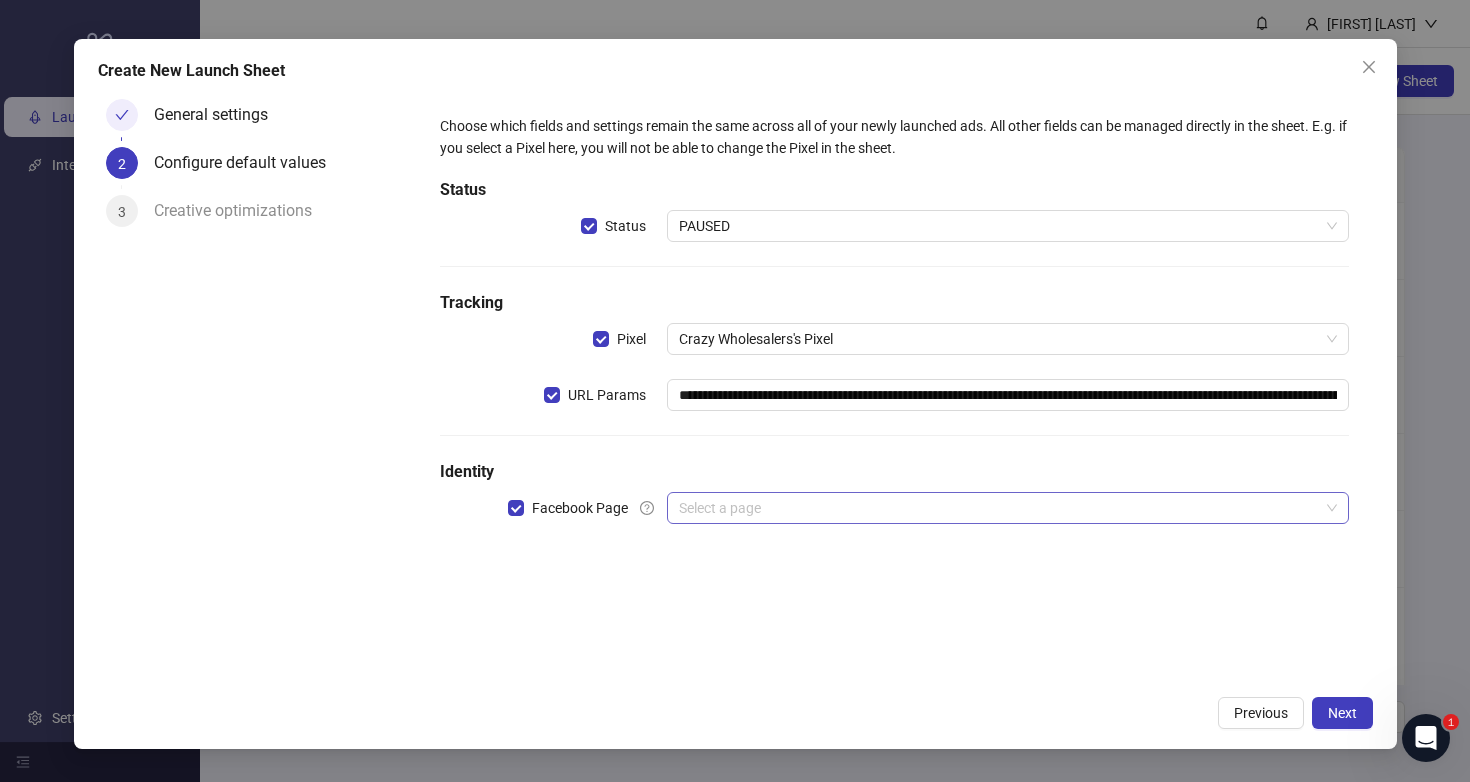 click at bounding box center (998, 508) 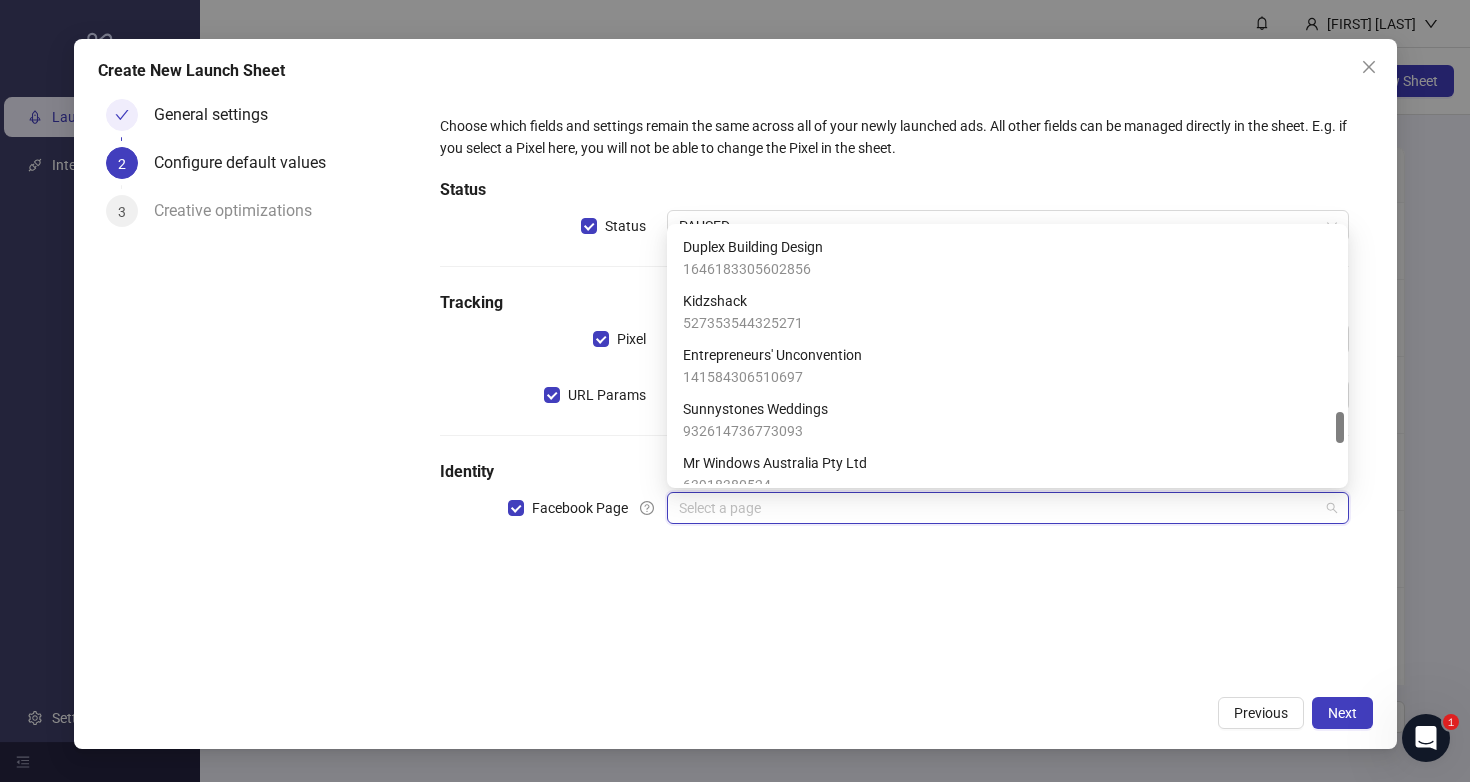 scroll, scrollTop: 1508, scrollLeft: 0, axis: vertical 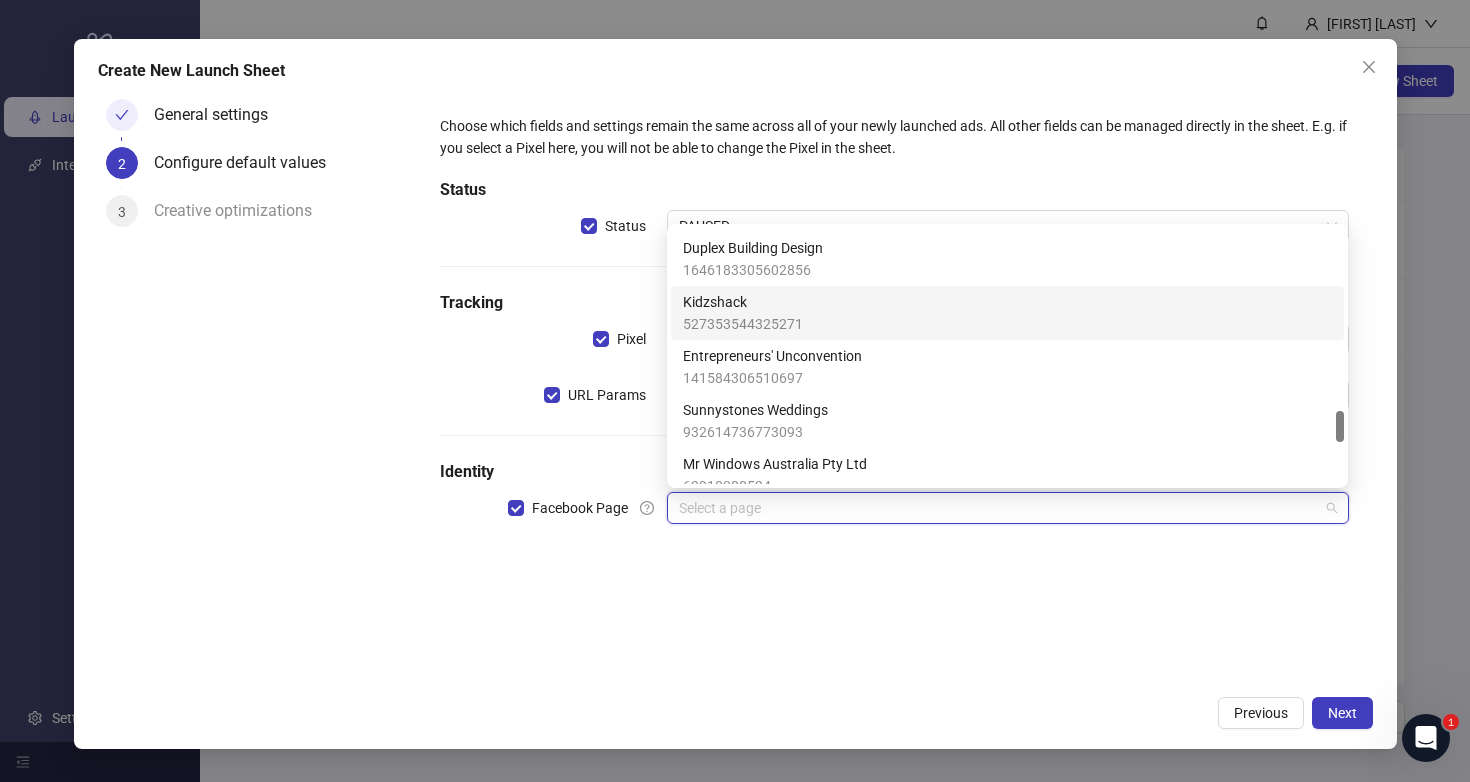 click on "[NUMBER]" at bounding box center (743, 324) 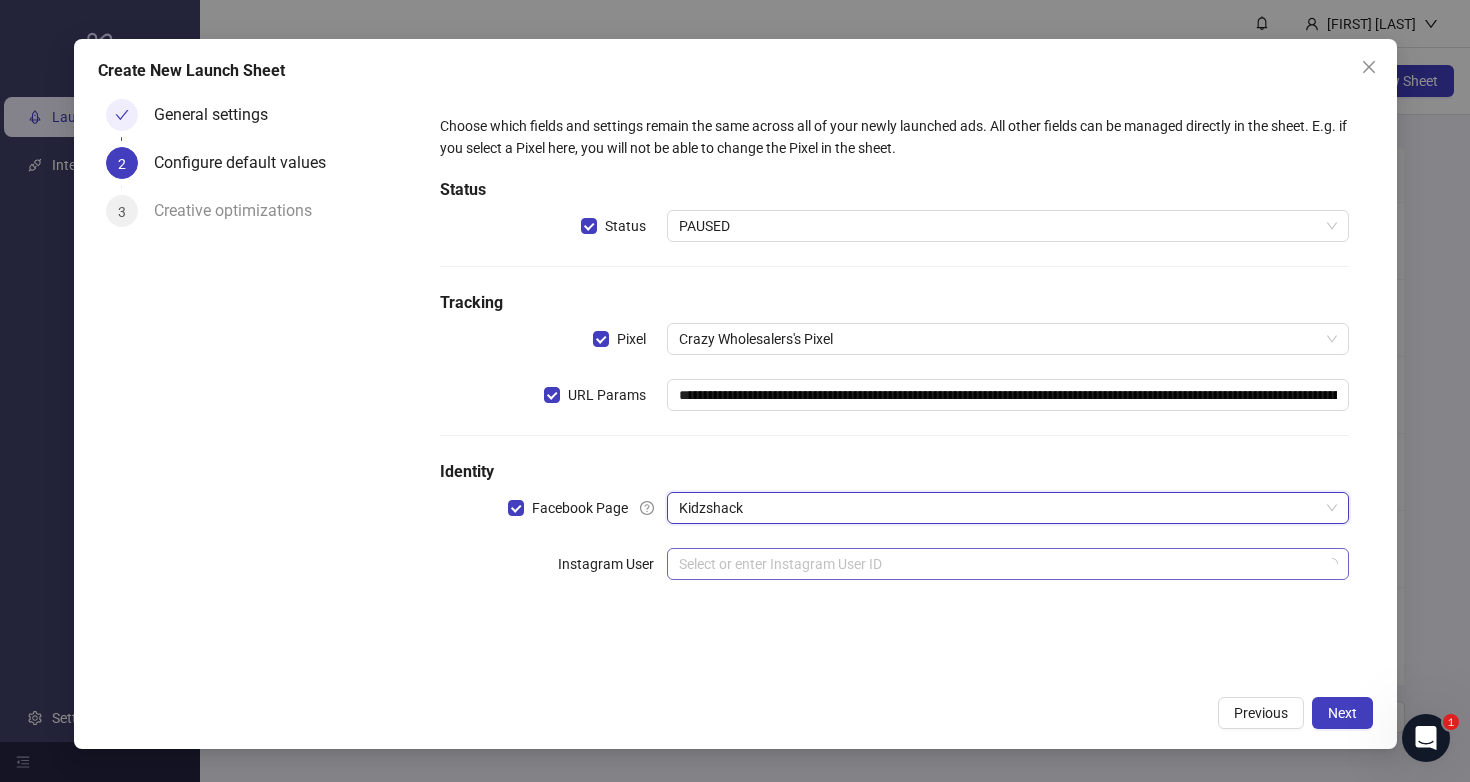 click at bounding box center [998, 564] 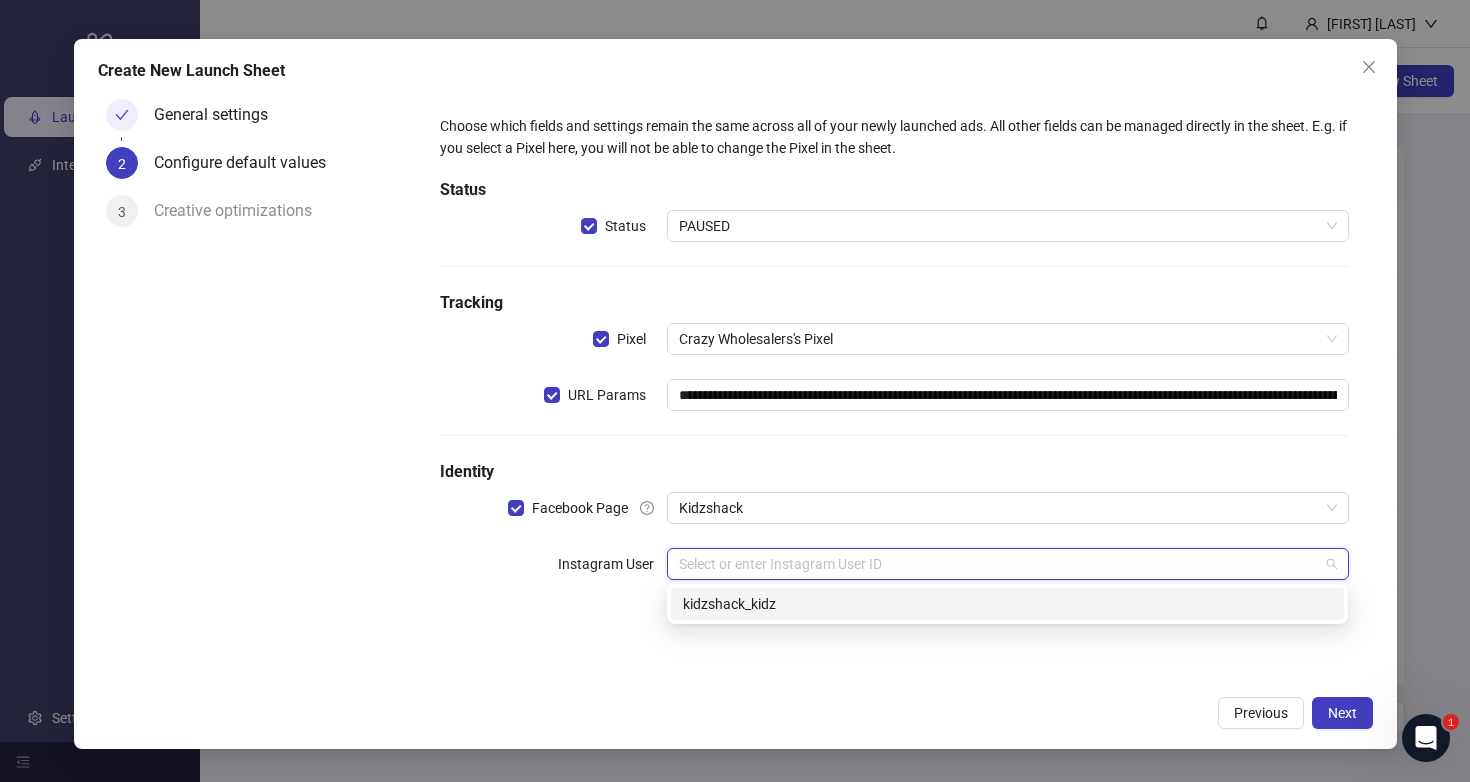 click on "kidzshack_kidz" at bounding box center [1007, 604] 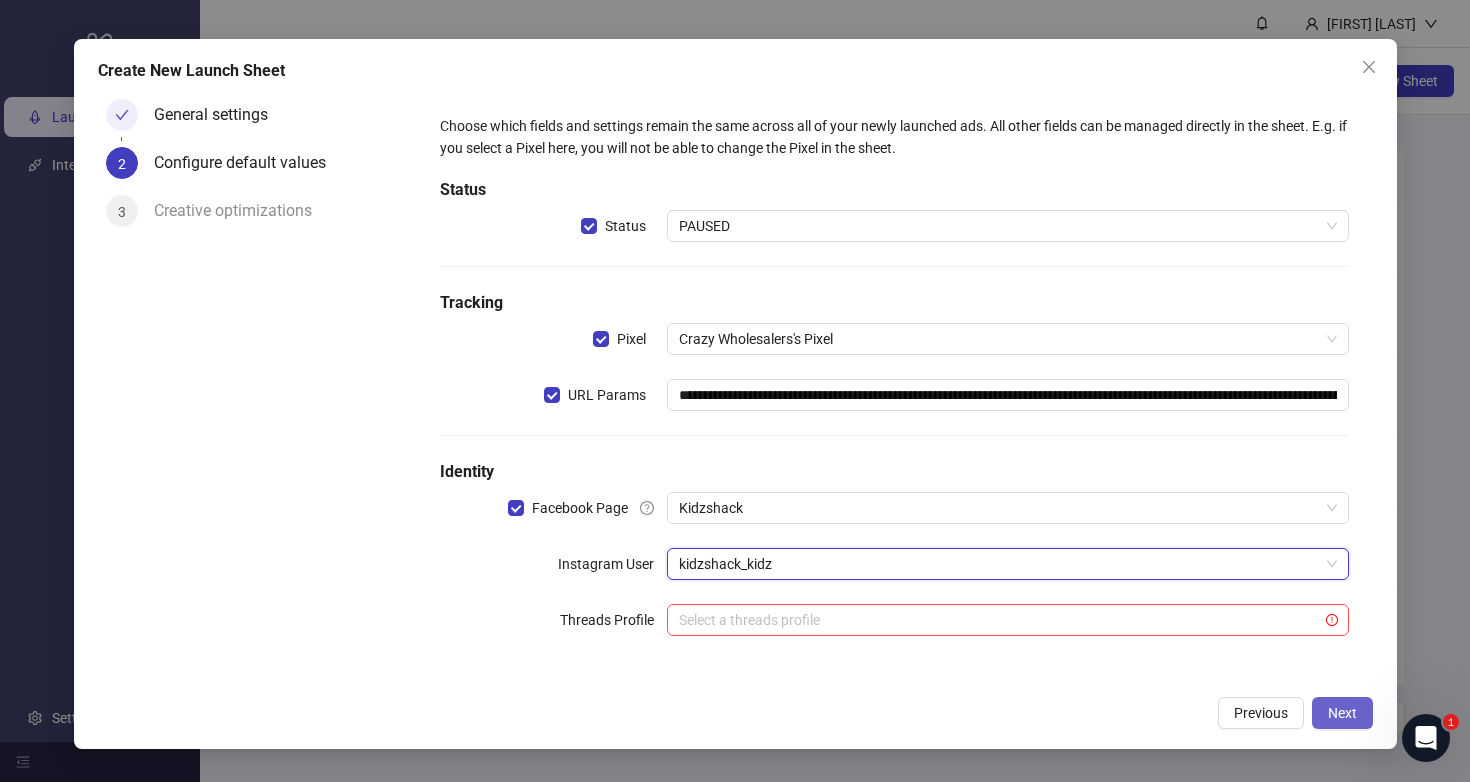 click on "Next" at bounding box center (1342, 713) 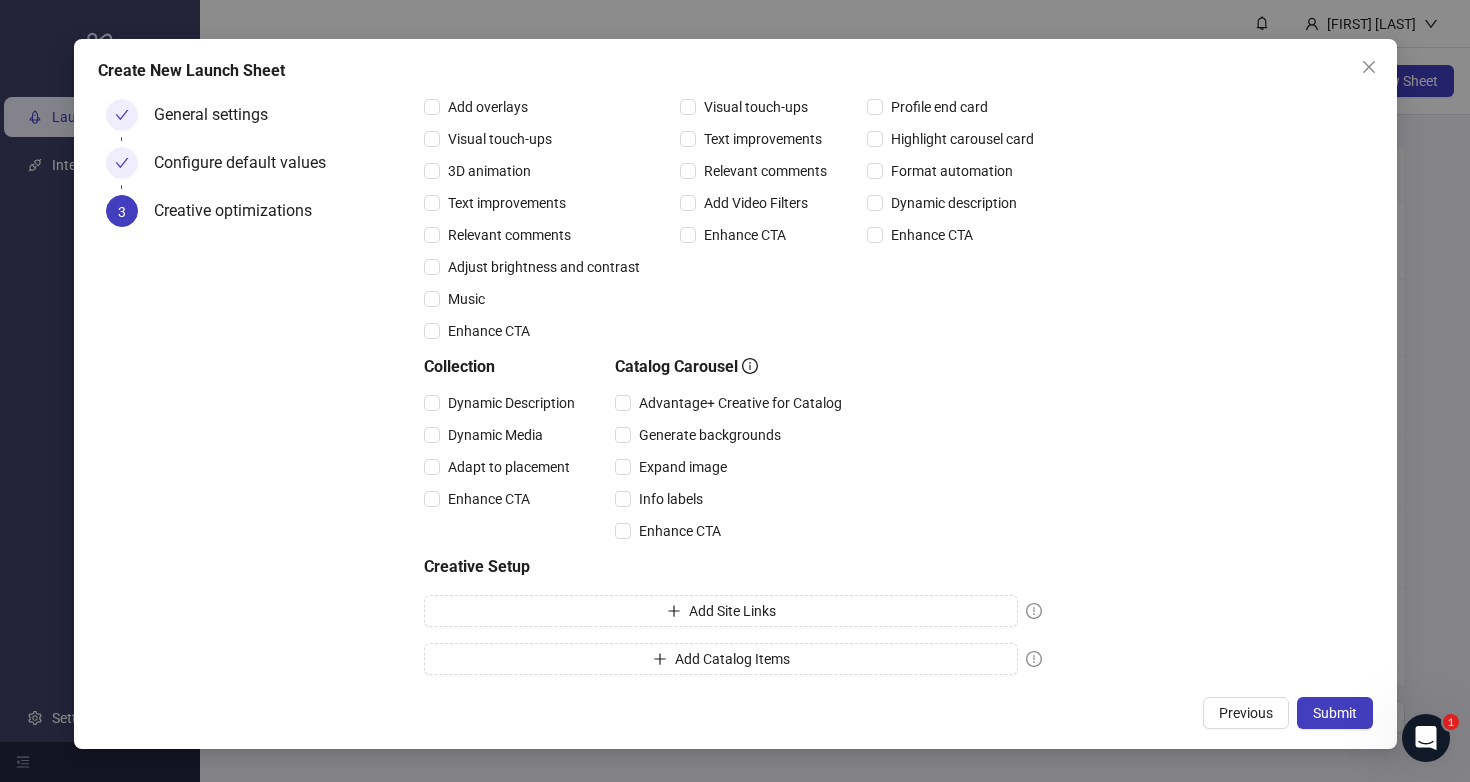 scroll, scrollTop: 234, scrollLeft: 0, axis: vertical 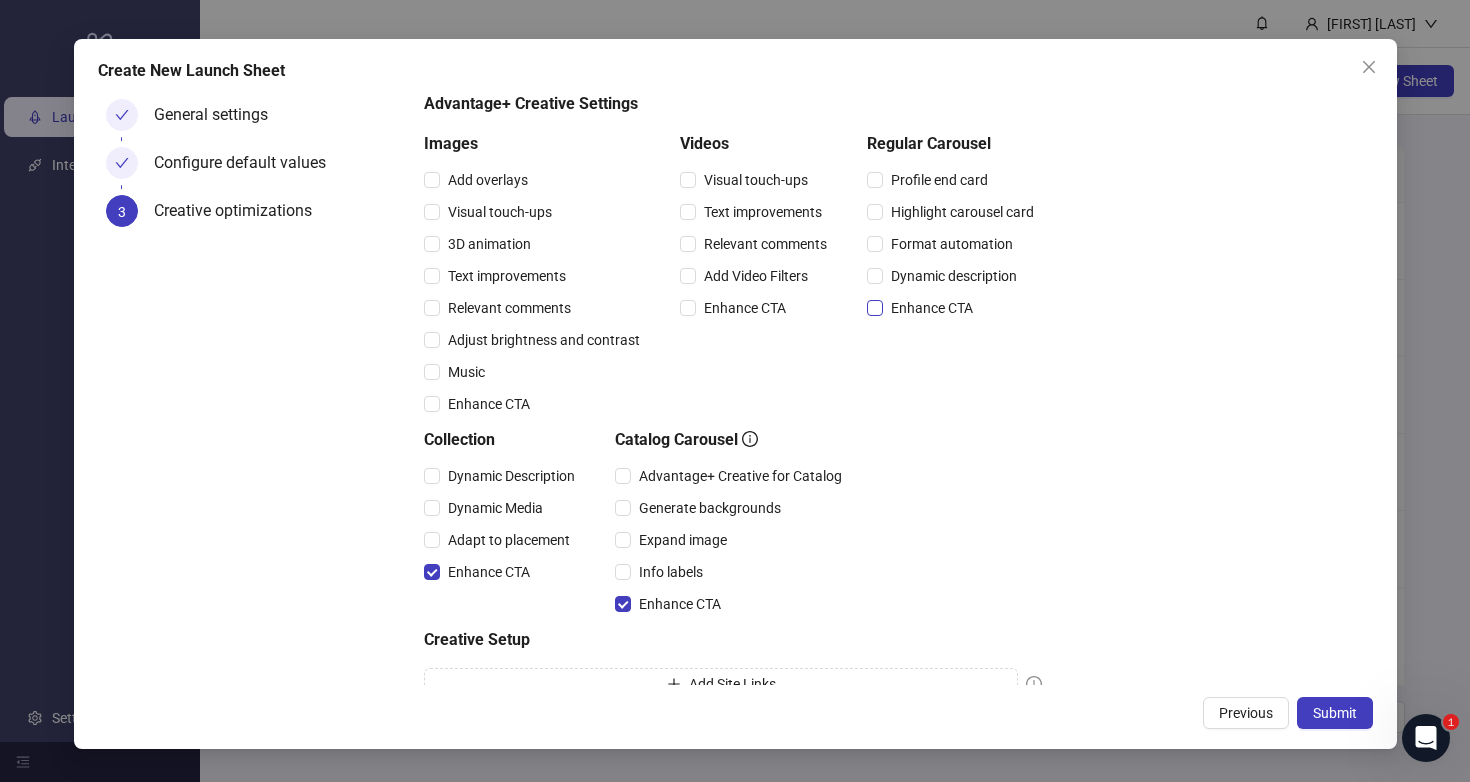 click on "Enhance CTA" at bounding box center [488, 180] 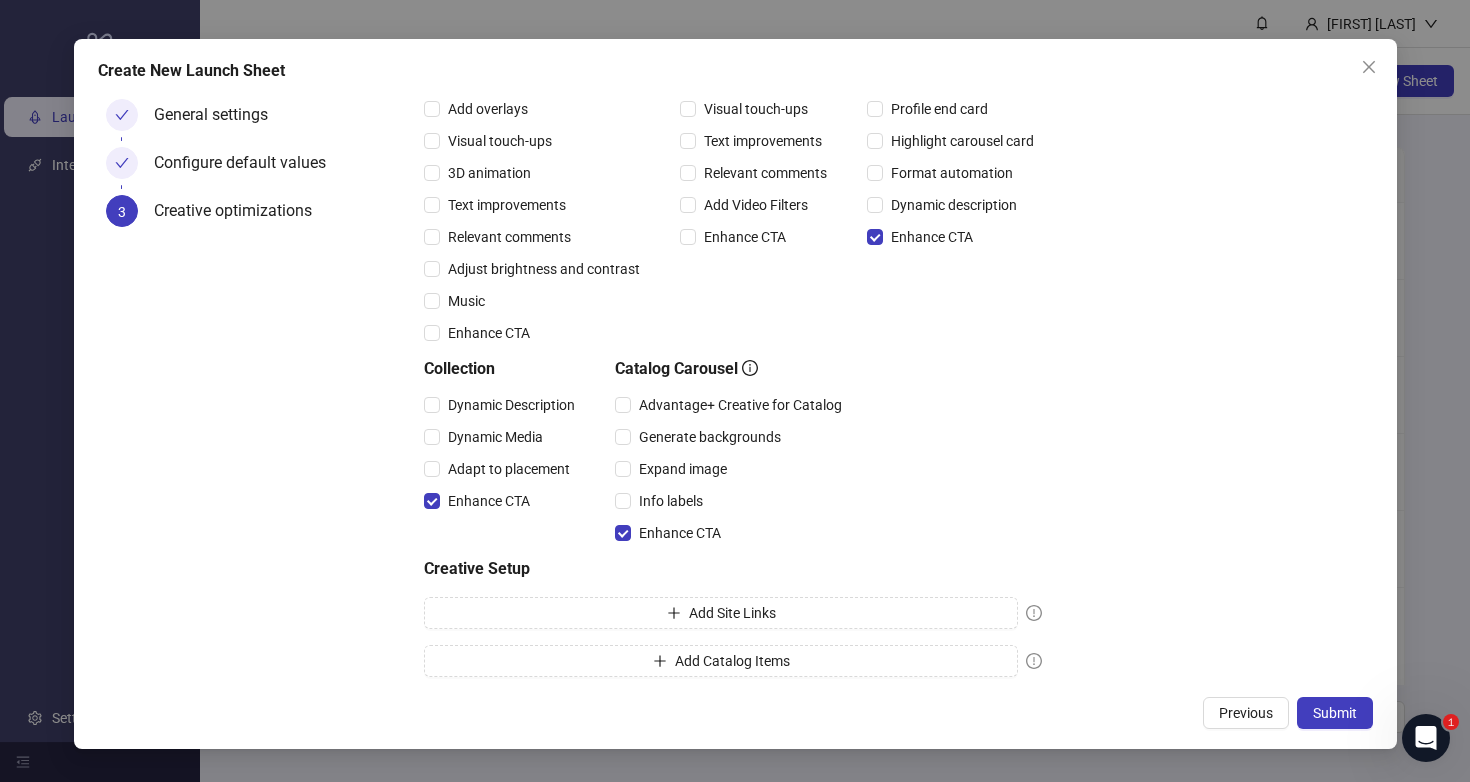 scroll, scrollTop: 234, scrollLeft: 0, axis: vertical 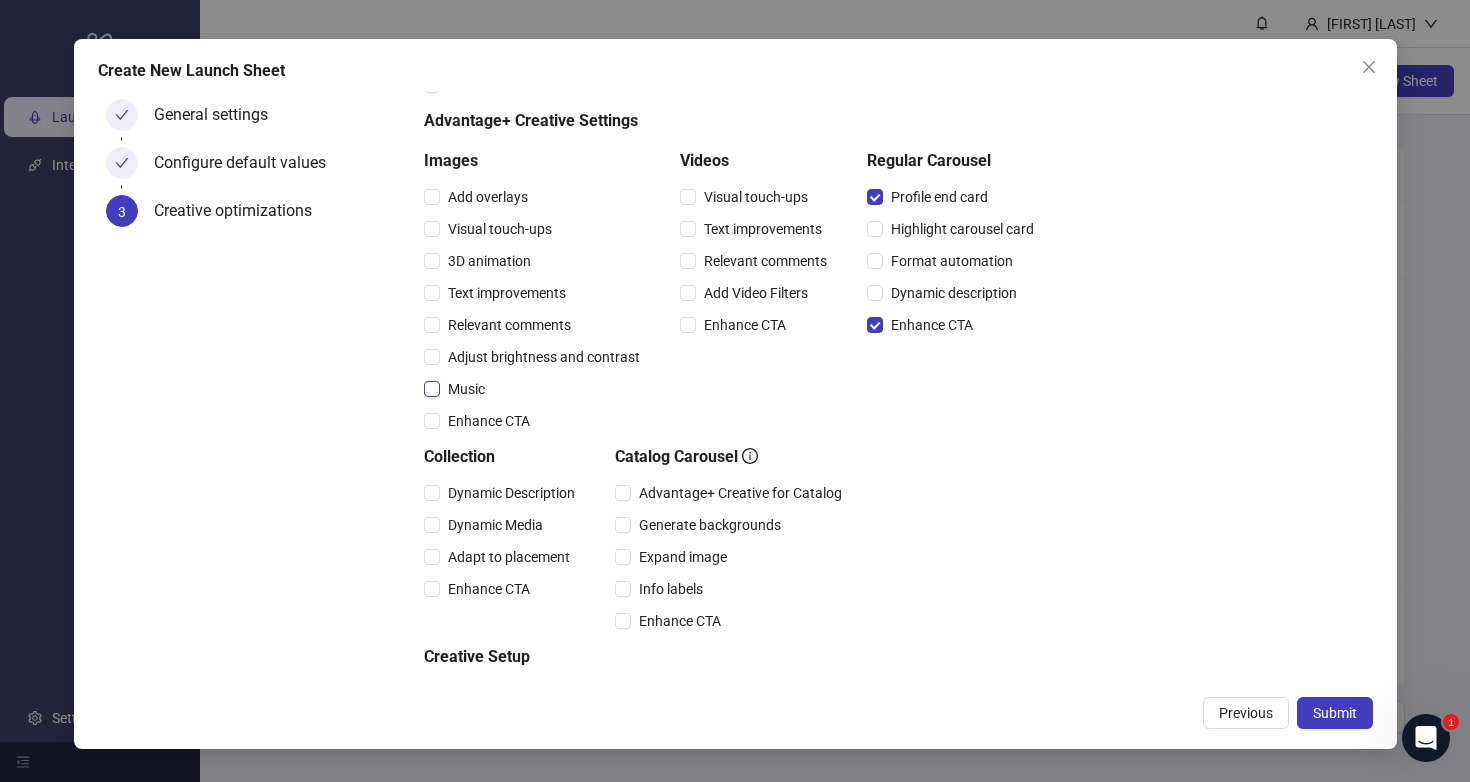 click on "Music" at bounding box center (488, 197) 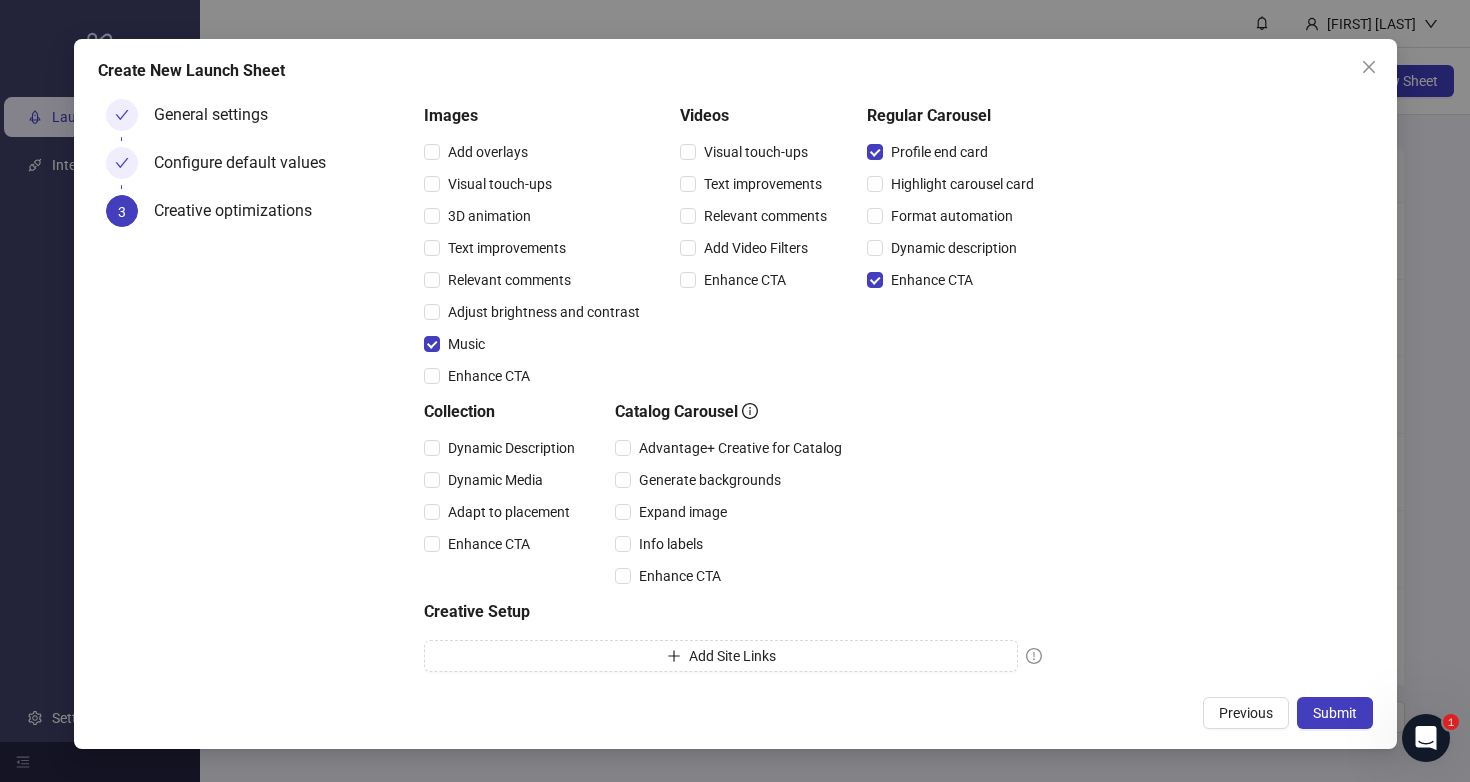 scroll, scrollTop: 234, scrollLeft: 0, axis: vertical 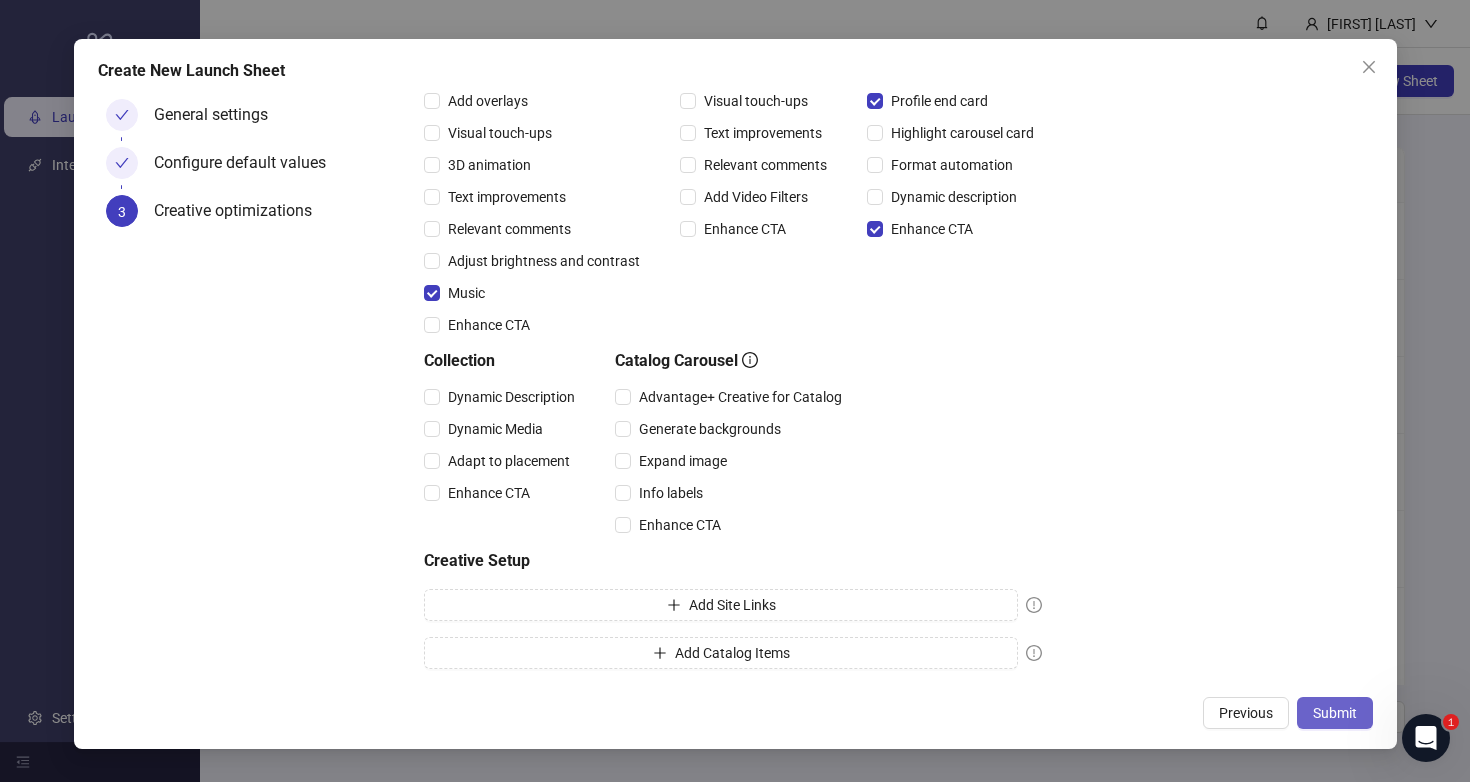 click on "Submit" at bounding box center (1335, 713) 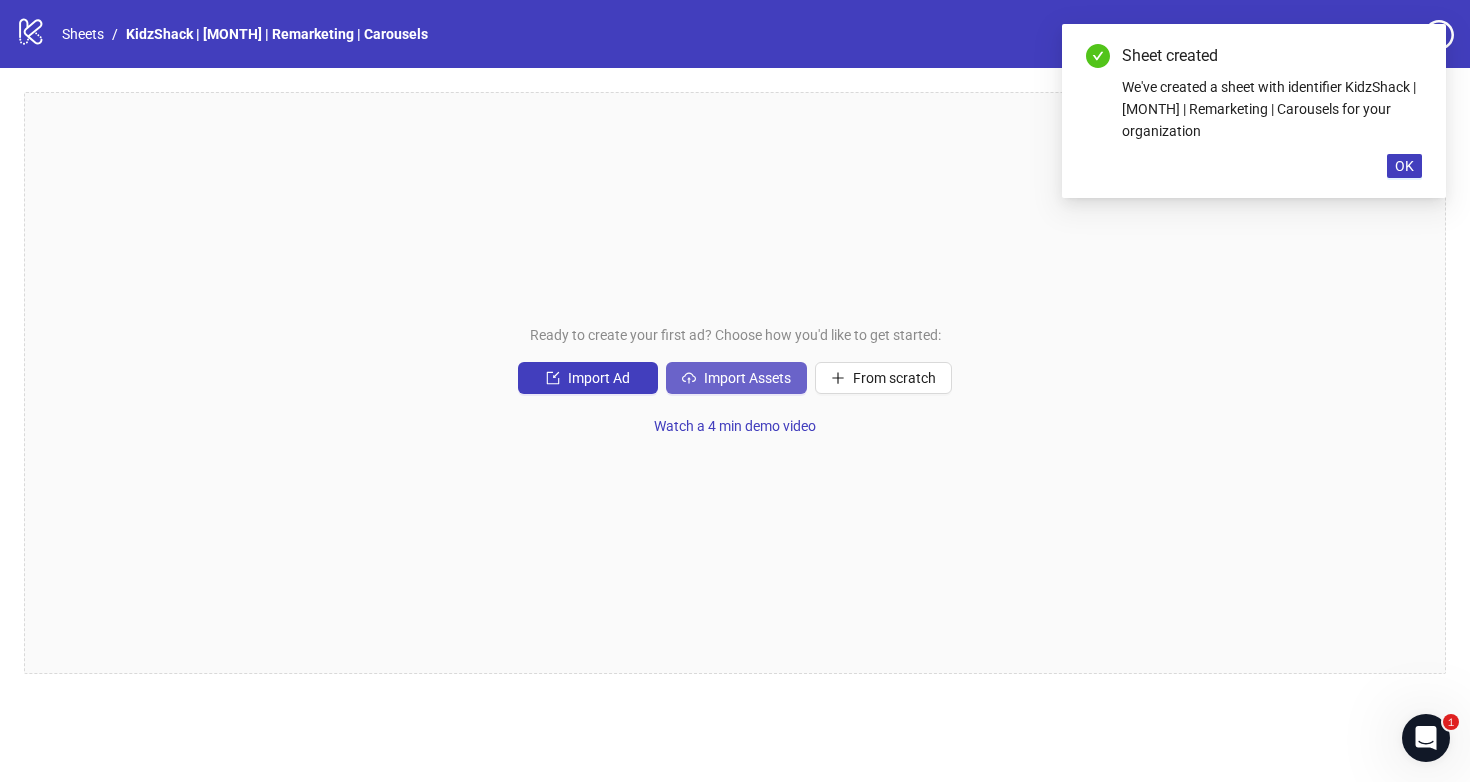 click on "Import Assets" at bounding box center (588, 378) 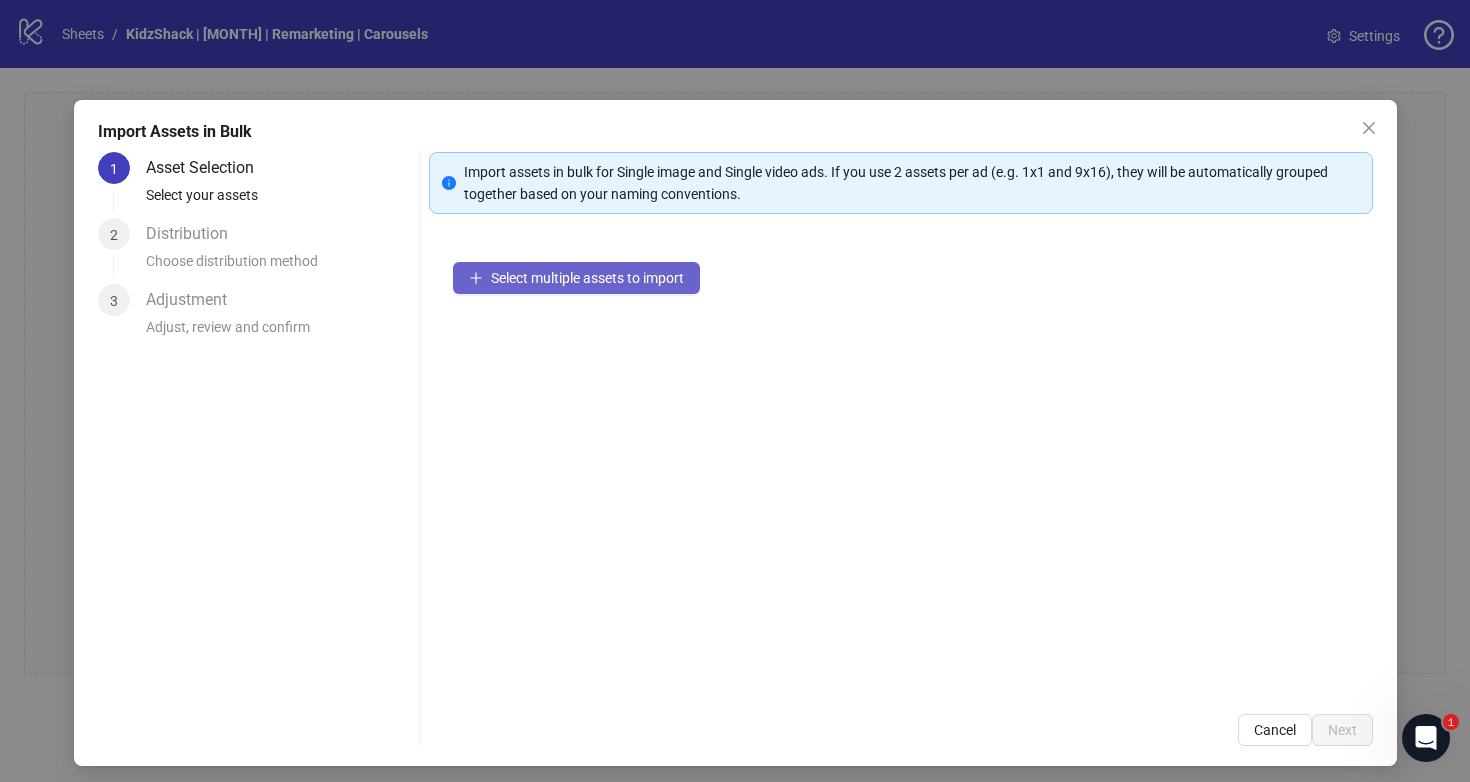 click on "Select multiple assets to import" at bounding box center [587, 278] 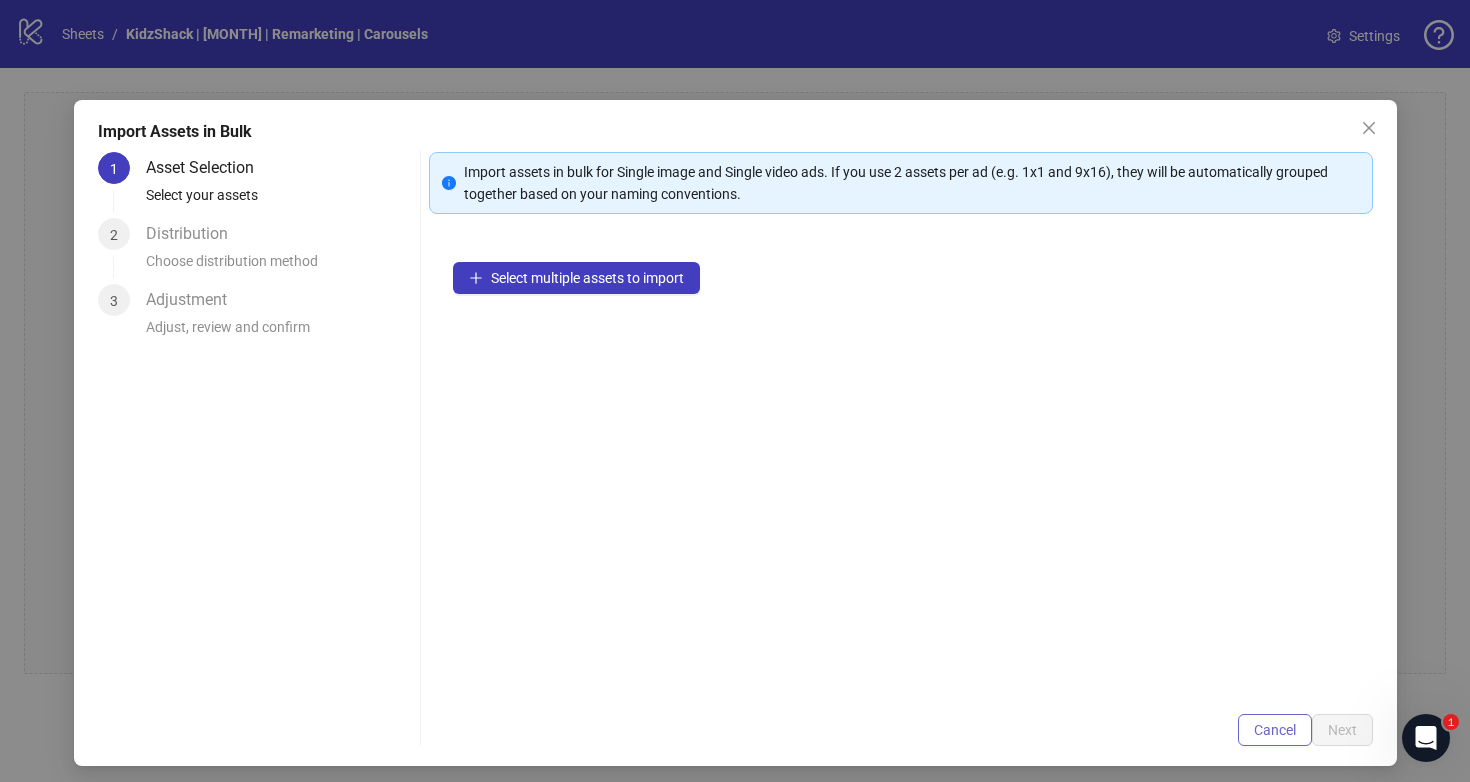 click on "Cancel" at bounding box center (1275, 730) 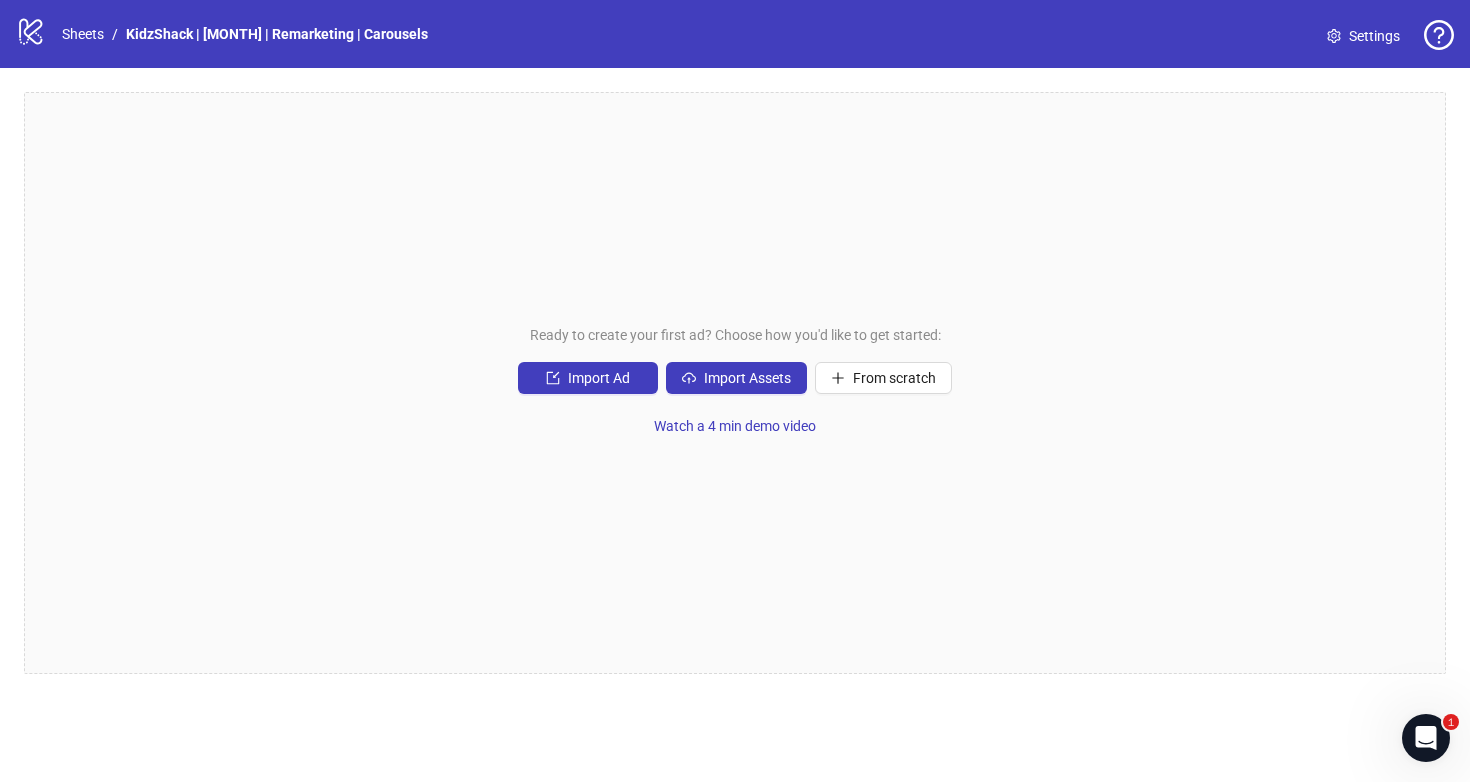click on "Settings" at bounding box center [1374, 36] 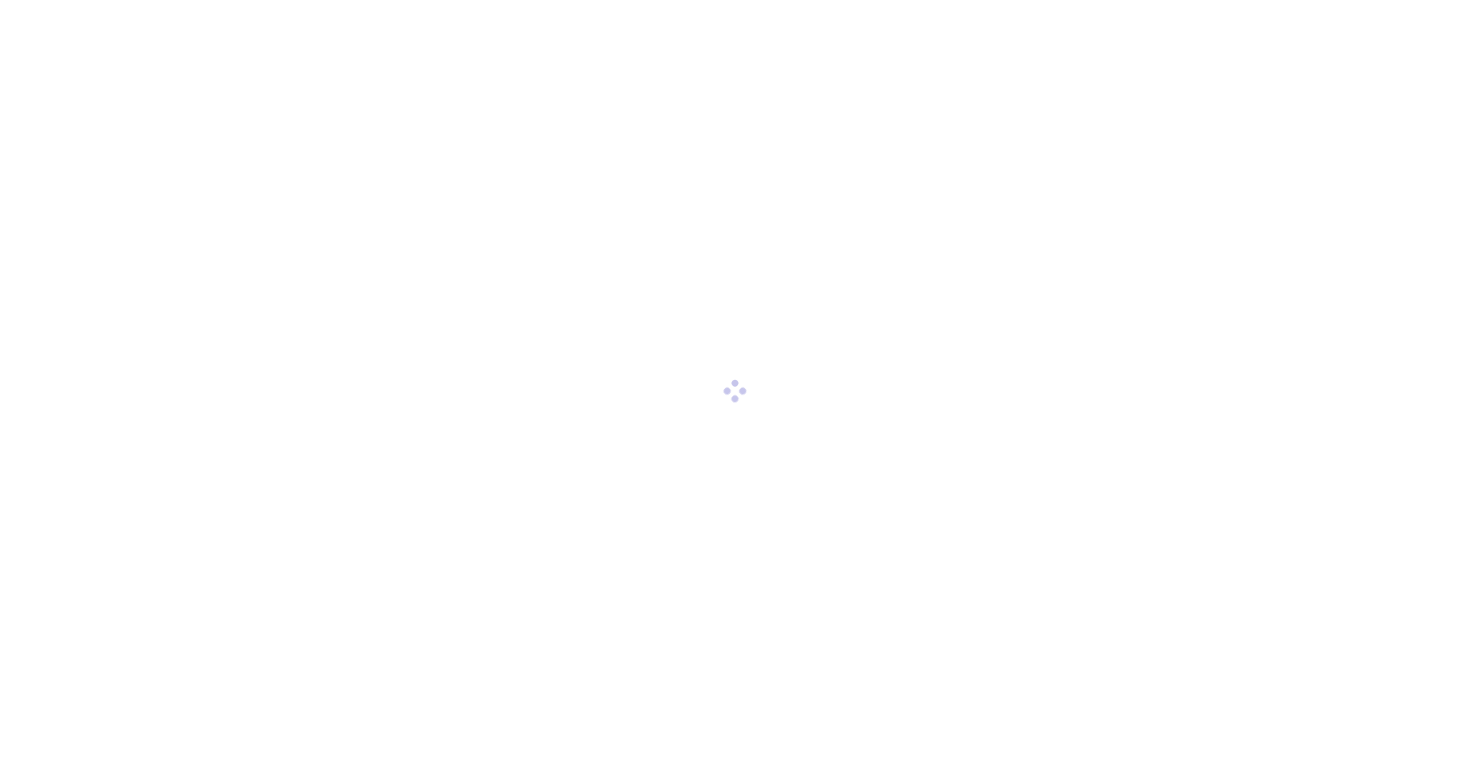 click at bounding box center (735, 391) 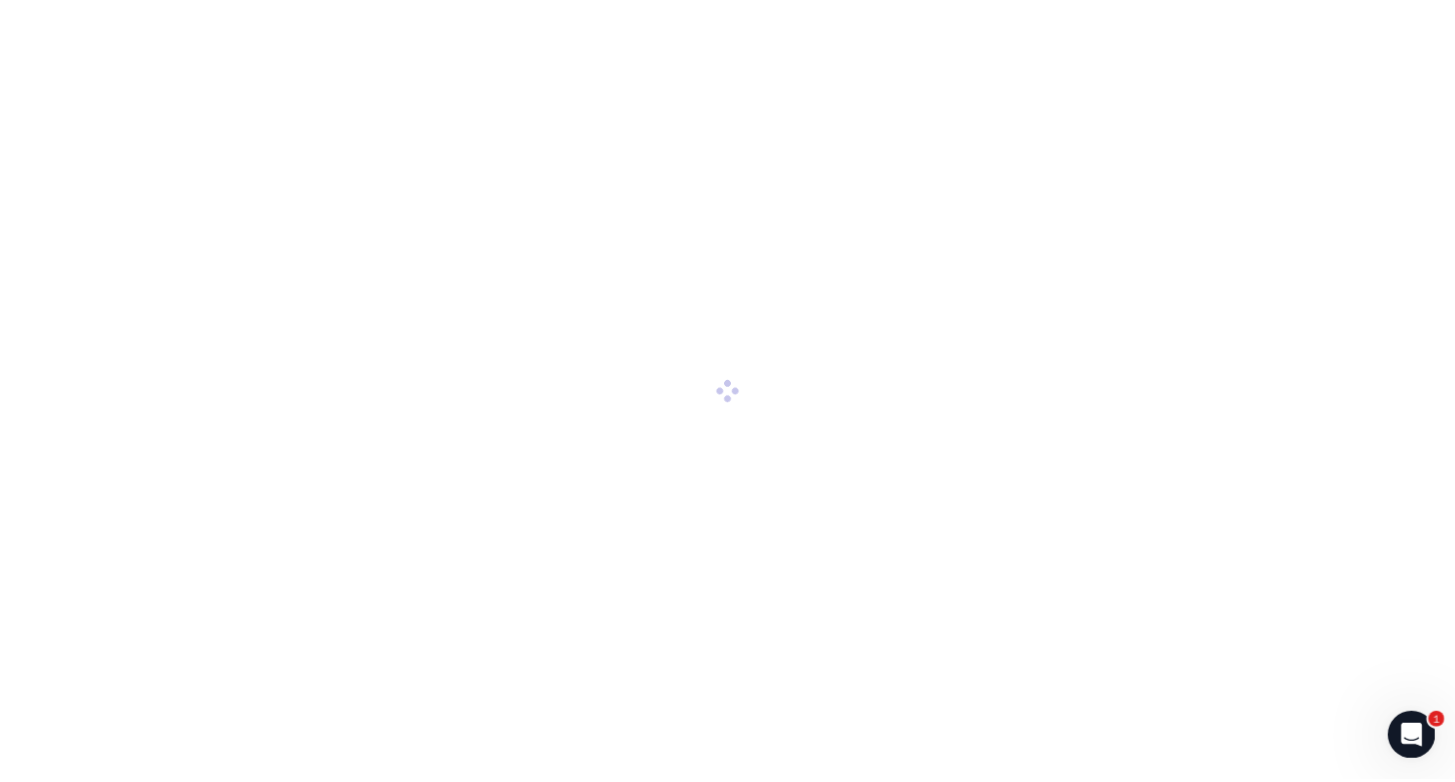 scroll, scrollTop: 0, scrollLeft: 0, axis: both 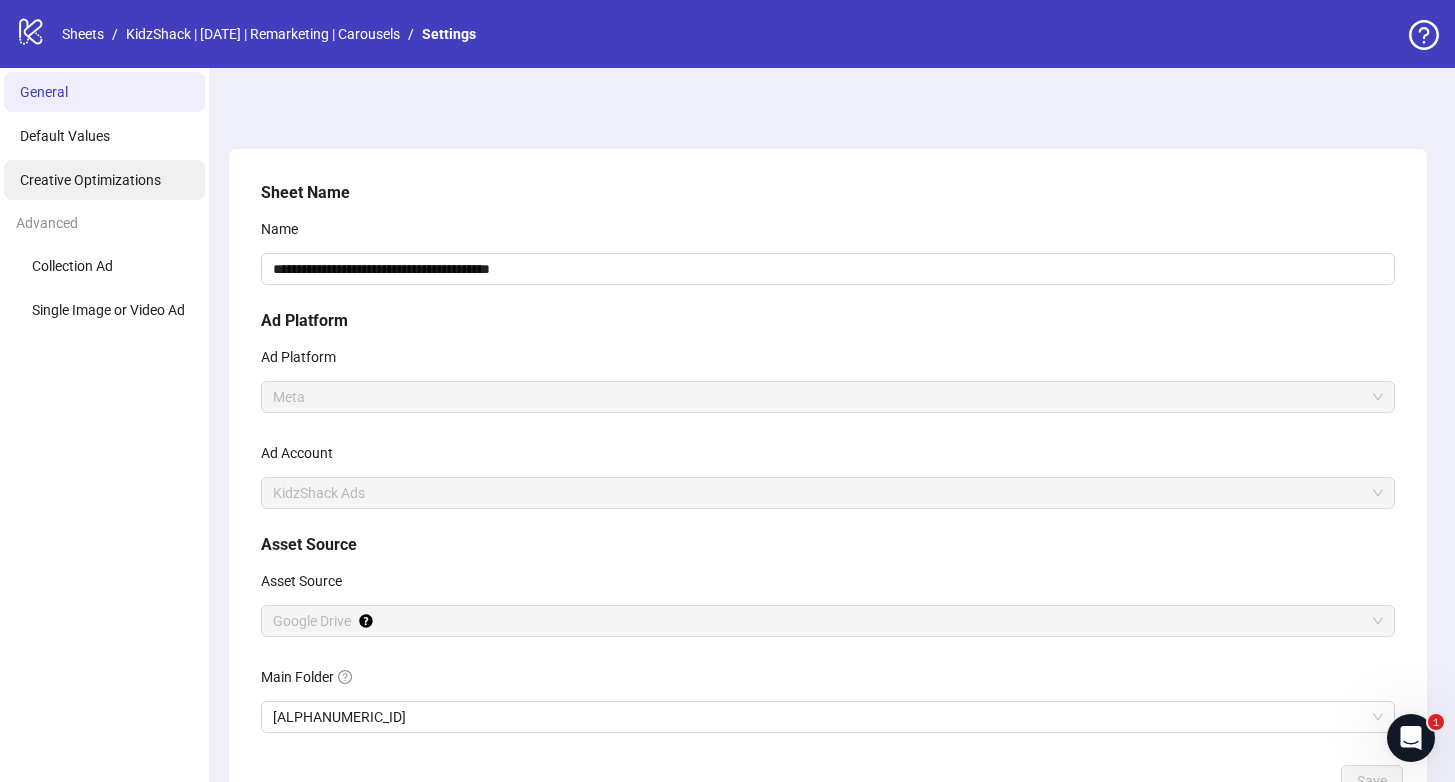 click on "Creative Optimizations" at bounding box center (90, 180) 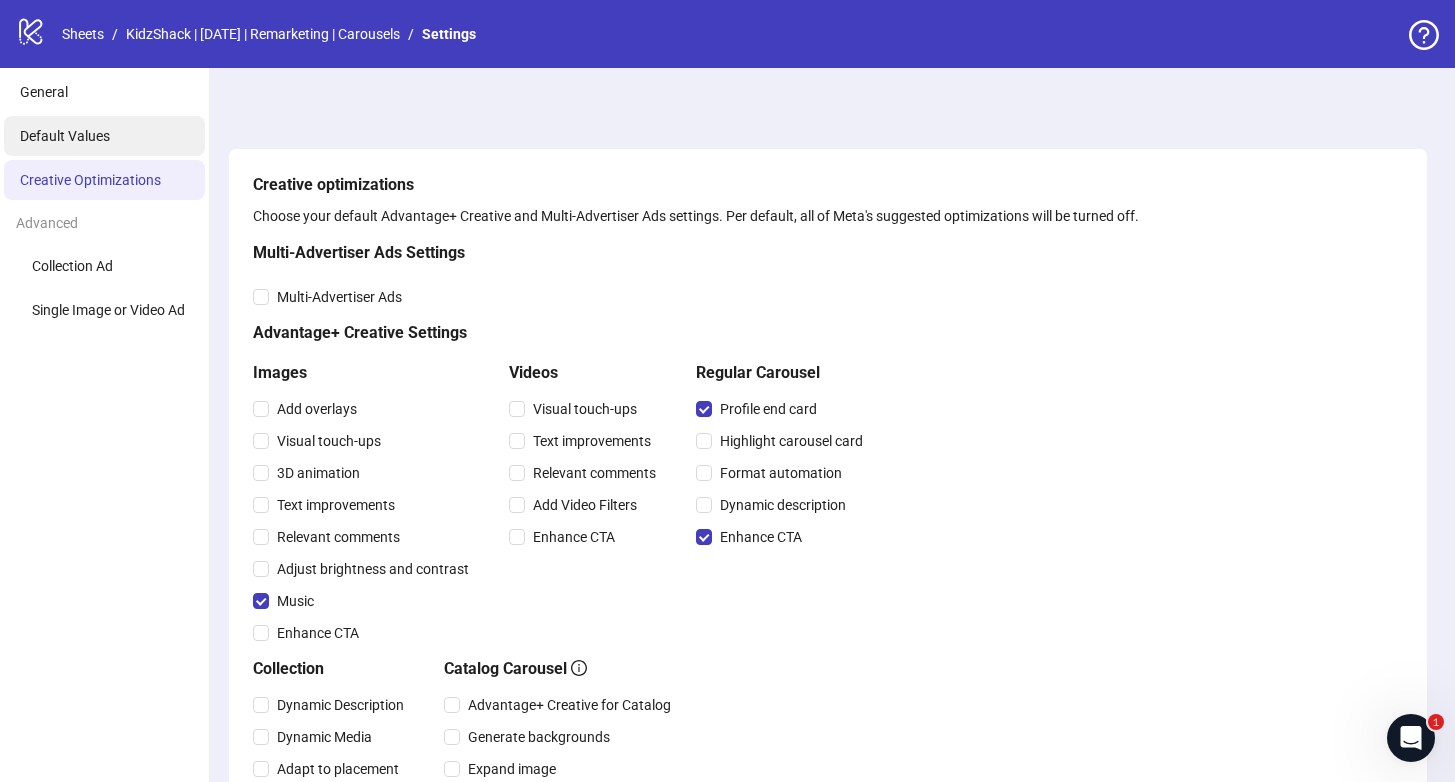 click on "Default Values" at bounding box center (65, 136) 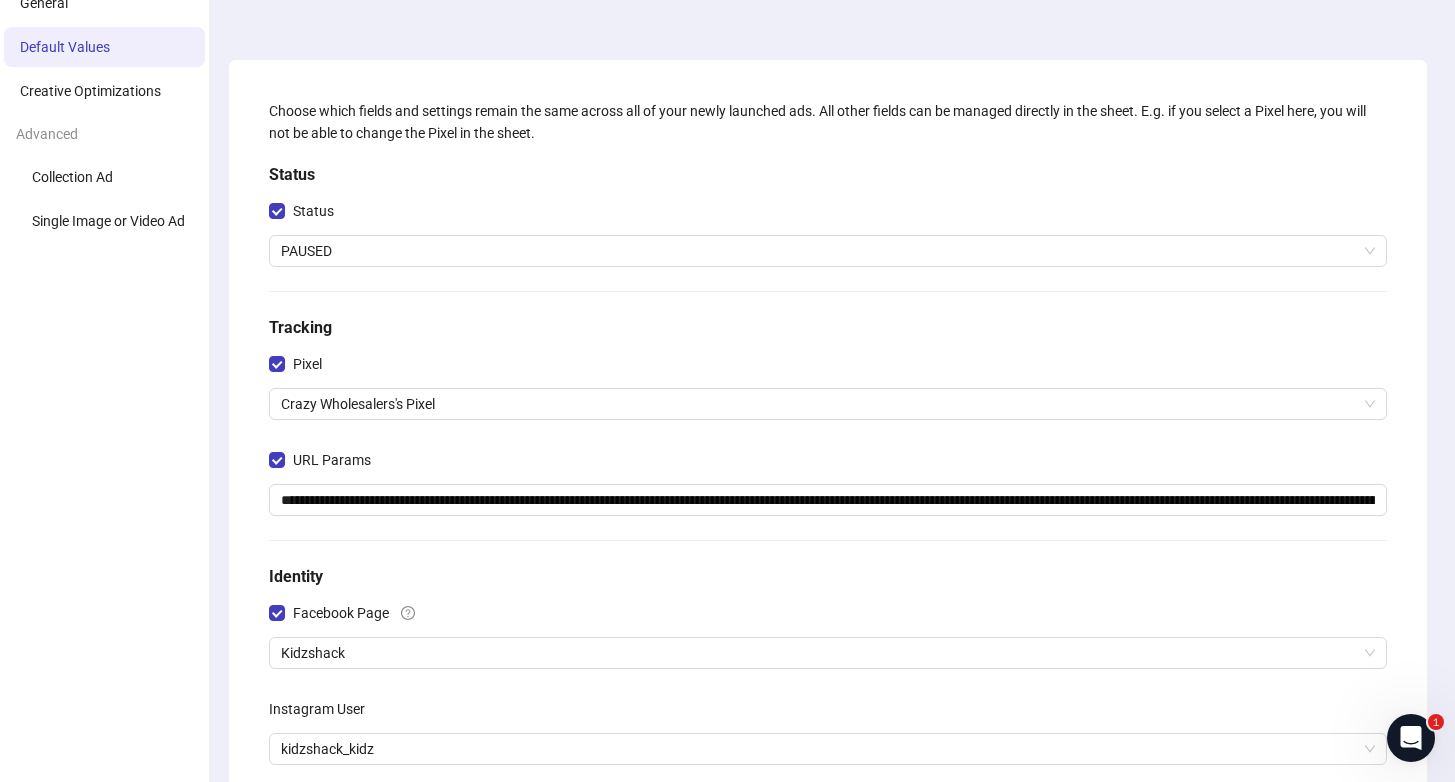 scroll, scrollTop: 0, scrollLeft: 0, axis: both 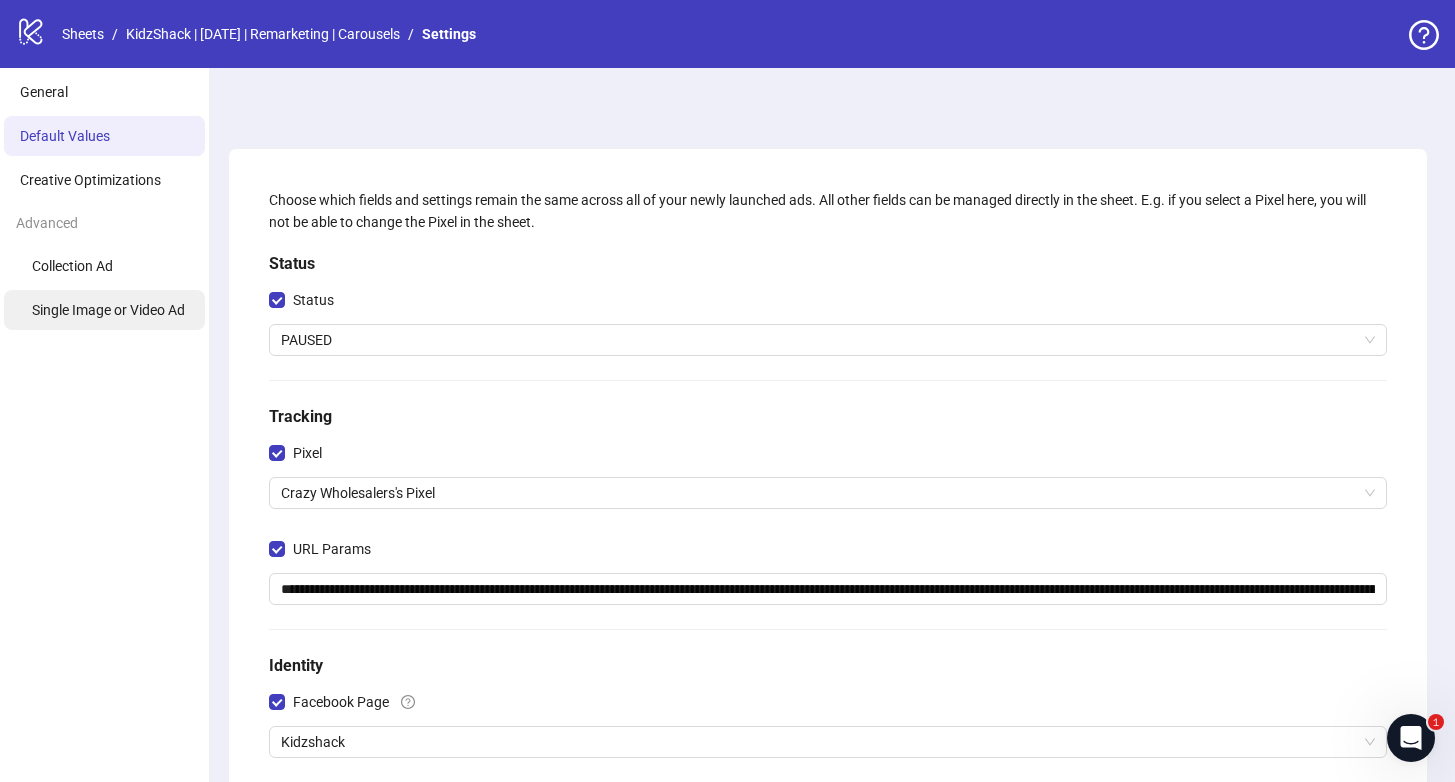 click on "Single Image or Video Ad" at bounding box center (108, 310) 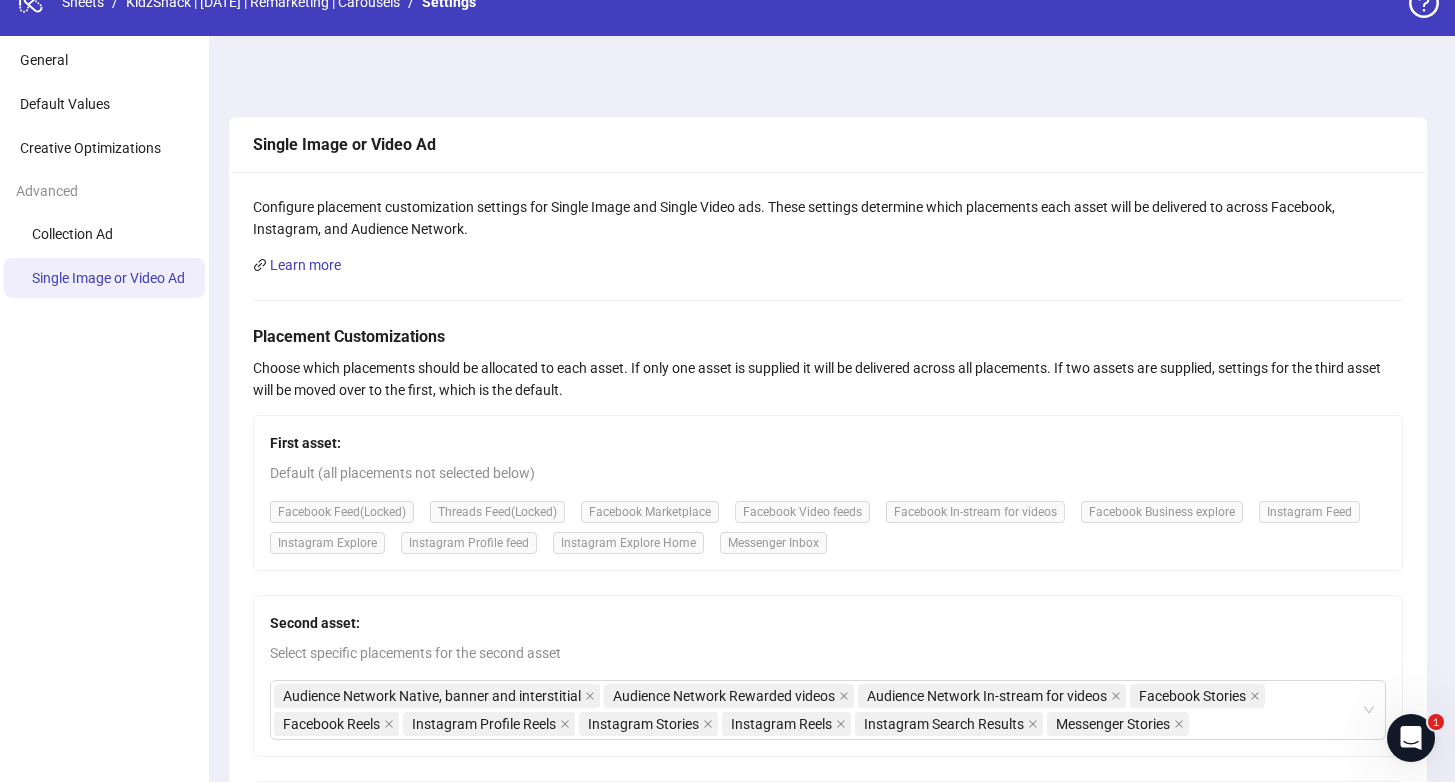 scroll, scrollTop: 0, scrollLeft: 0, axis: both 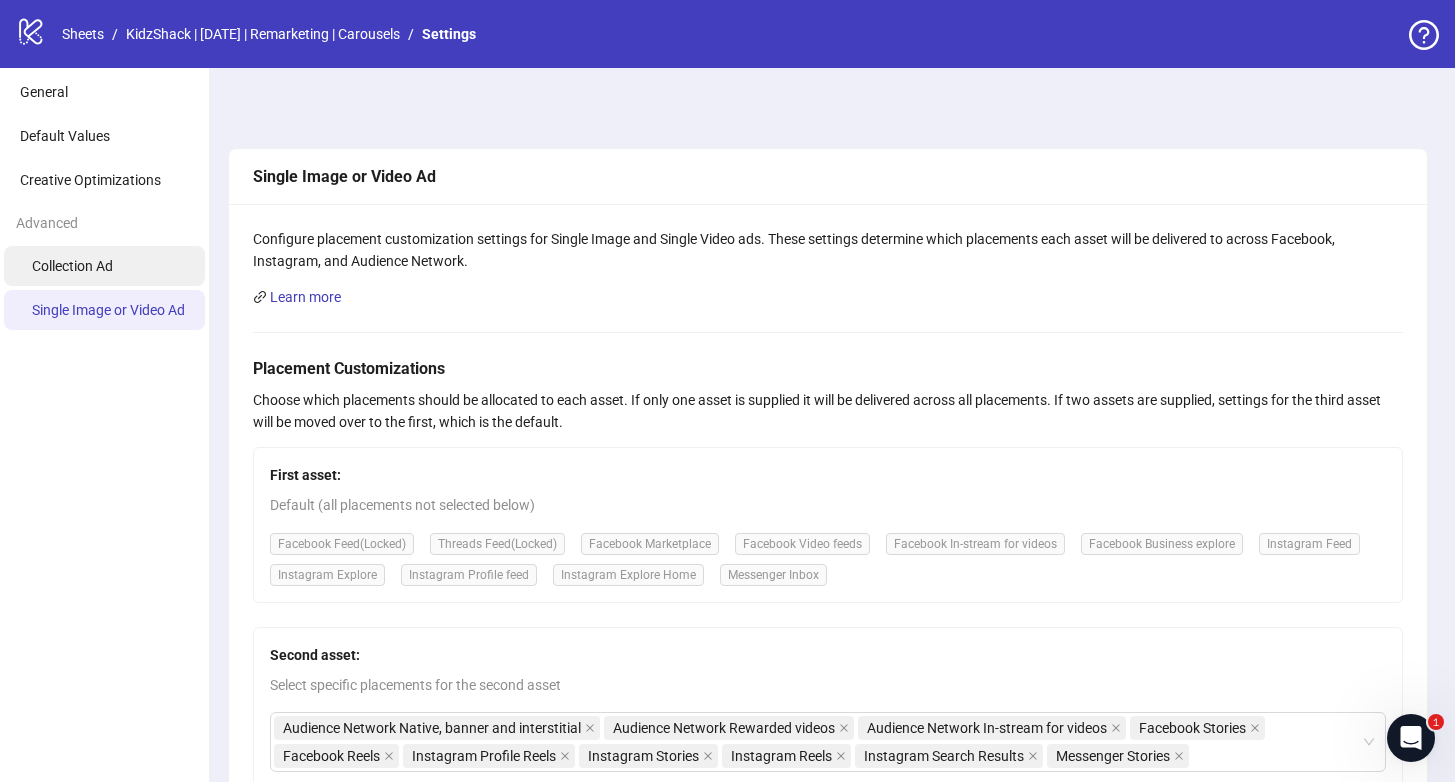 click on "Collection Ad" at bounding box center [104, 266] 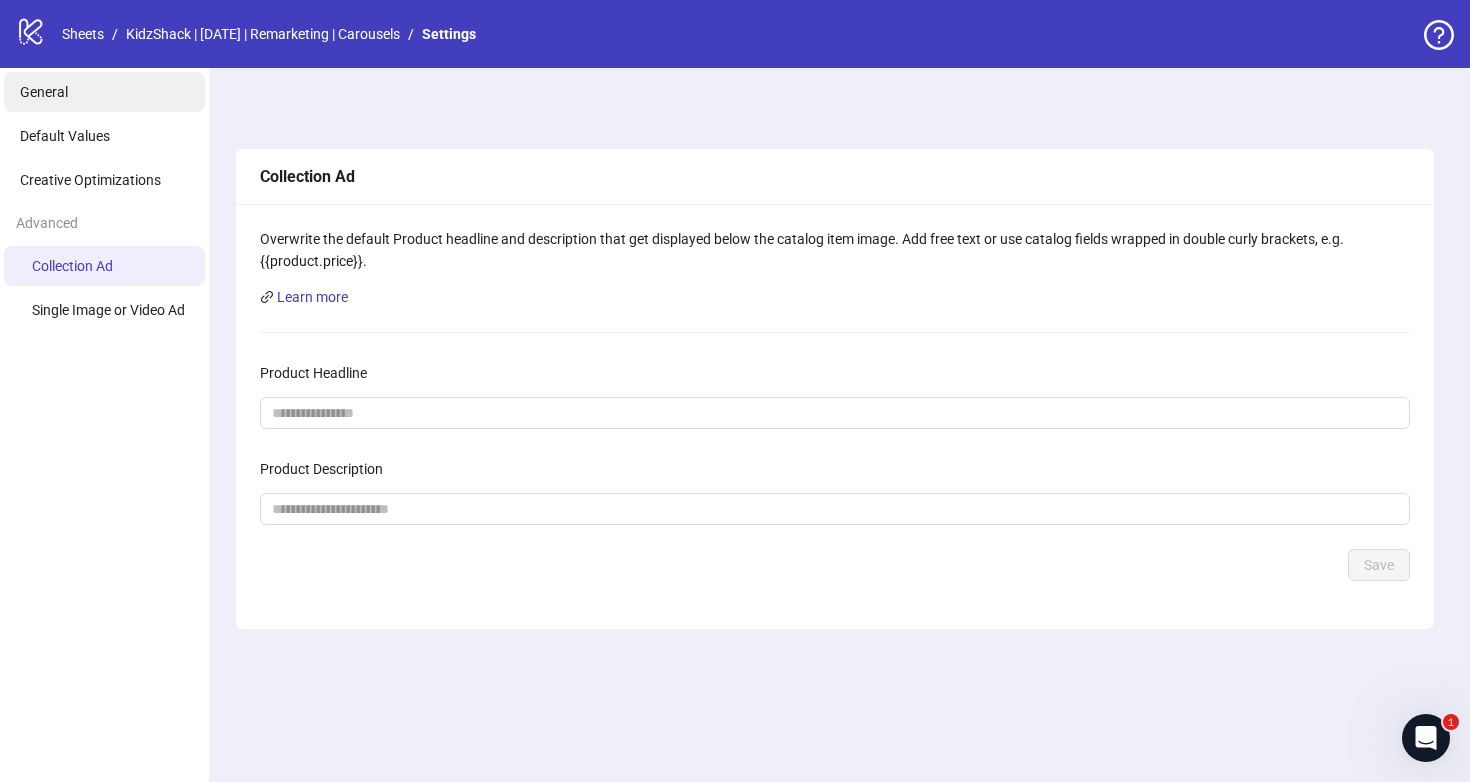 click on "General" at bounding box center (104, 92) 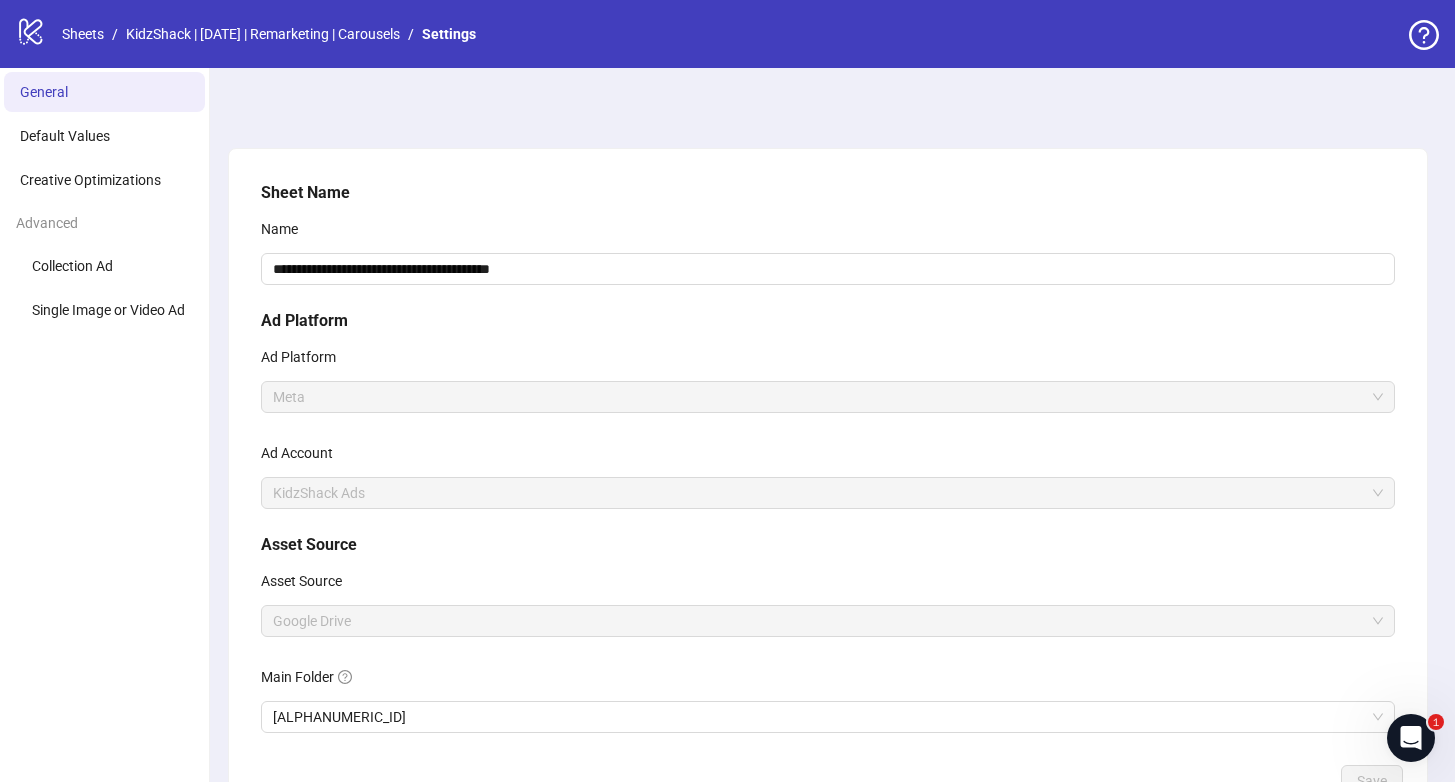 scroll, scrollTop: 144, scrollLeft: 0, axis: vertical 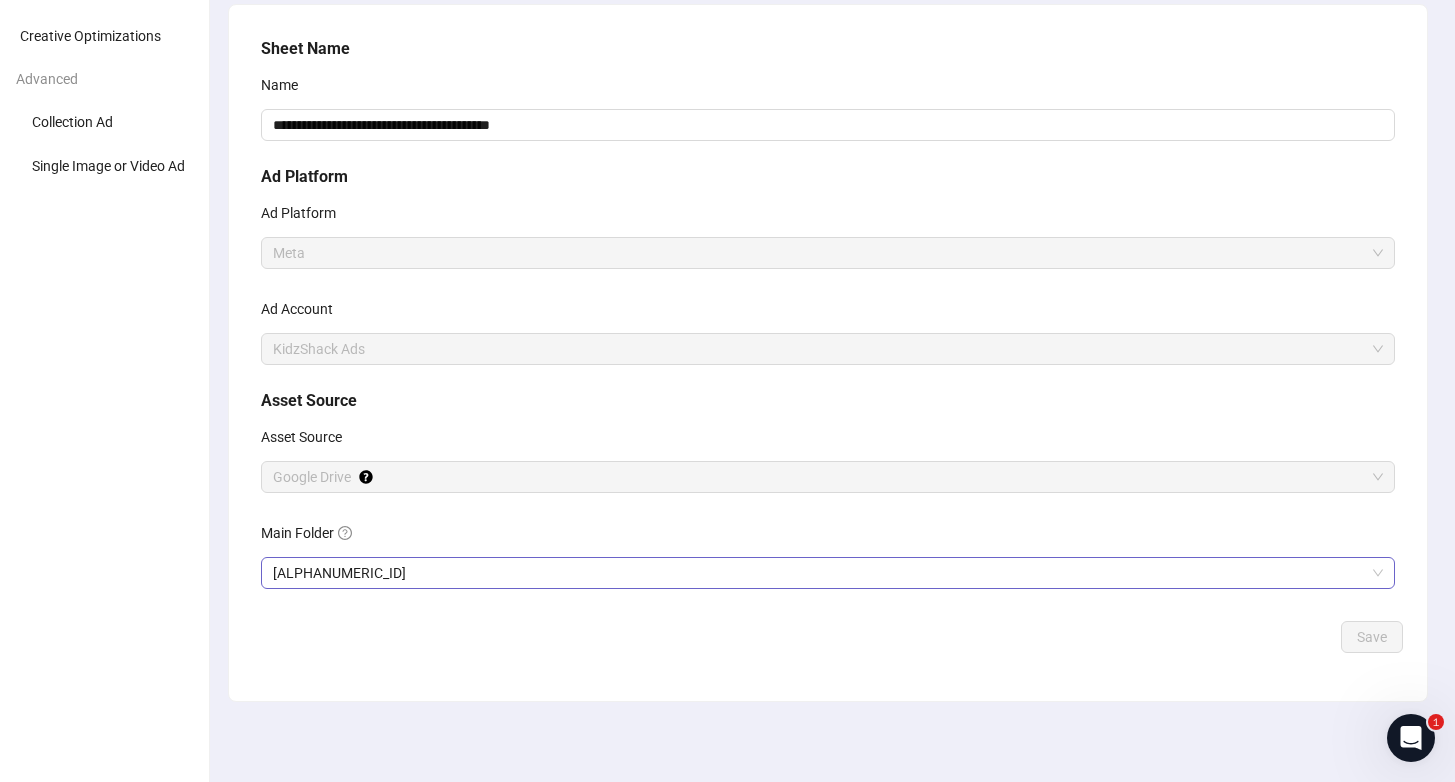 click on "[ALPHANUMERIC_ID]" at bounding box center [828, 253] 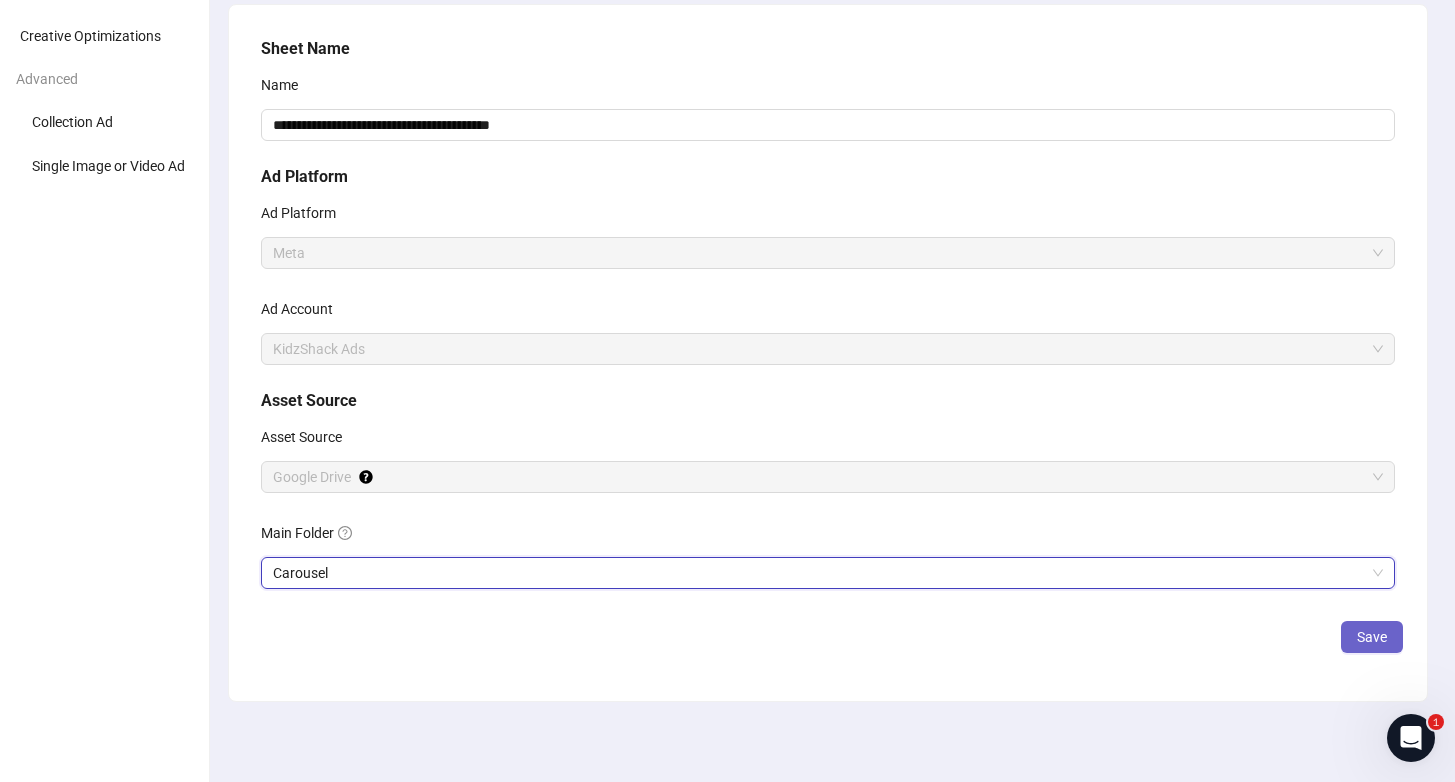 click on "Save" at bounding box center (1372, 637) 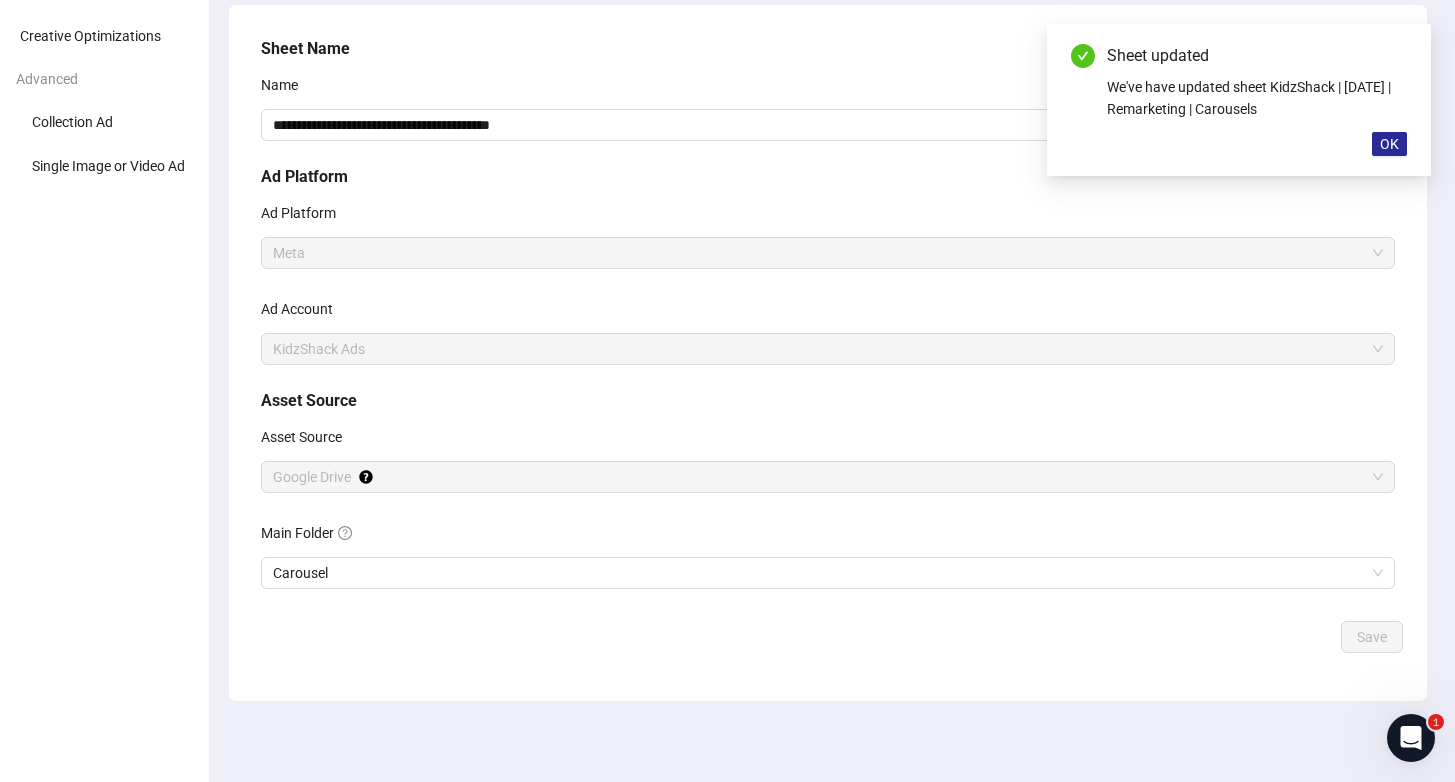 click on "OK" at bounding box center [1389, 144] 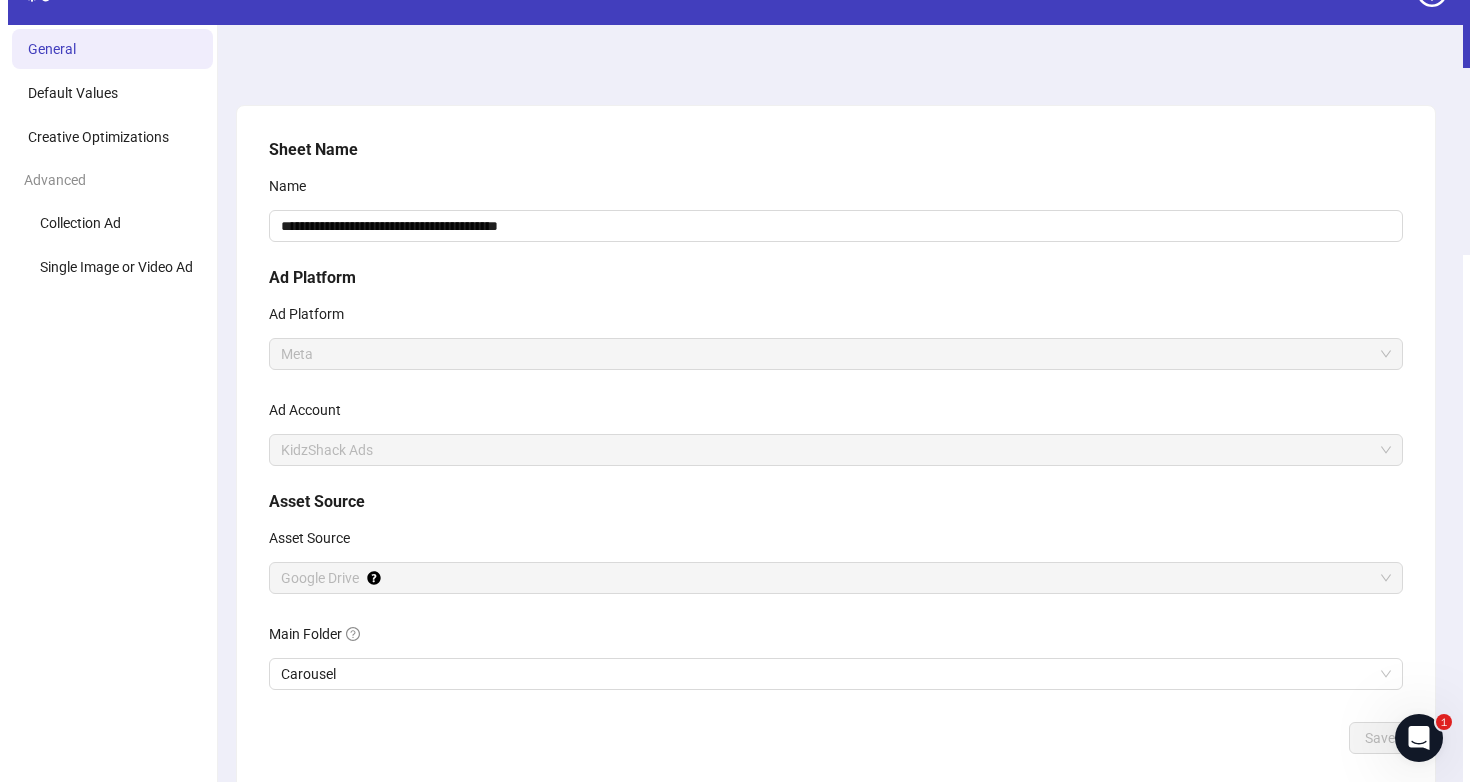scroll, scrollTop: 0, scrollLeft: 0, axis: both 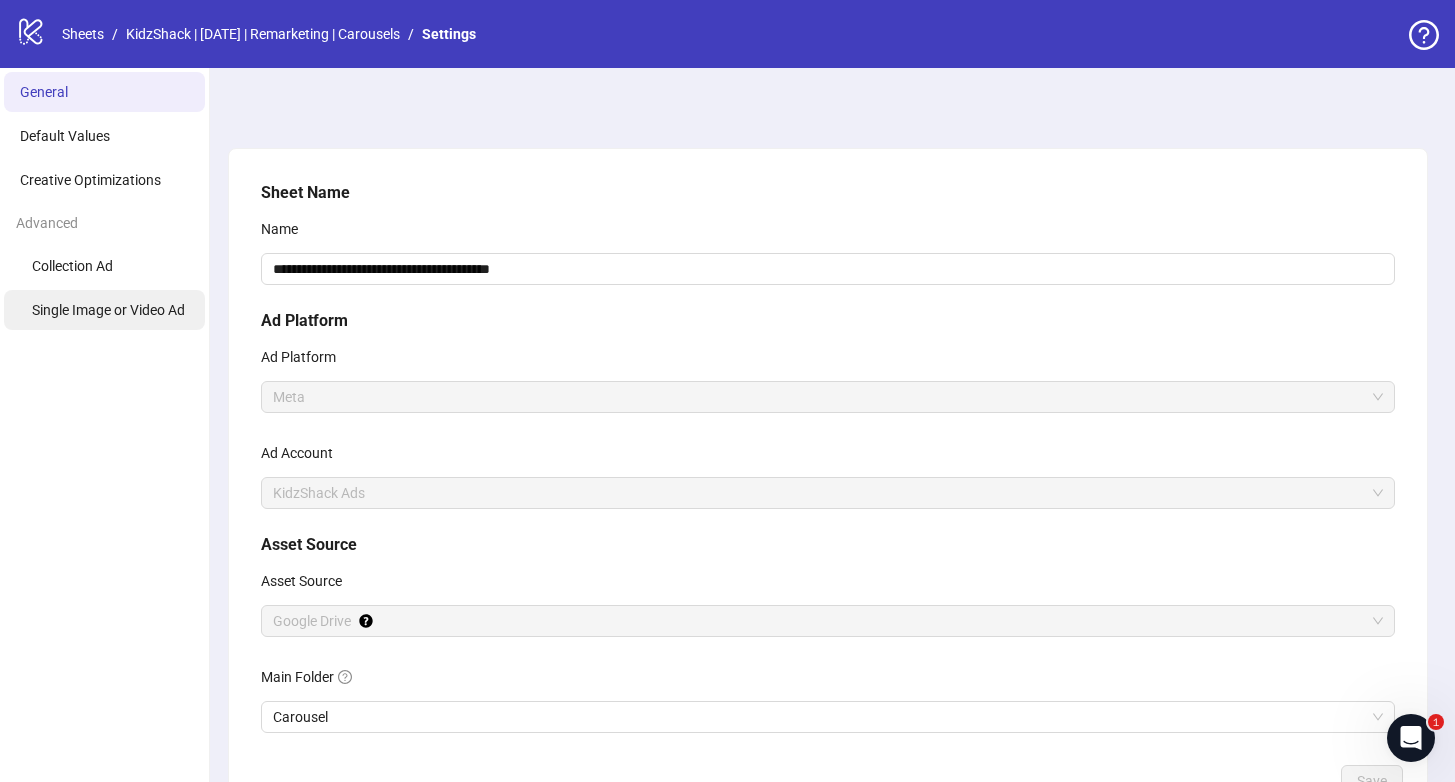 click on "Single Image or Video Ad" at bounding box center (108, 310) 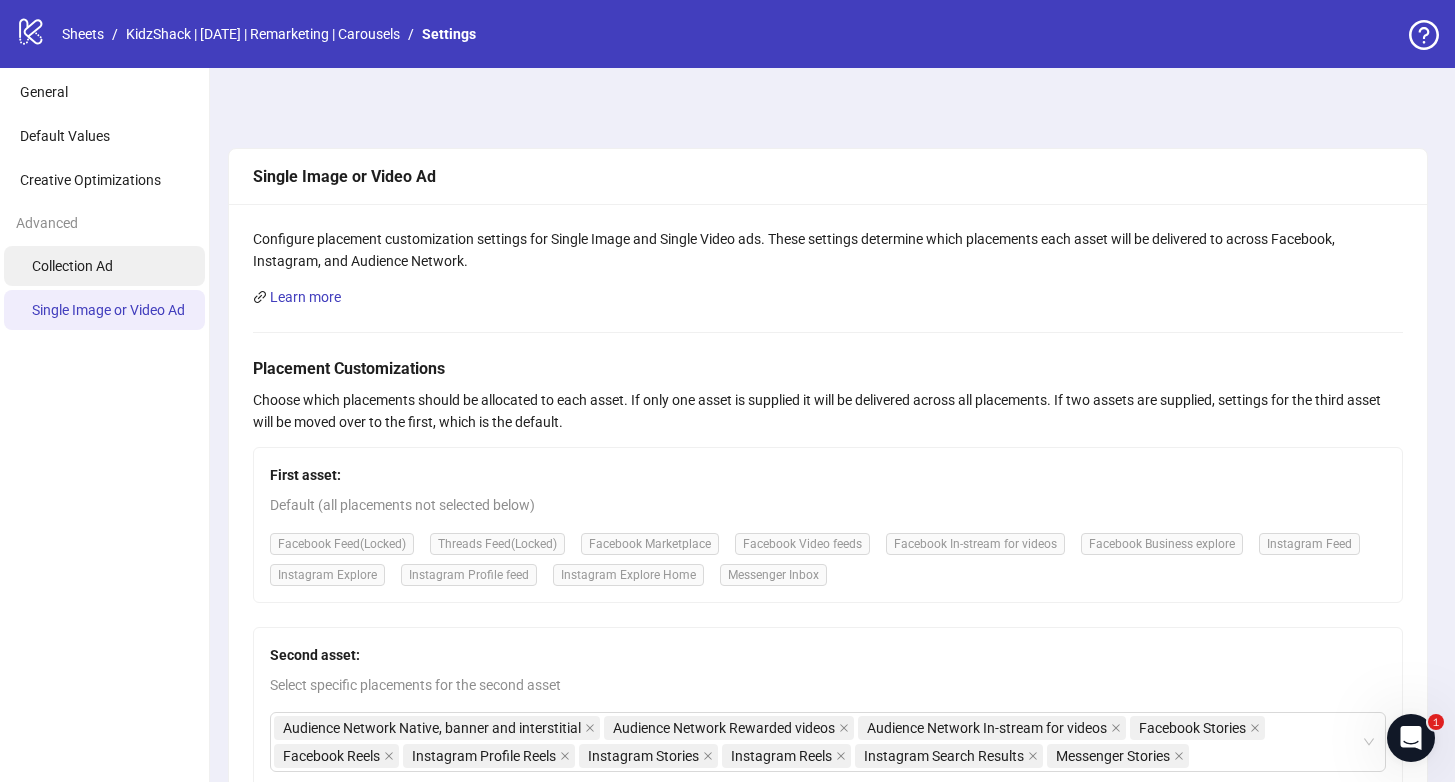 click on "Collection Ad" at bounding box center (72, 266) 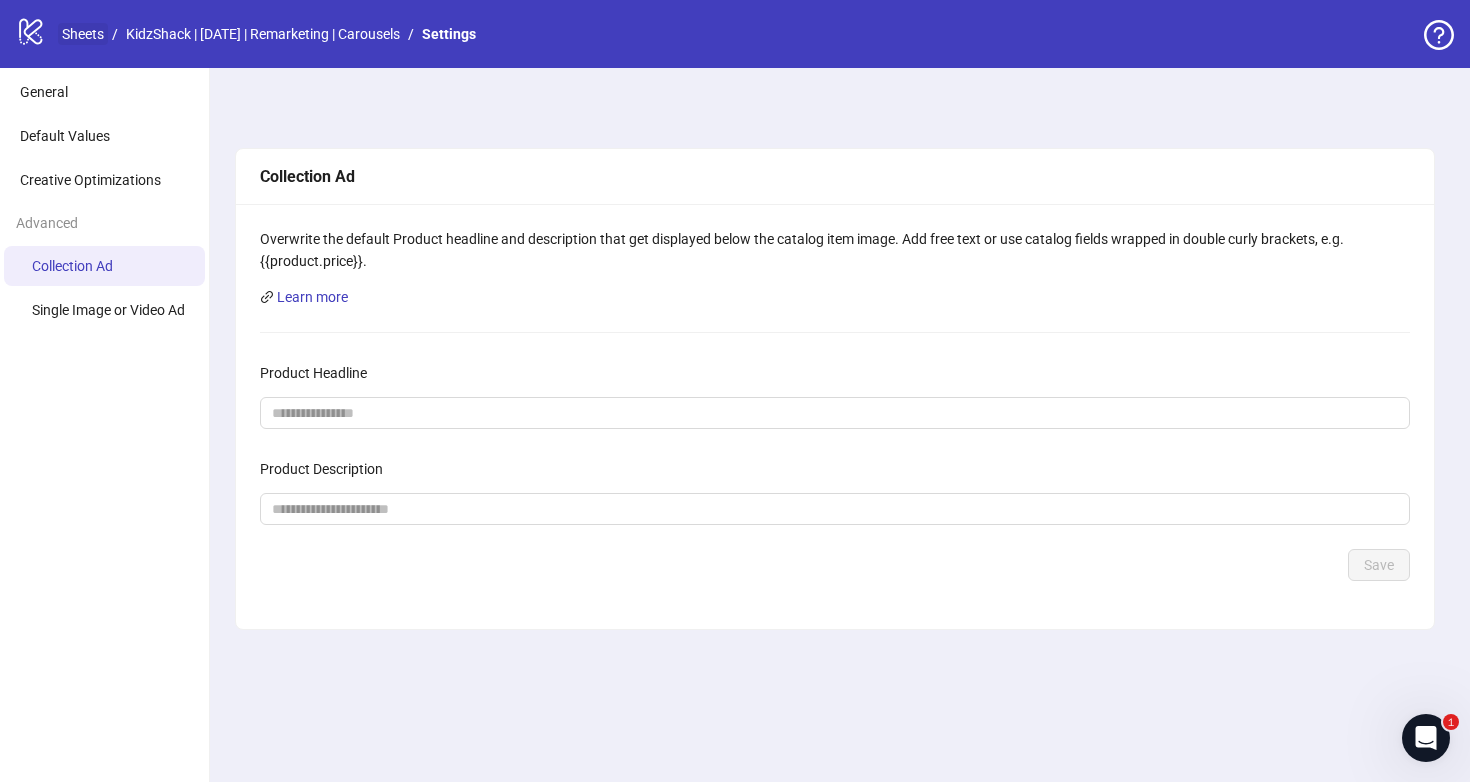 click on "Sheets" at bounding box center (83, 34) 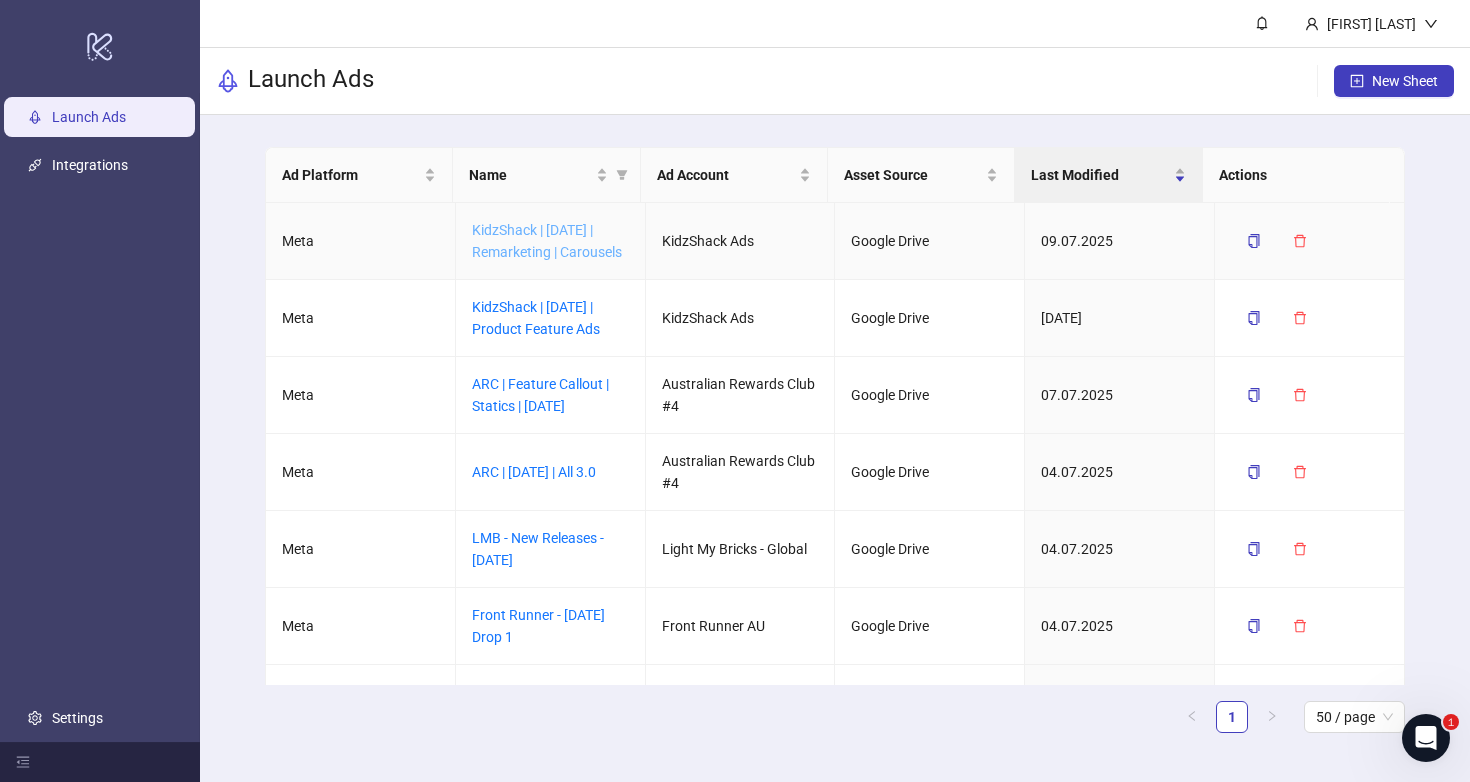 click on "KidzShack | [DATE] | Remarketing | Carousels" at bounding box center [547, 241] 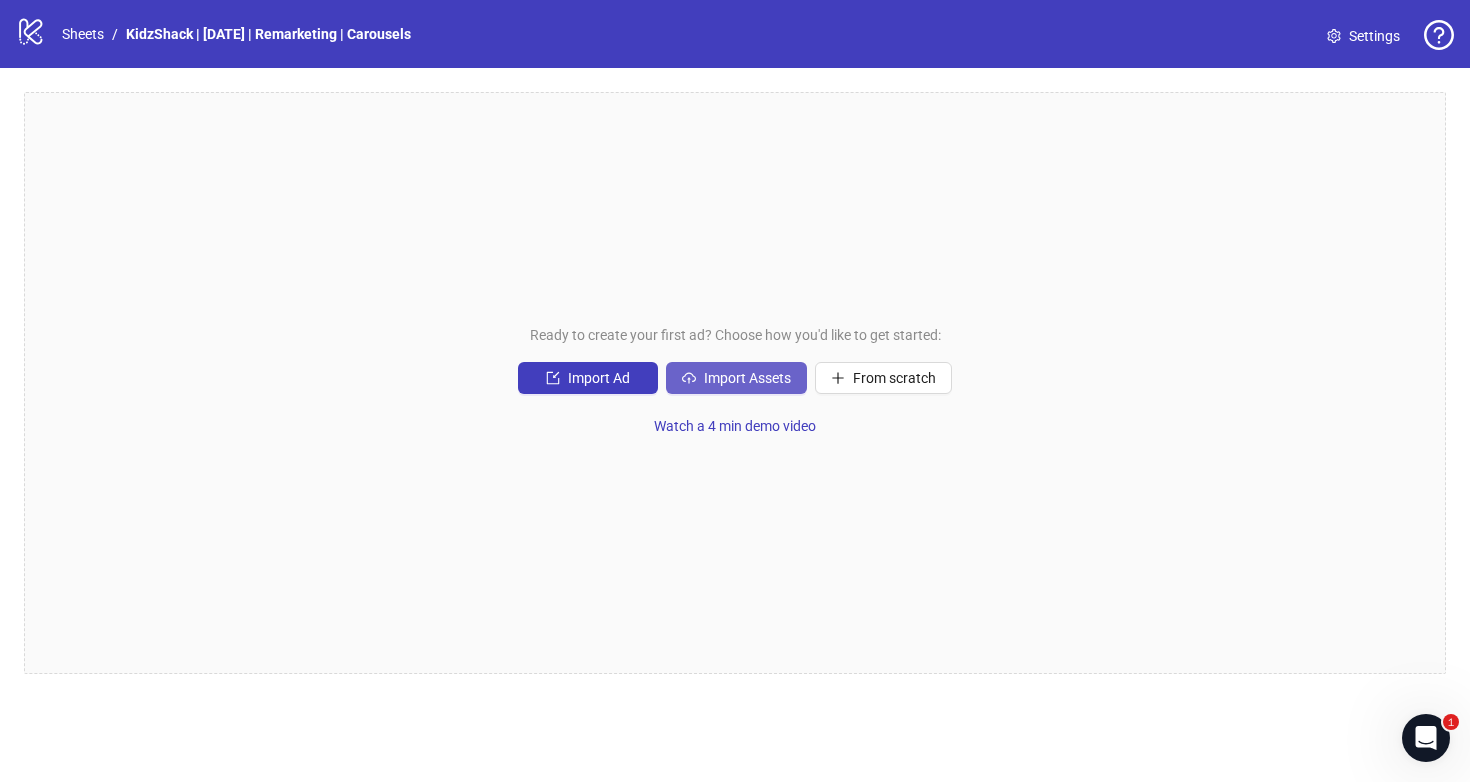 click on "Import Assets" at bounding box center [599, 378] 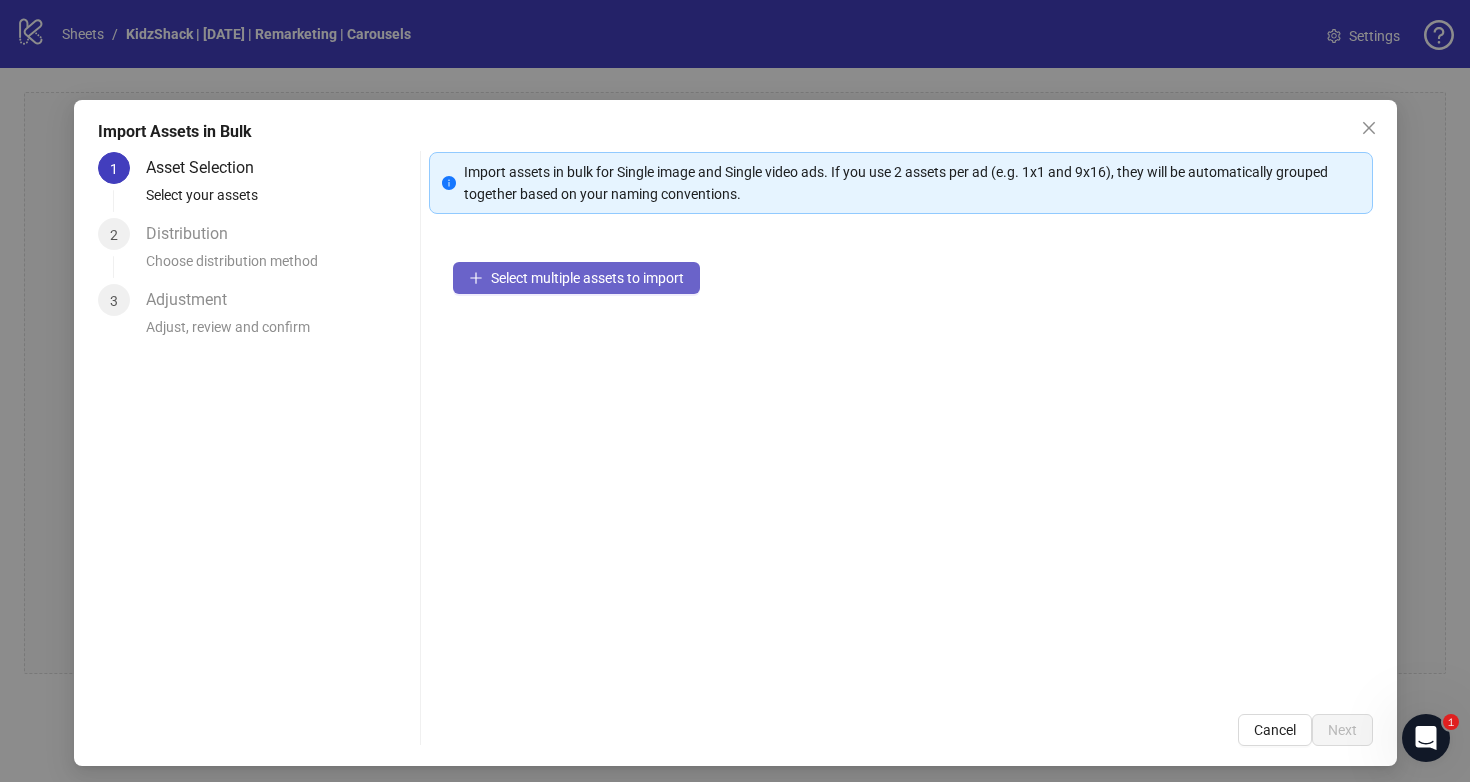 click on "Select multiple assets to import" at bounding box center [587, 278] 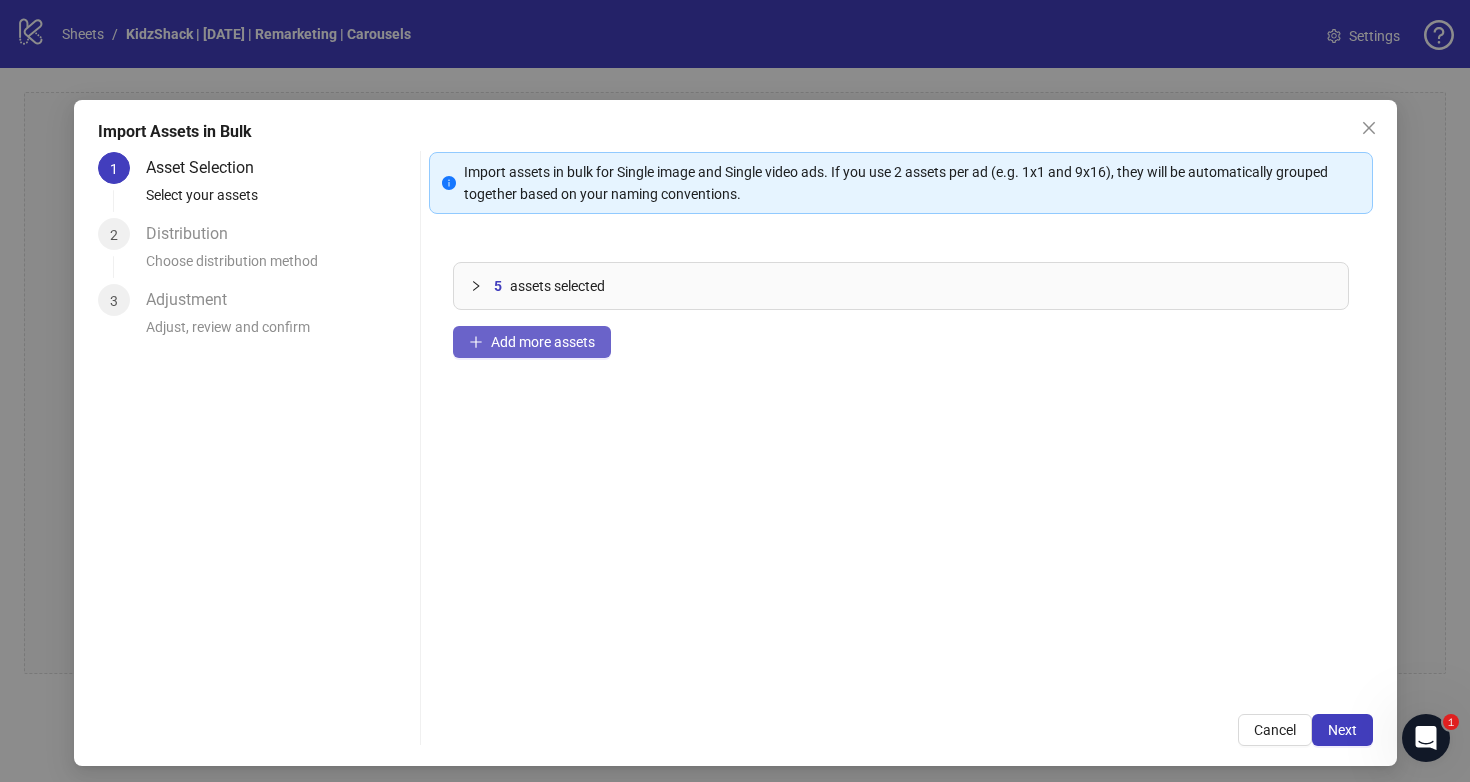 click on "Add more assets" at bounding box center [543, 342] 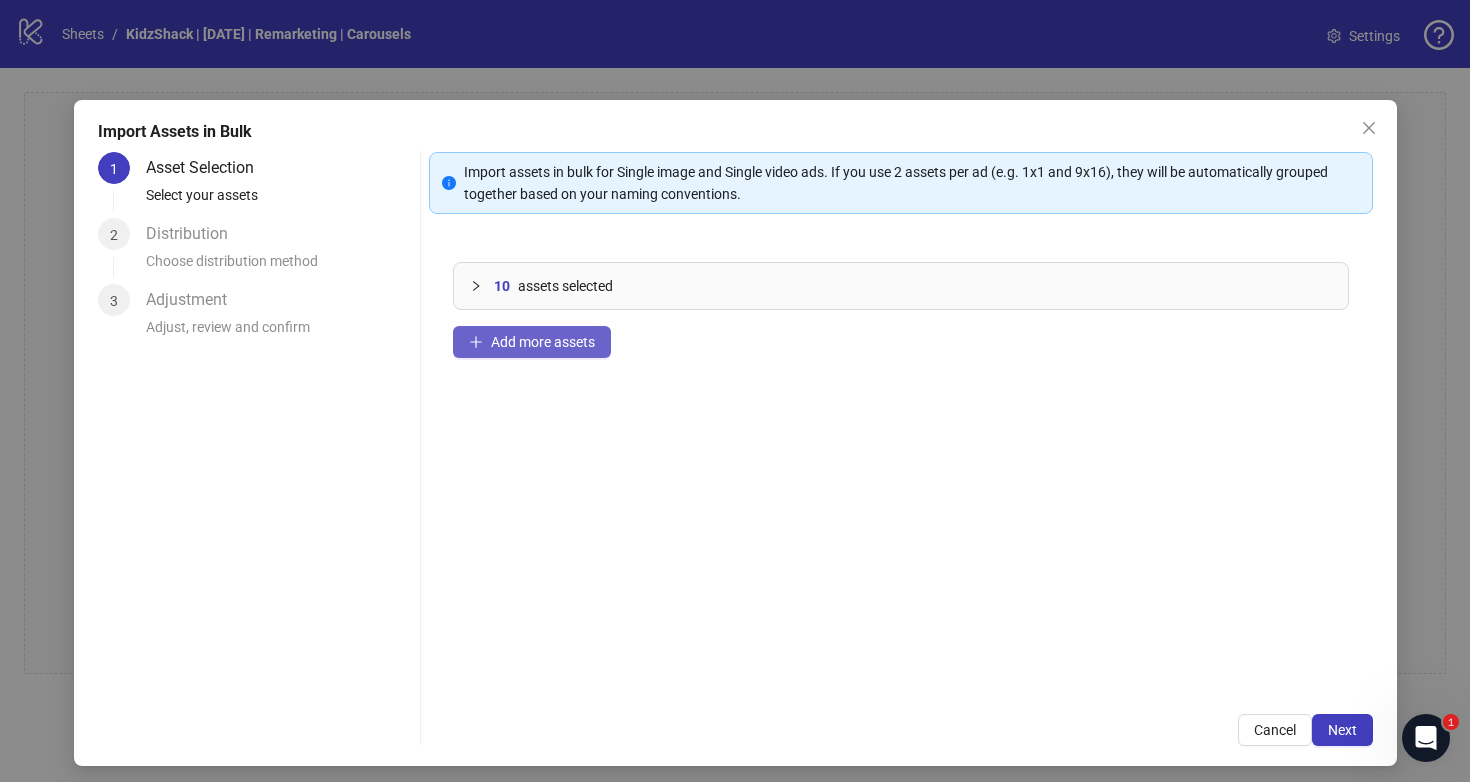 click on "Add more assets" at bounding box center (543, 342) 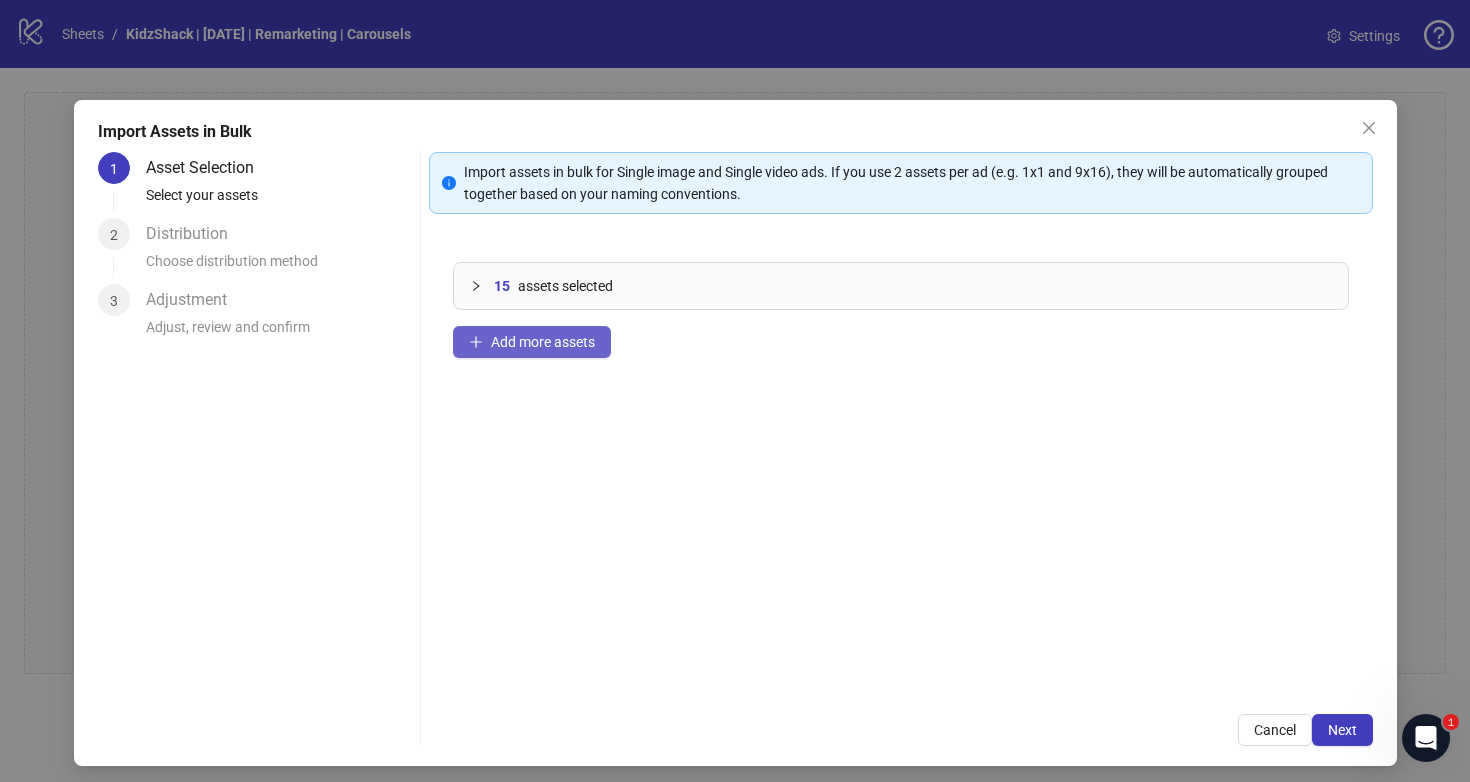 click on "Add more assets" at bounding box center (543, 342) 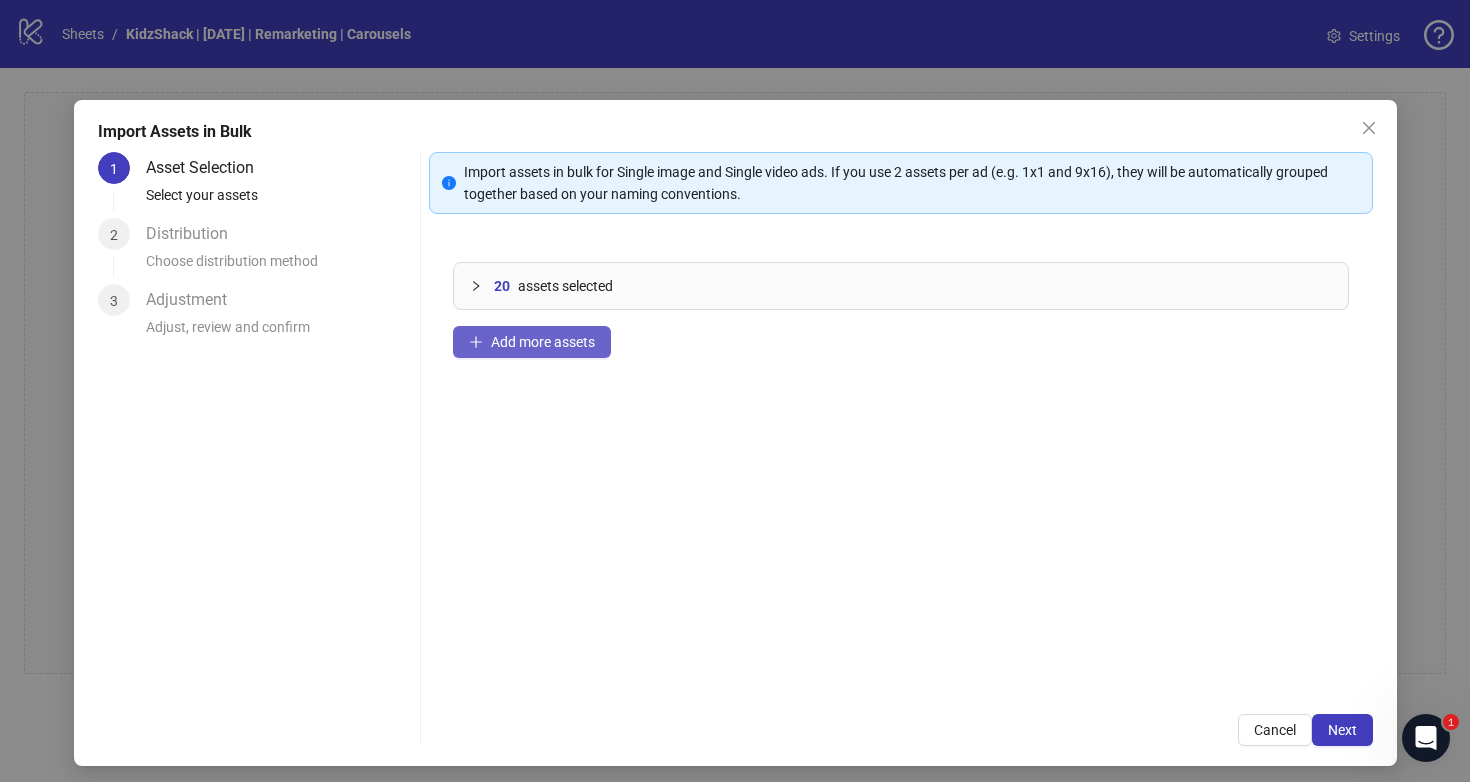 click on "Add more assets" at bounding box center [532, 342] 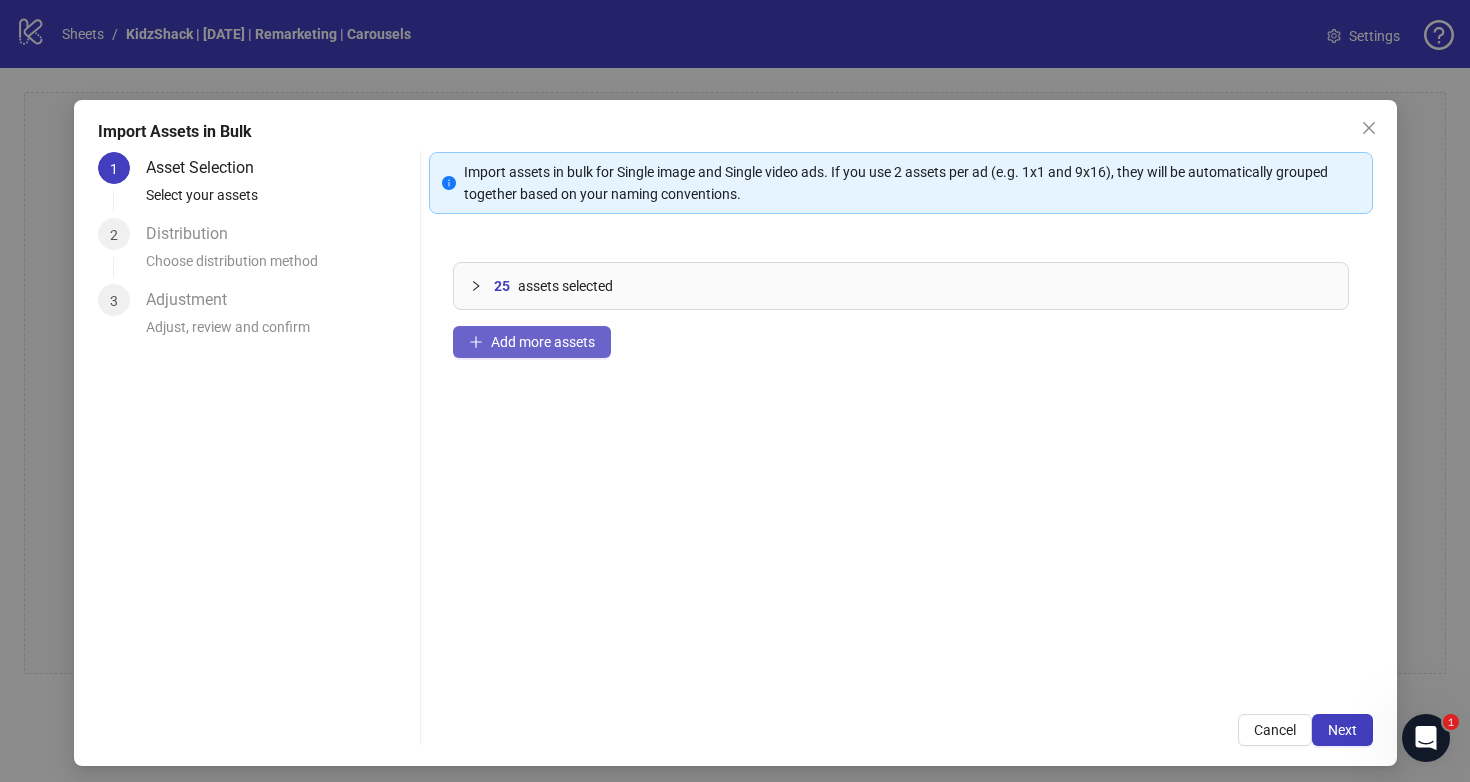 click on "Add more assets" at bounding box center [543, 342] 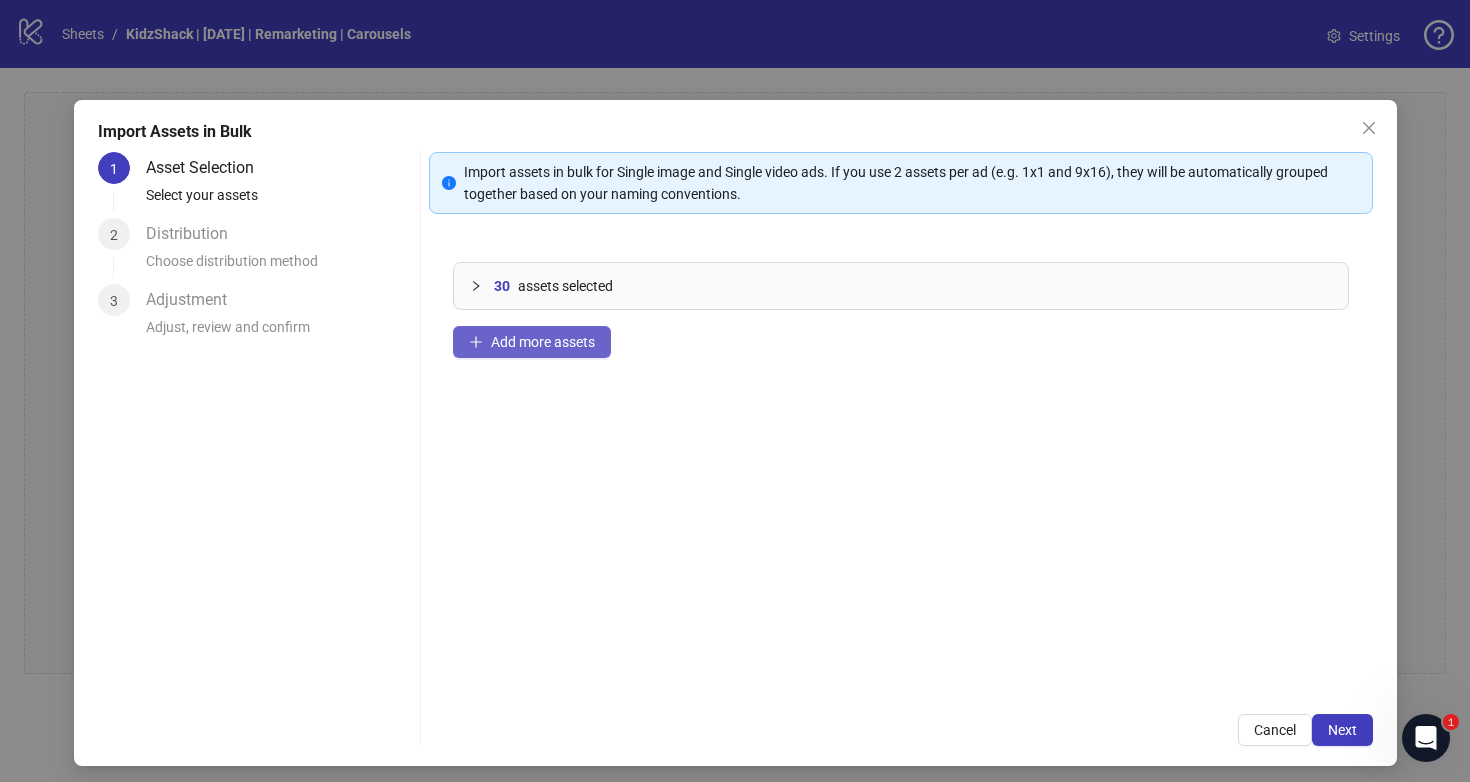 click on "Add more assets" at bounding box center (532, 342) 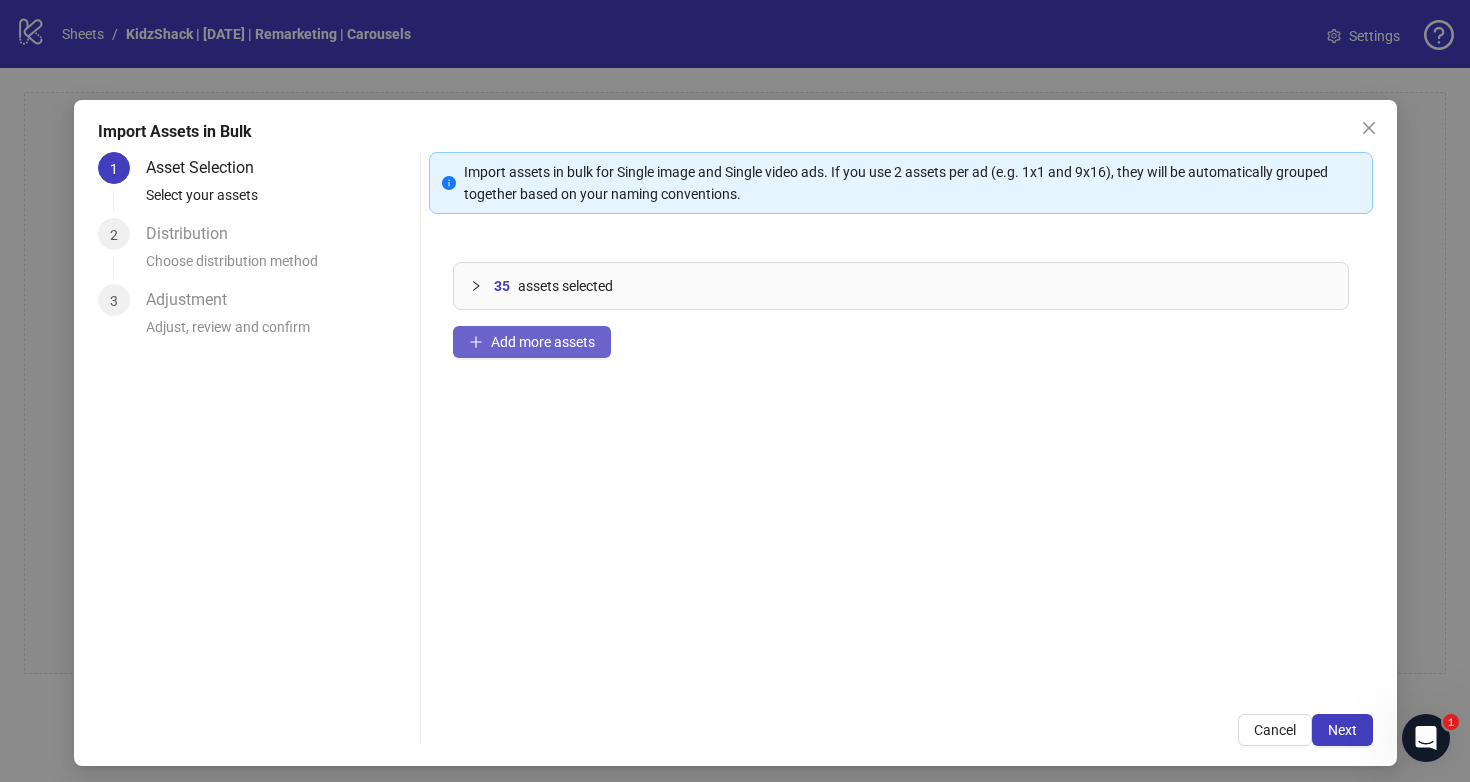 click on "Add more assets" at bounding box center [543, 342] 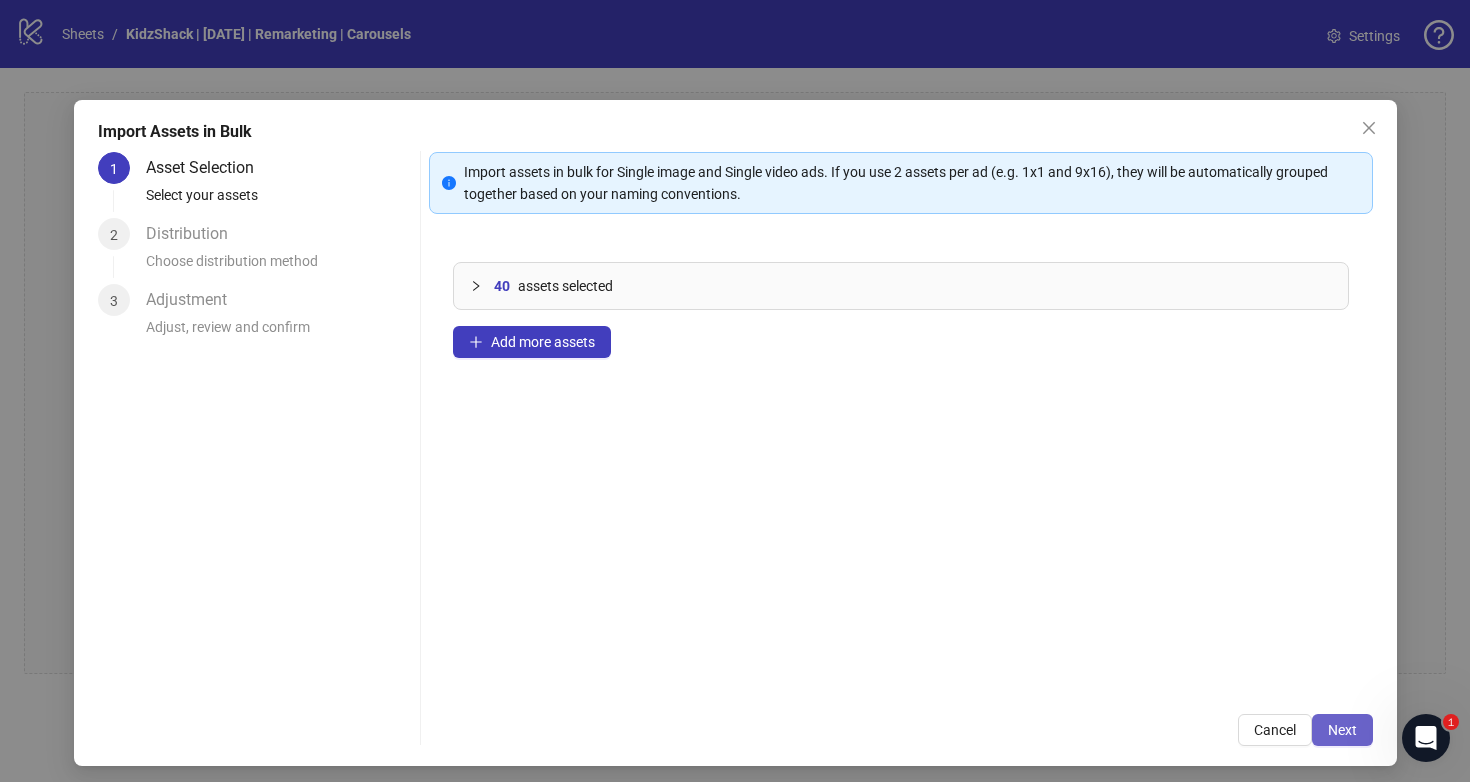 click on "Next" at bounding box center (1342, 730) 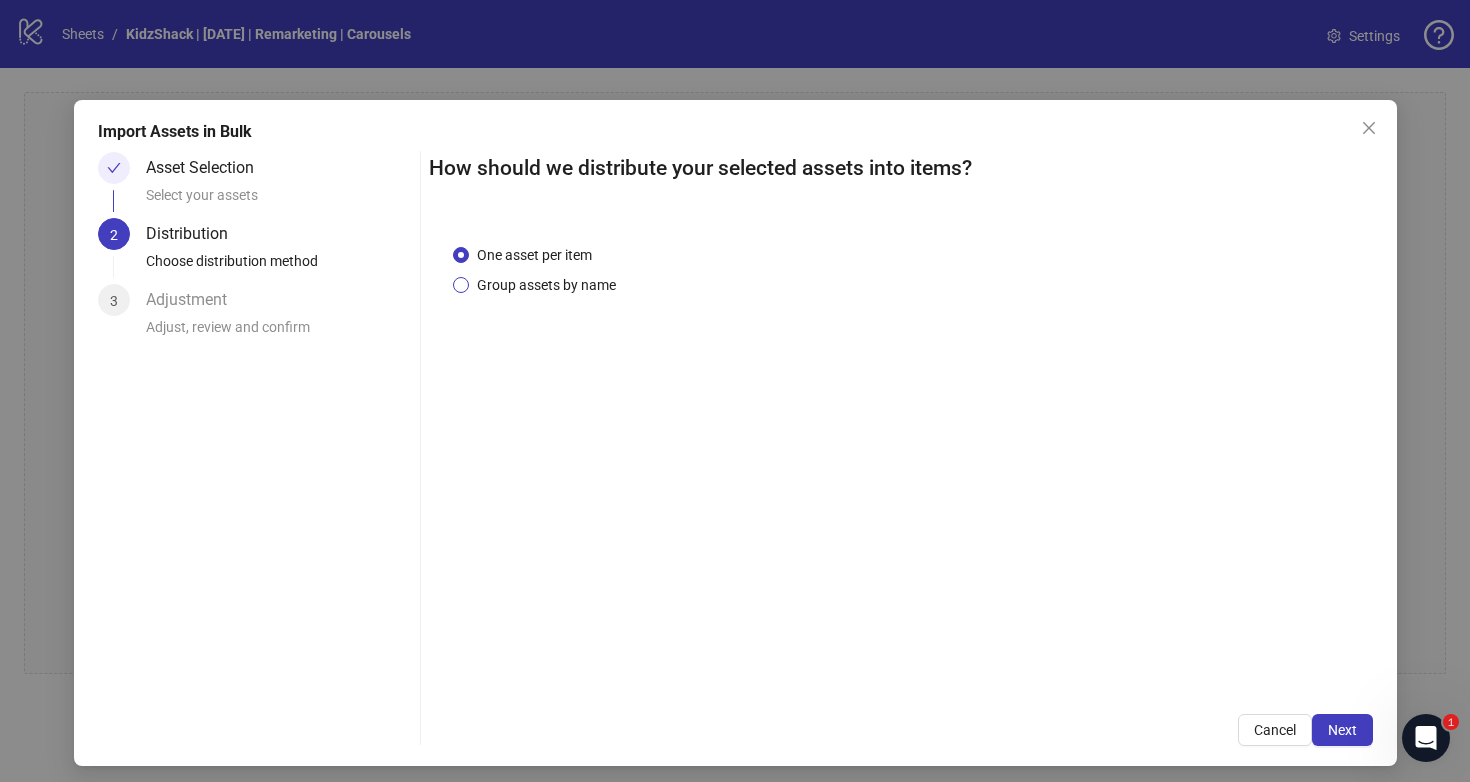 click on "Group assets by name" at bounding box center (534, 255) 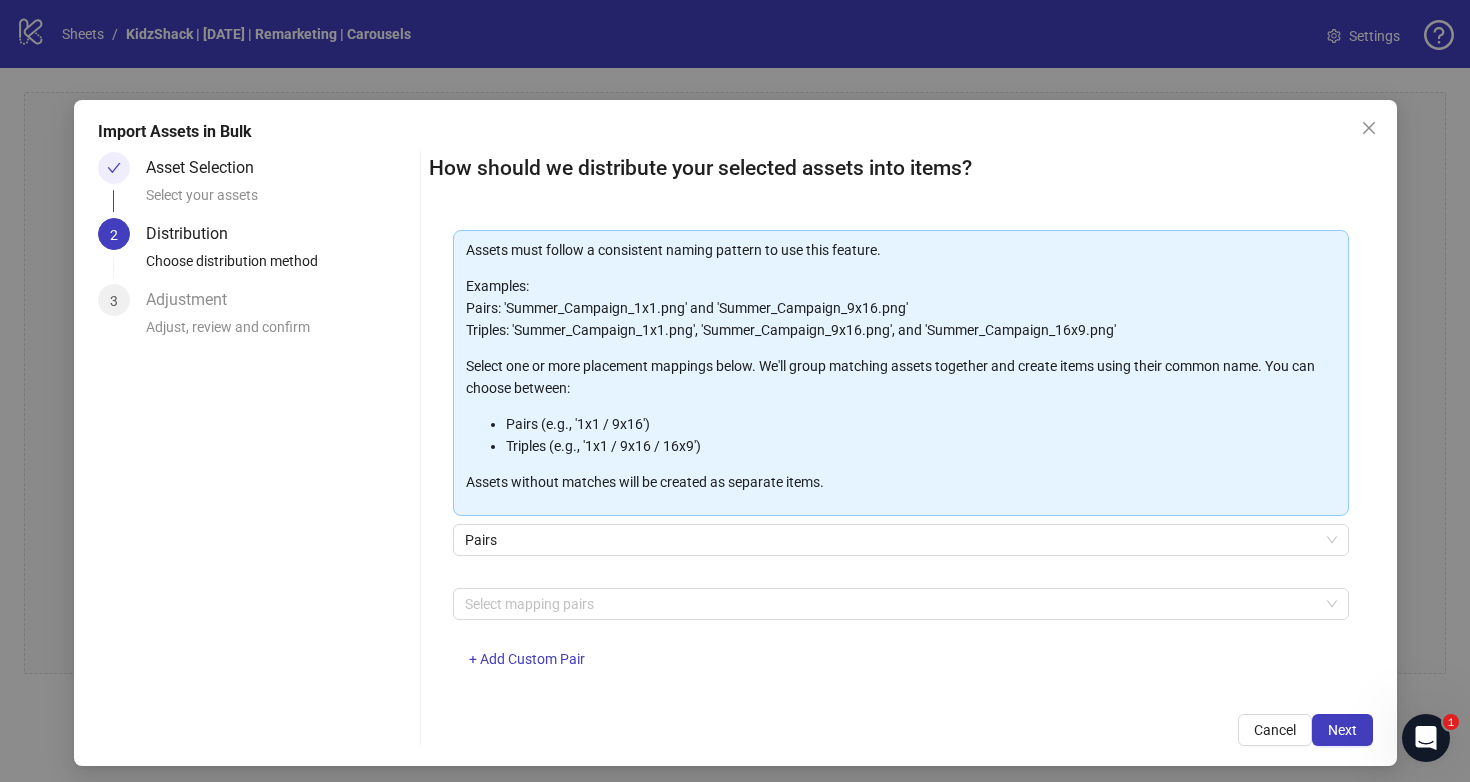 scroll, scrollTop: 115, scrollLeft: 0, axis: vertical 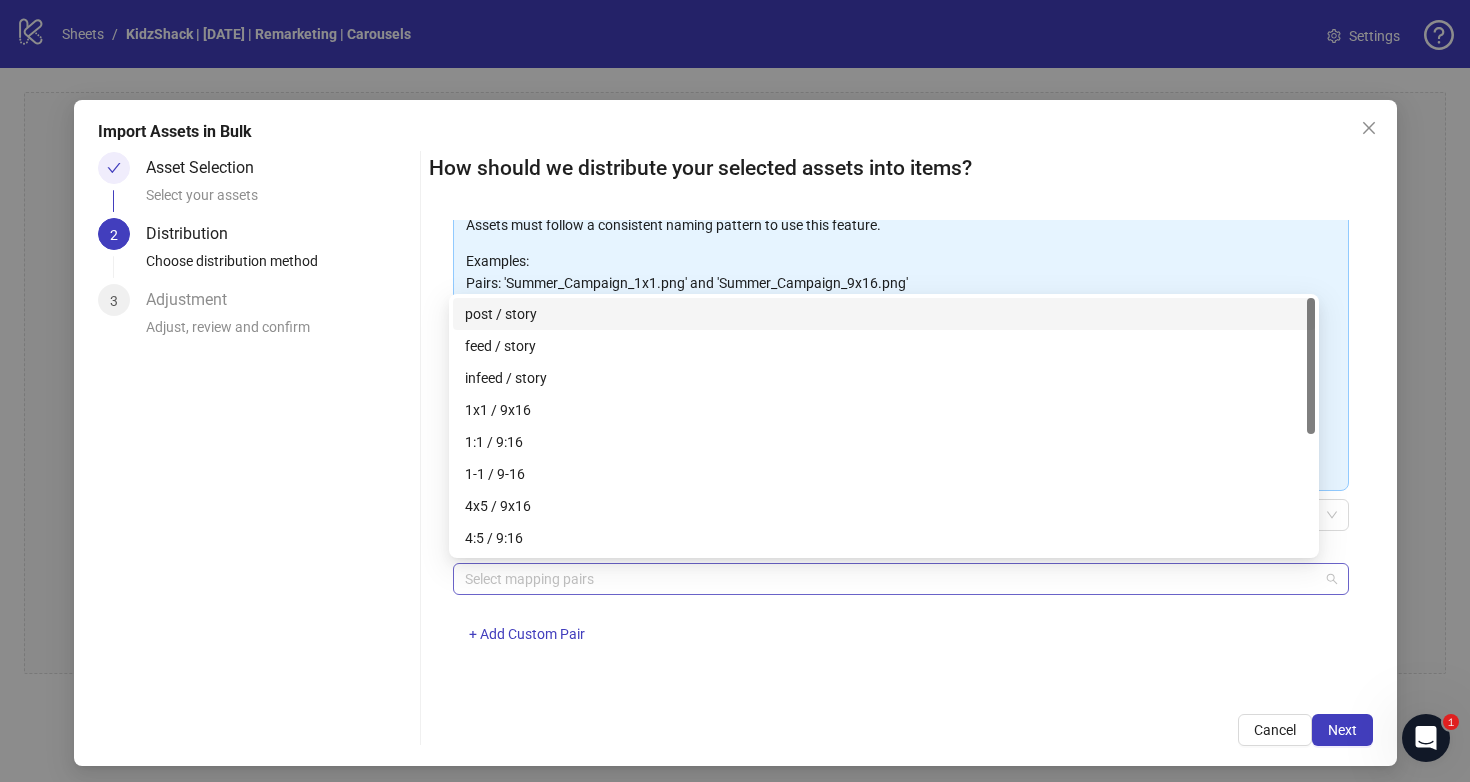 click at bounding box center [890, 579] 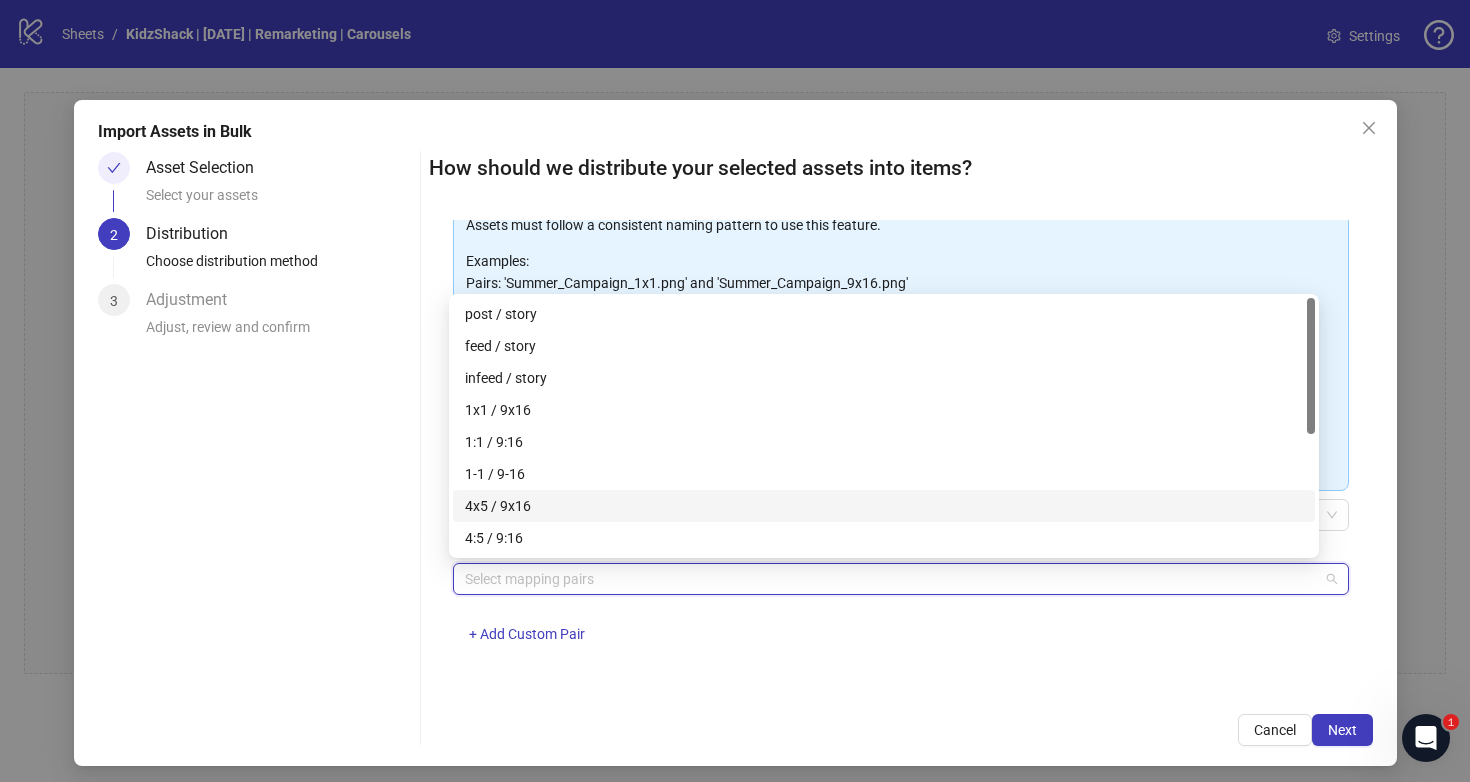 click on "4x5 / 9x16" at bounding box center (884, 506) 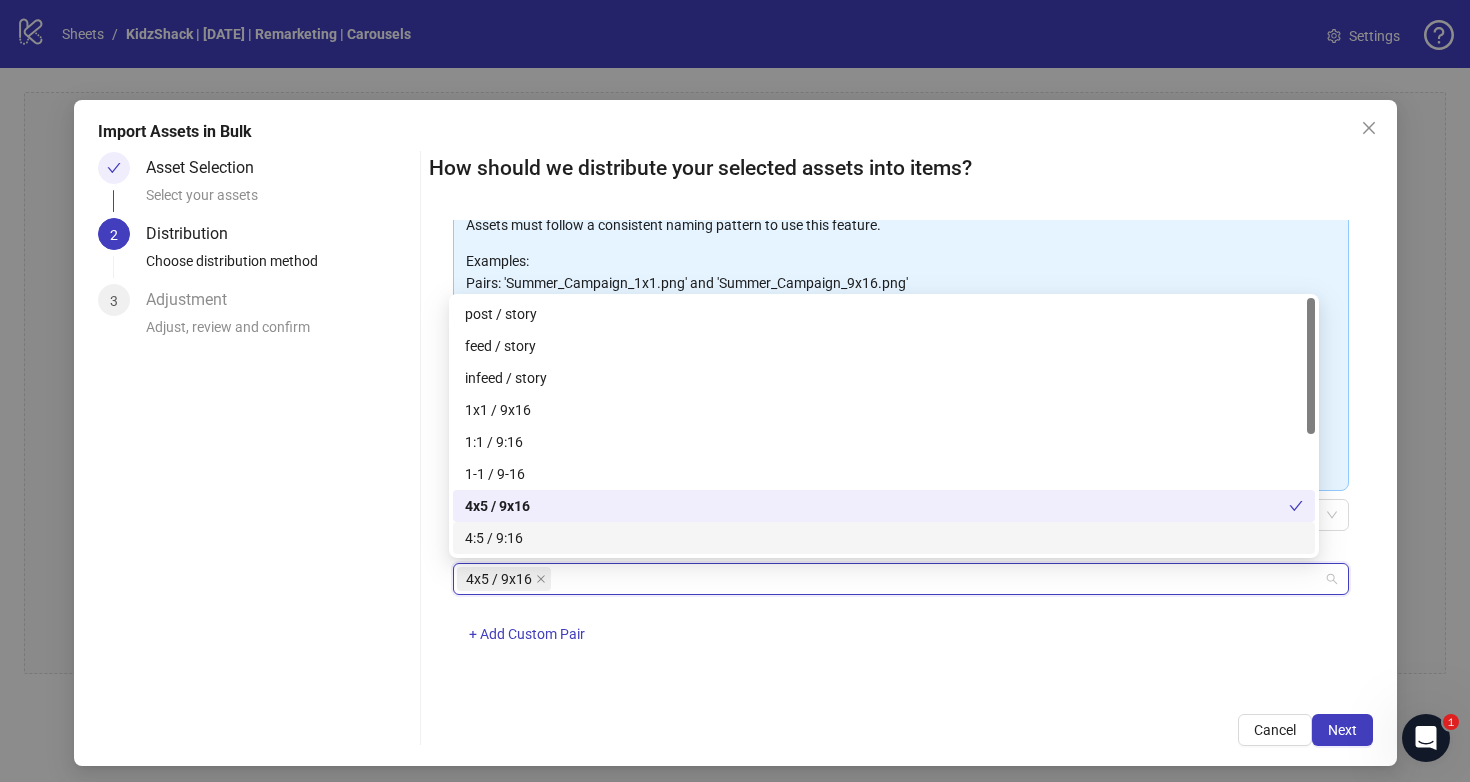 click on "One asset per item Group assets by name Assets must follow a consistent naming pattern to use this feature. Examples: Pairs: 'Summer_Campaign_1x1.png' and 'Summer_Campaign_9x16.png' Triples: 'Summer_Campaign_1x1.png', 'Summer_Campaign_9x16.png', and 'Summer_Campaign_16x9.png' Select one or more placement mappings below. We'll group matching assets together and create items using their common name. You can choose between: Pairs (e.g., '1x1 / 9x16') Triples (e.g., '1x1 / 9x16 / 16x9') Assets without matches will be created as separate items. Pairs 4x5 / 9x16   + Add Custom Pair" at bounding box center [901, 455] 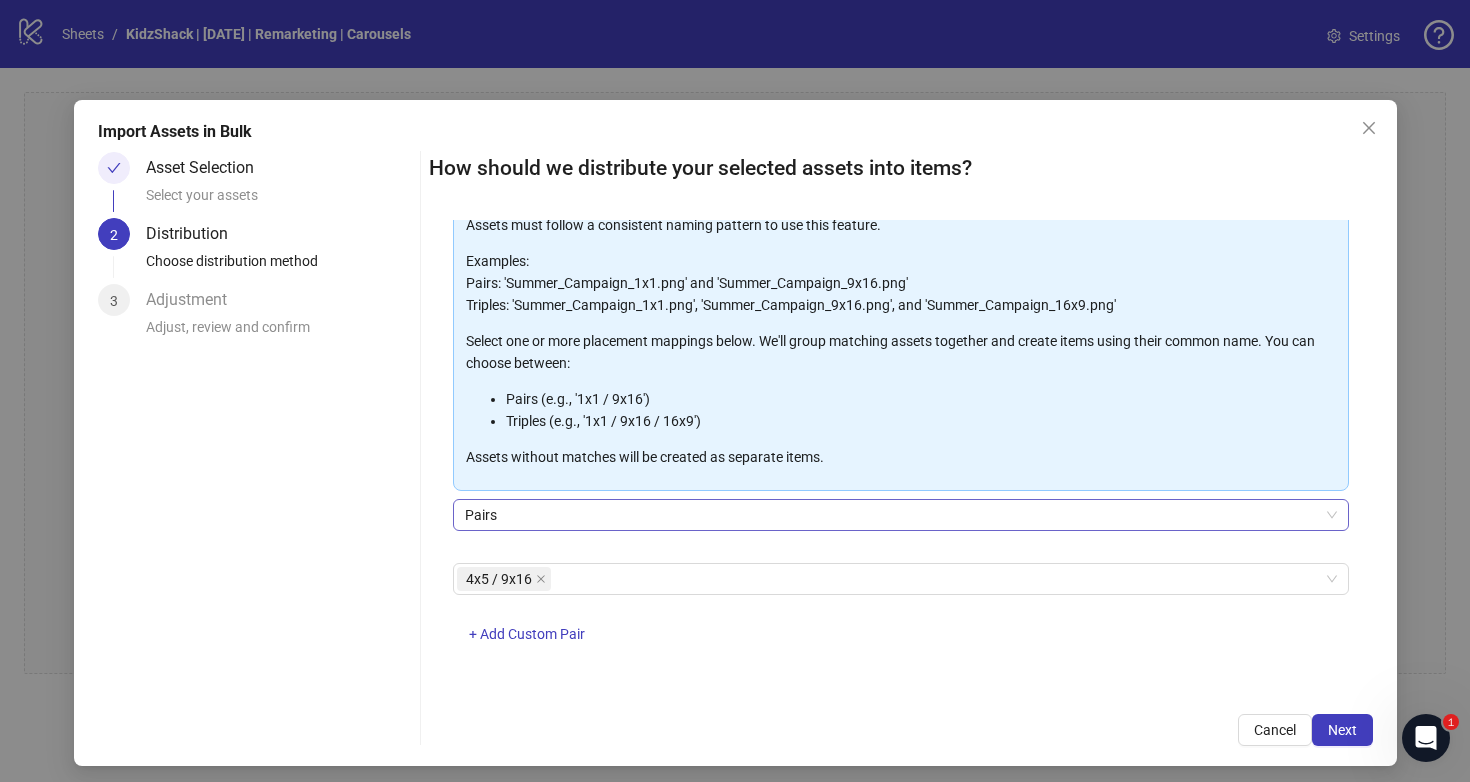 click on "Pairs" at bounding box center [901, 515] 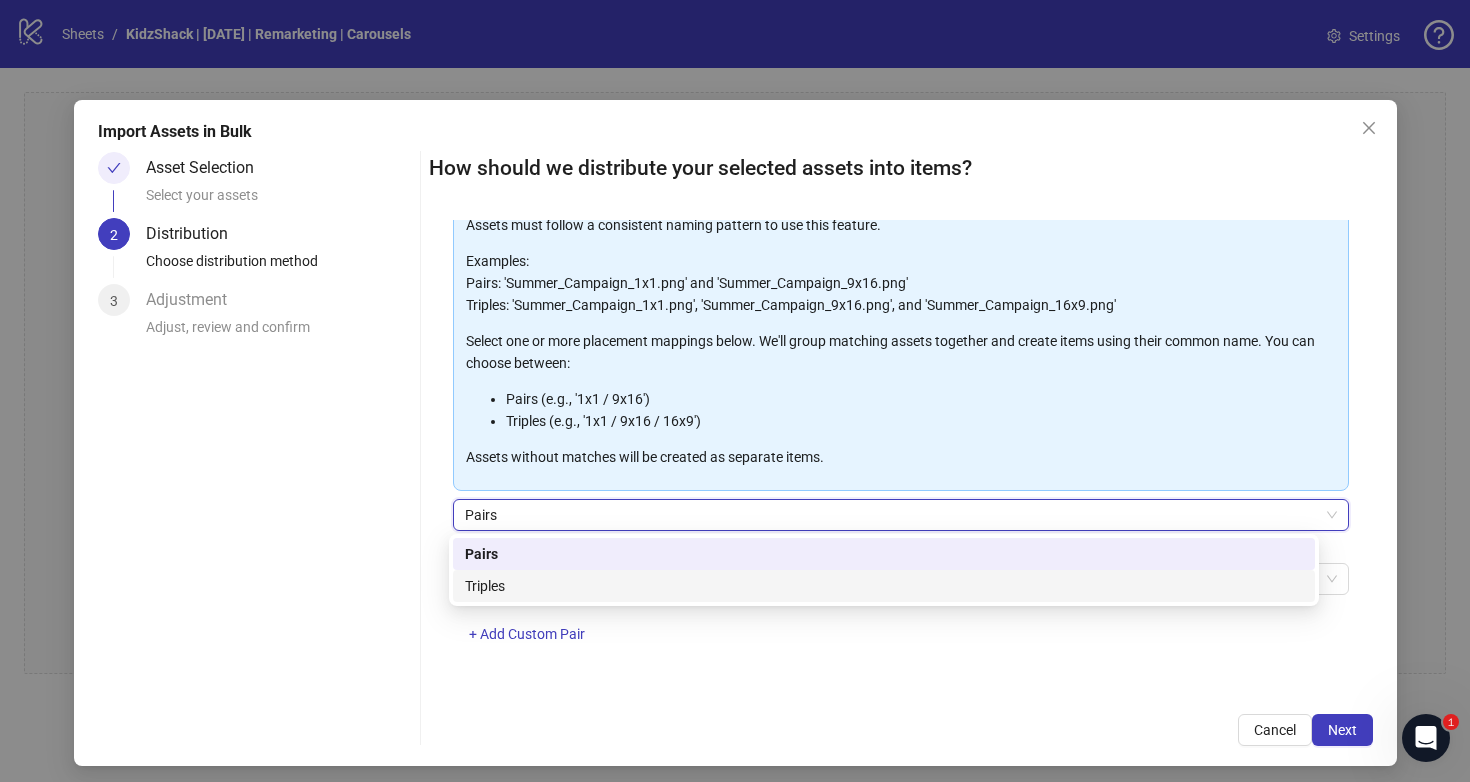 click on "How should we distribute your selected assets into items? One asset per item Group assets by name Assets must follow a consistent naming pattern to use this feature. Examples: Pairs: 'Summer_Campaign_1x1.png' and 'Summer_Campaign_9x16.png' Triples: 'Summer_Campaign_1x1.png', 'Summer_Campaign_9x16.png', and 'Summer_Campaign_16x9.png' Select one or more placement mappings below. We'll group matching assets together and create items using their common name. You can choose between: Pairs (e.g., '1x1 / 9x16') Triples (e.g., '1x1 / 9x16 / 16x9') Assets without matches will be created as separate items. Pairs Pairs 4x5 / 9x16   + Add Custom Pair Cancel Next" at bounding box center (901, 449) 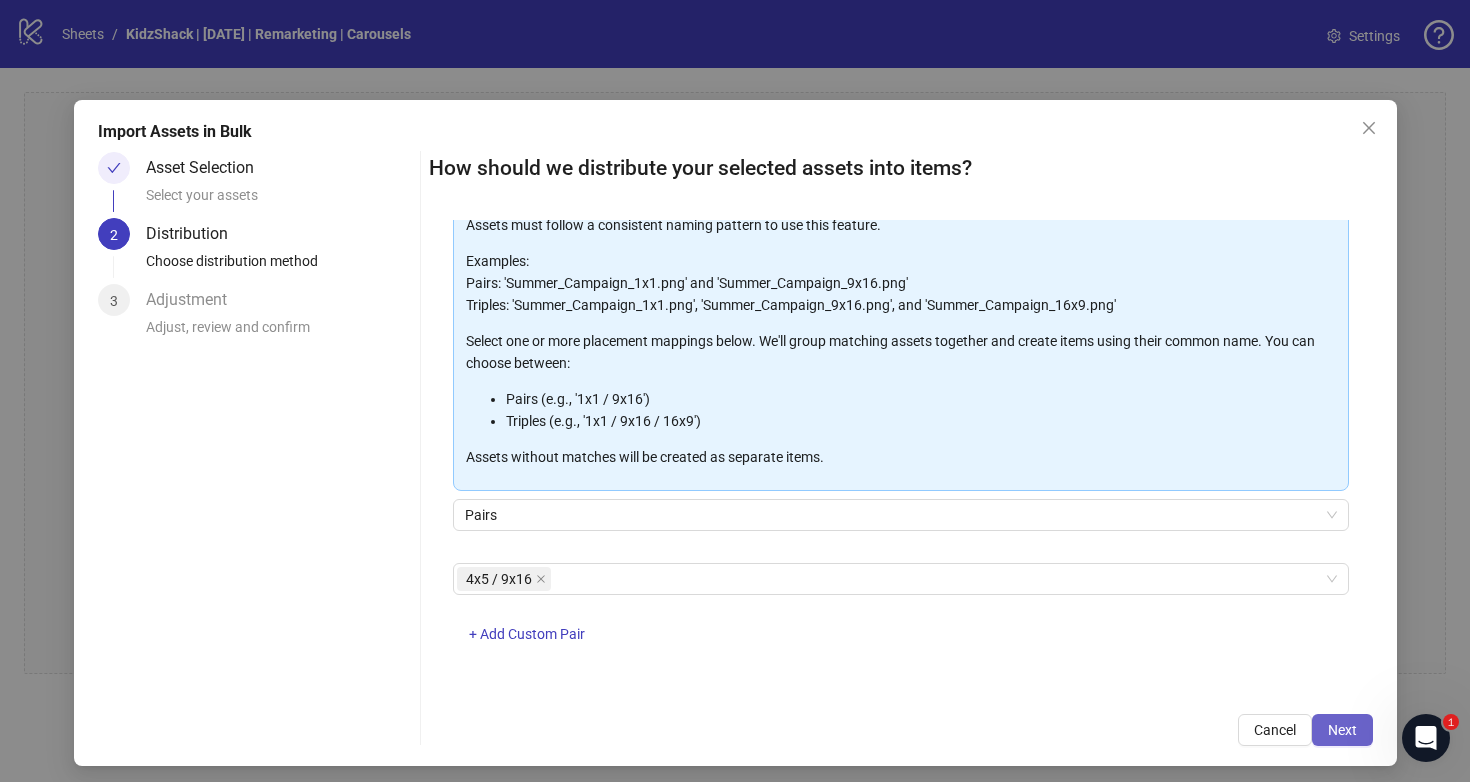 click on "Next" at bounding box center (1342, 730) 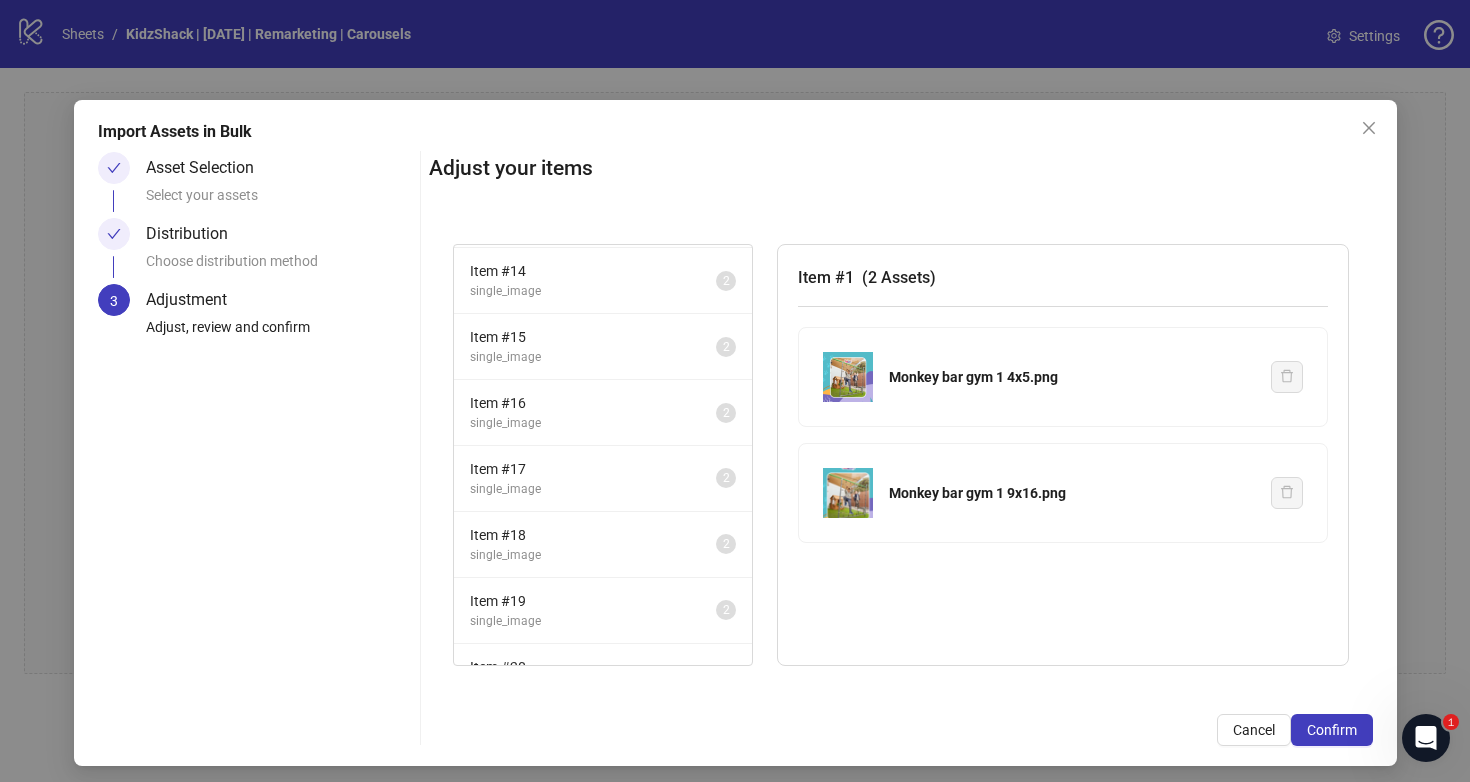 scroll, scrollTop: 895, scrollLeft: 0, axis: vertical 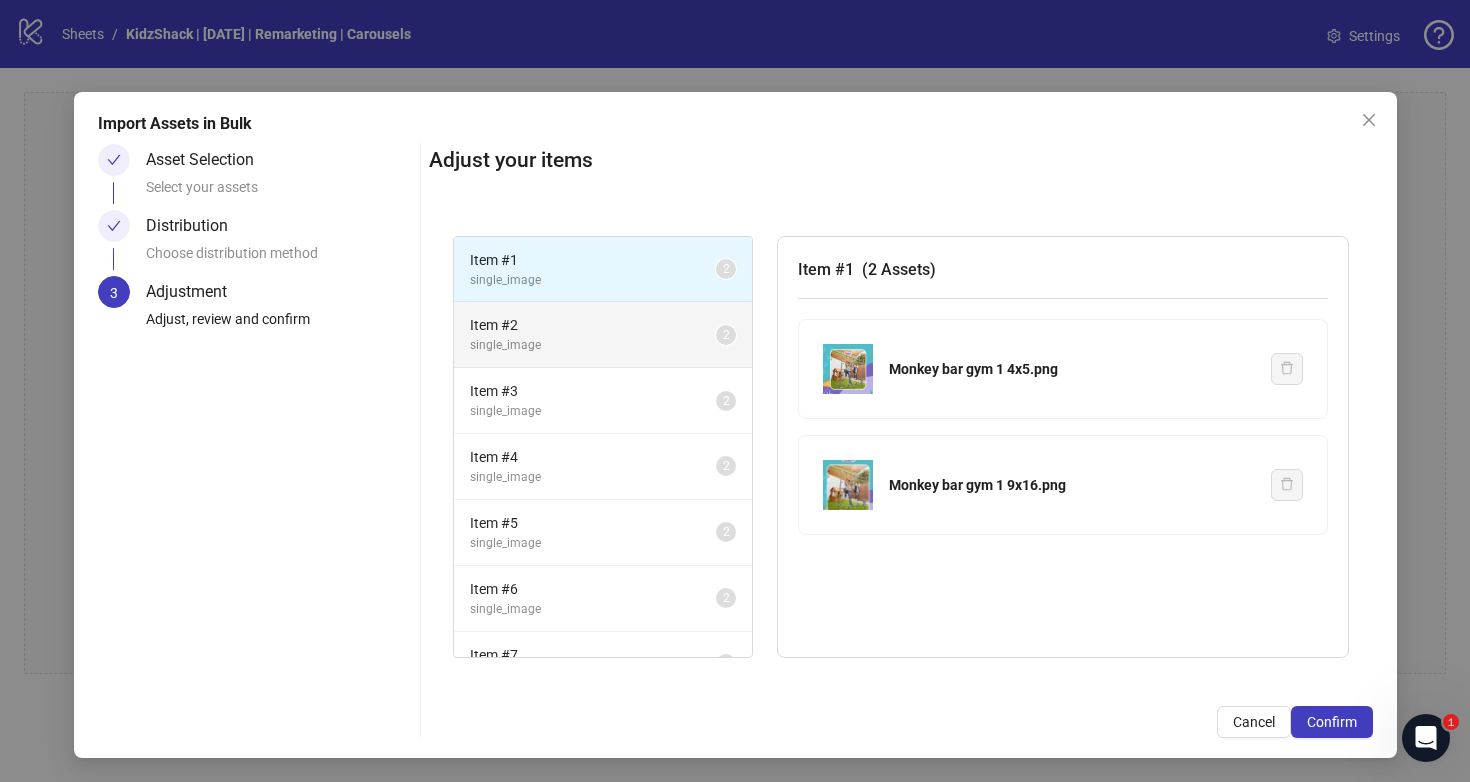click on "single_image" at bounding box center (593, 280) 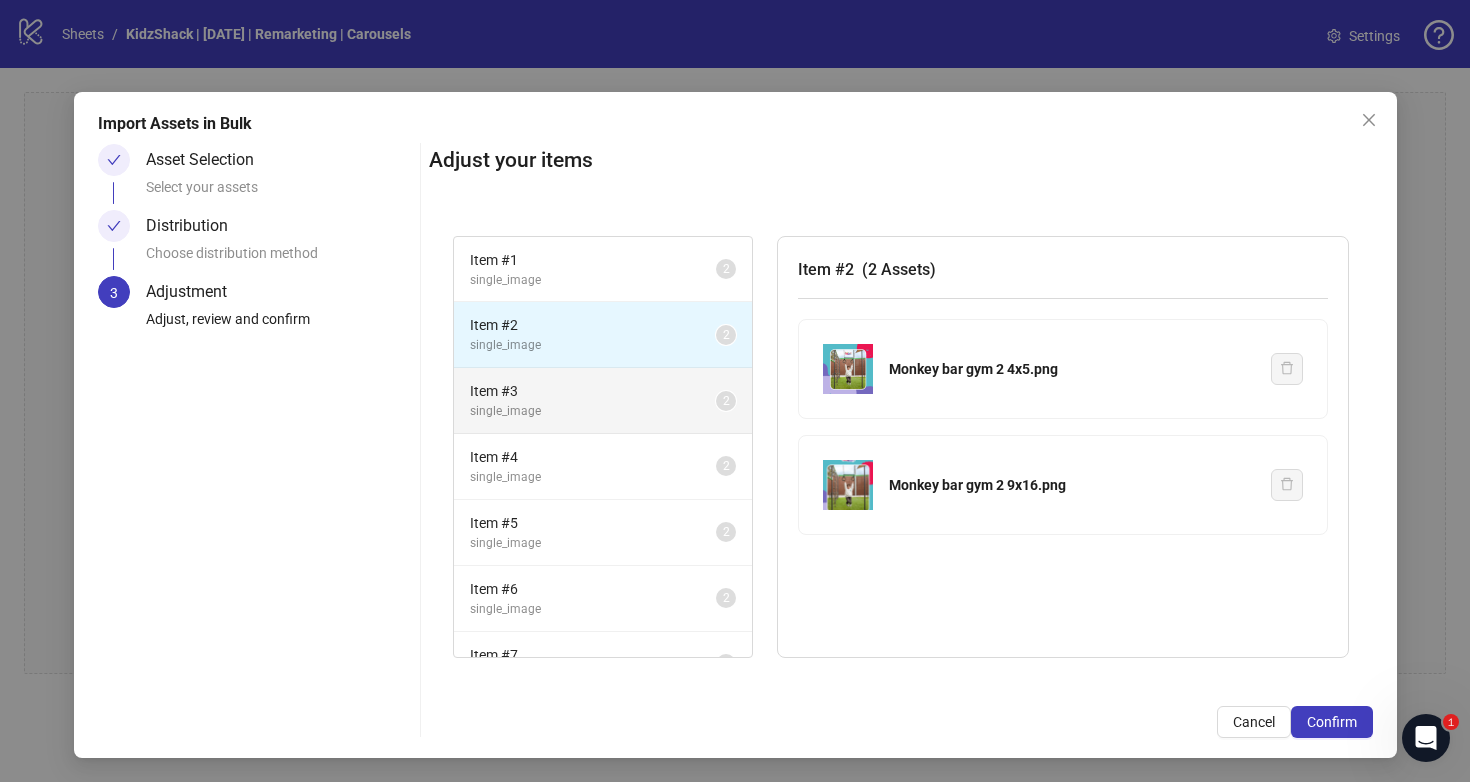 click on "Item # 3" at bounding box center [593, 260] 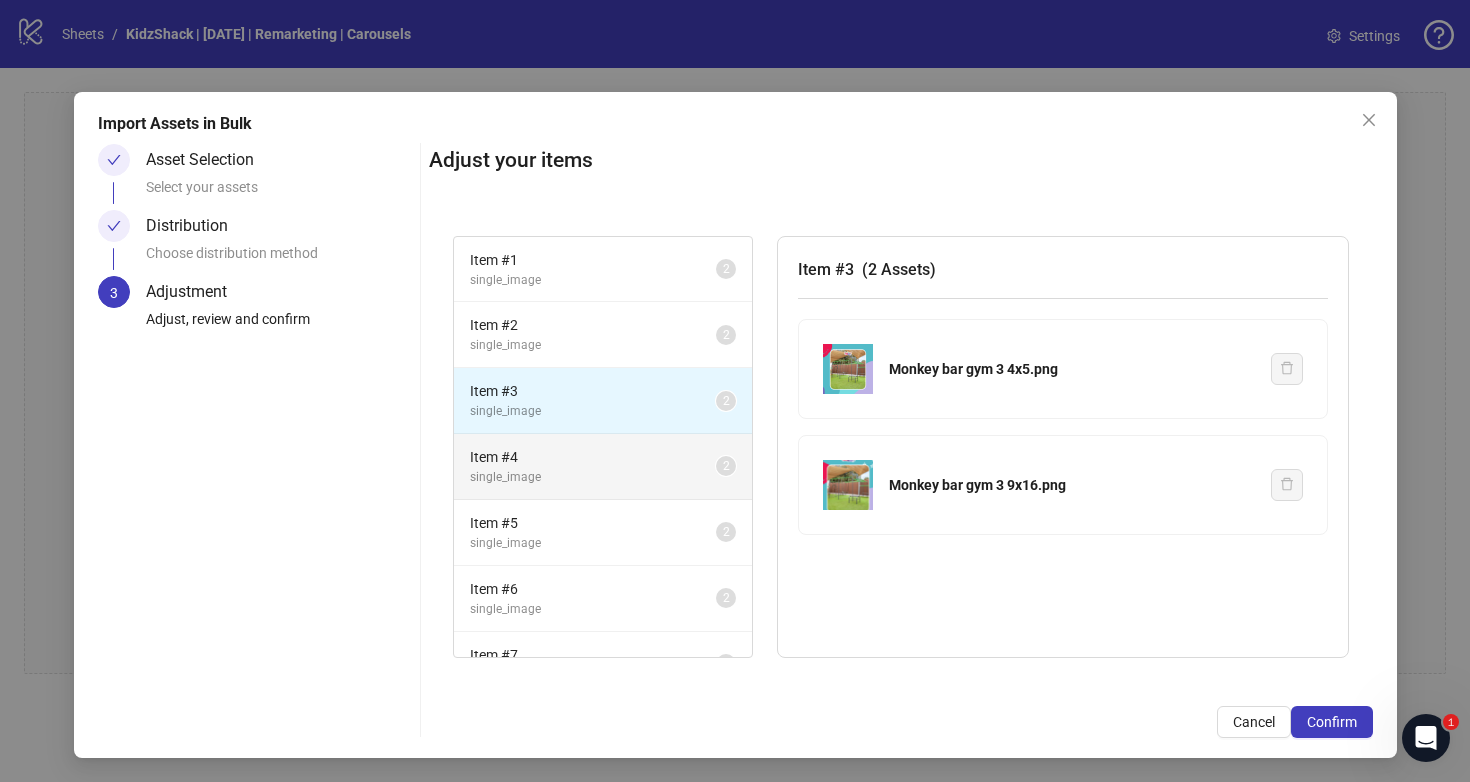 click on "Item # 4" at bounding box center (593, 260) 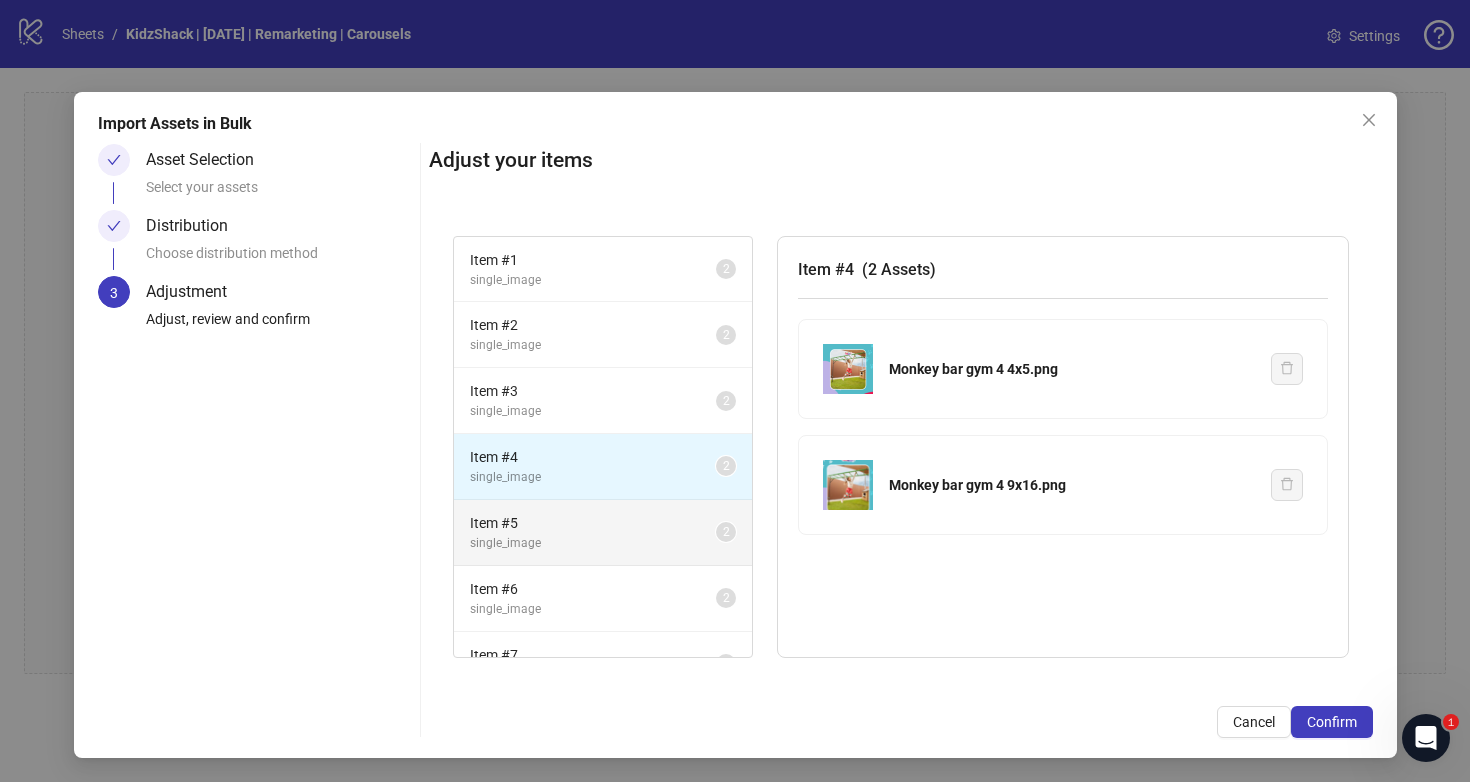 click on "Item # 5 single_image 2" at bounding box center (603, 533) 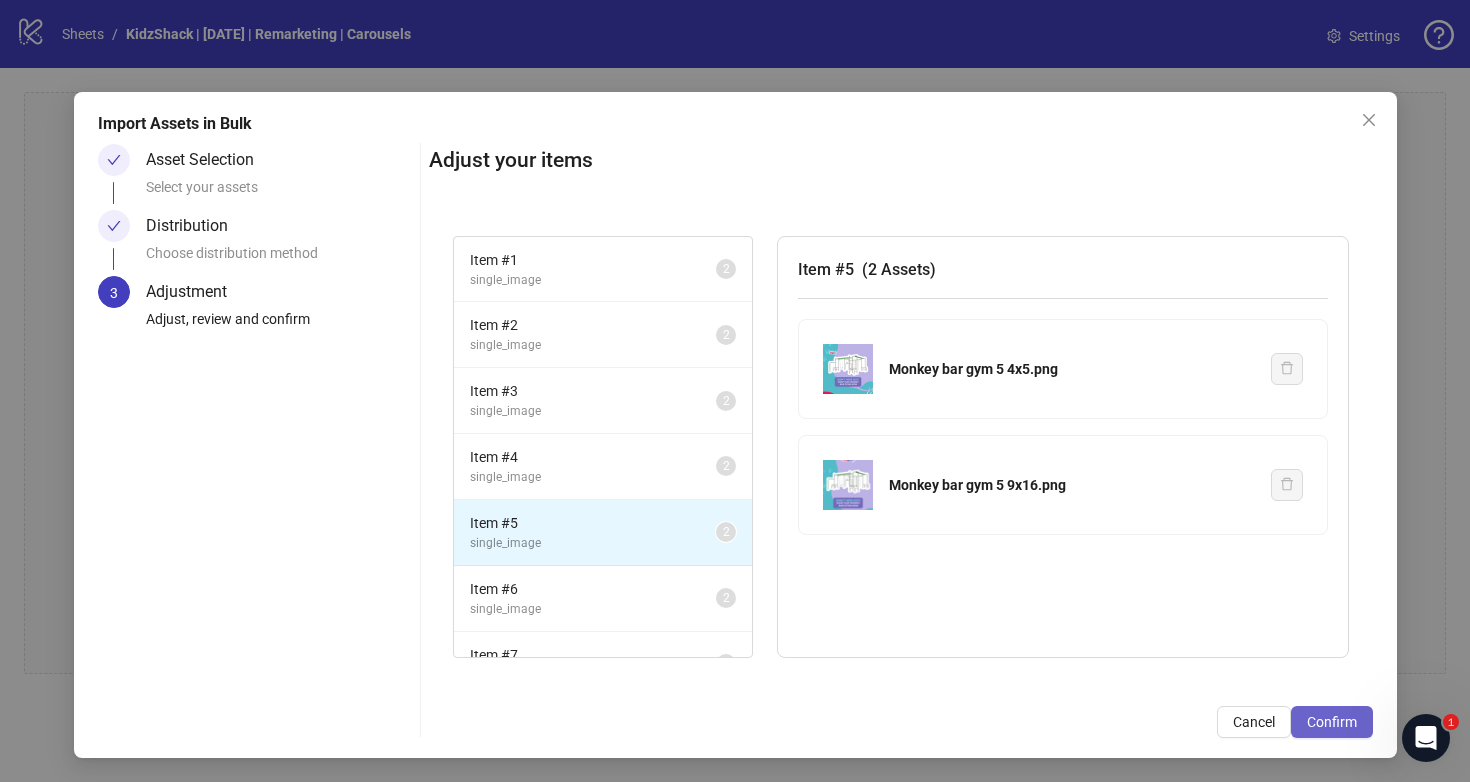 click on "Confirm" at bounding box center (1332, 722) 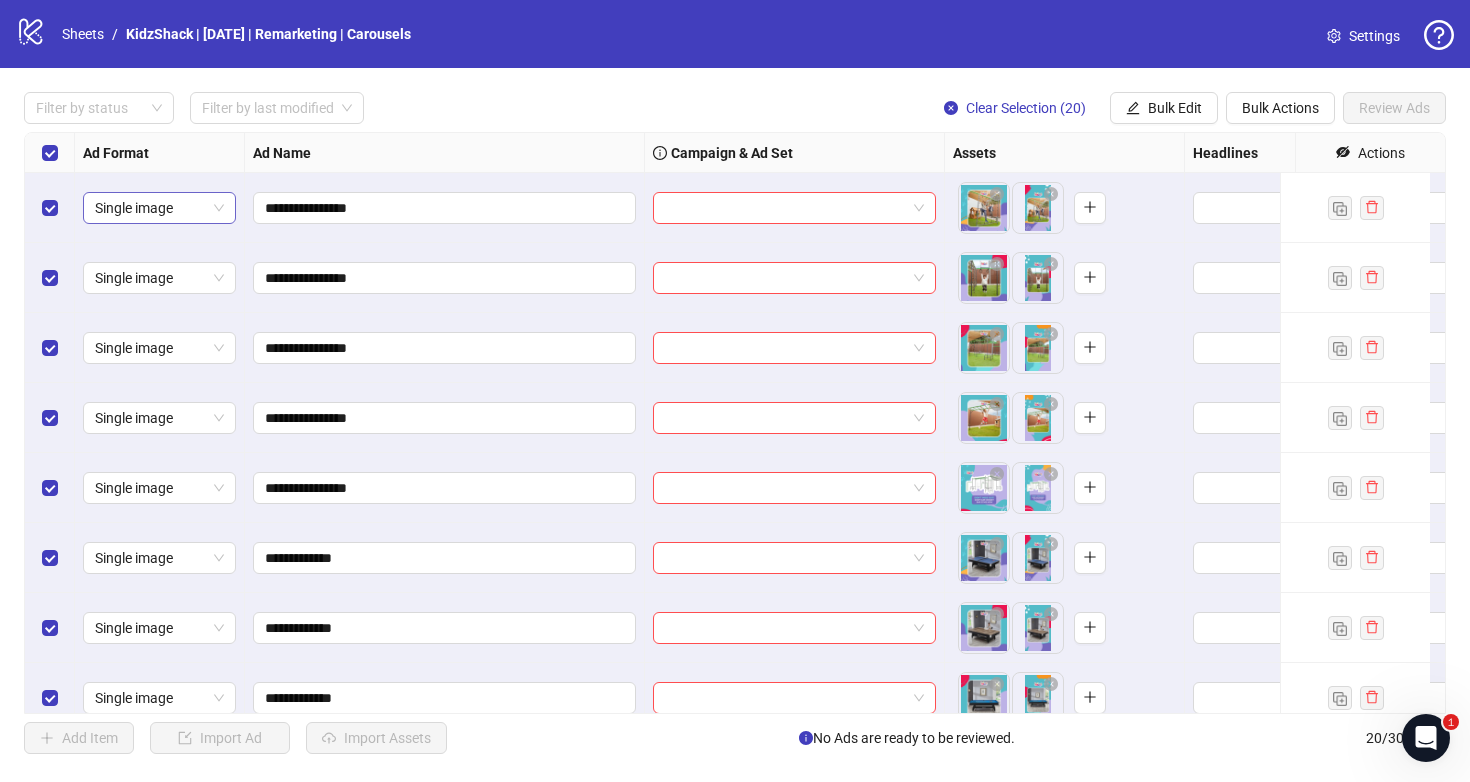 click on "Single image" at bounding box center [159, 208] 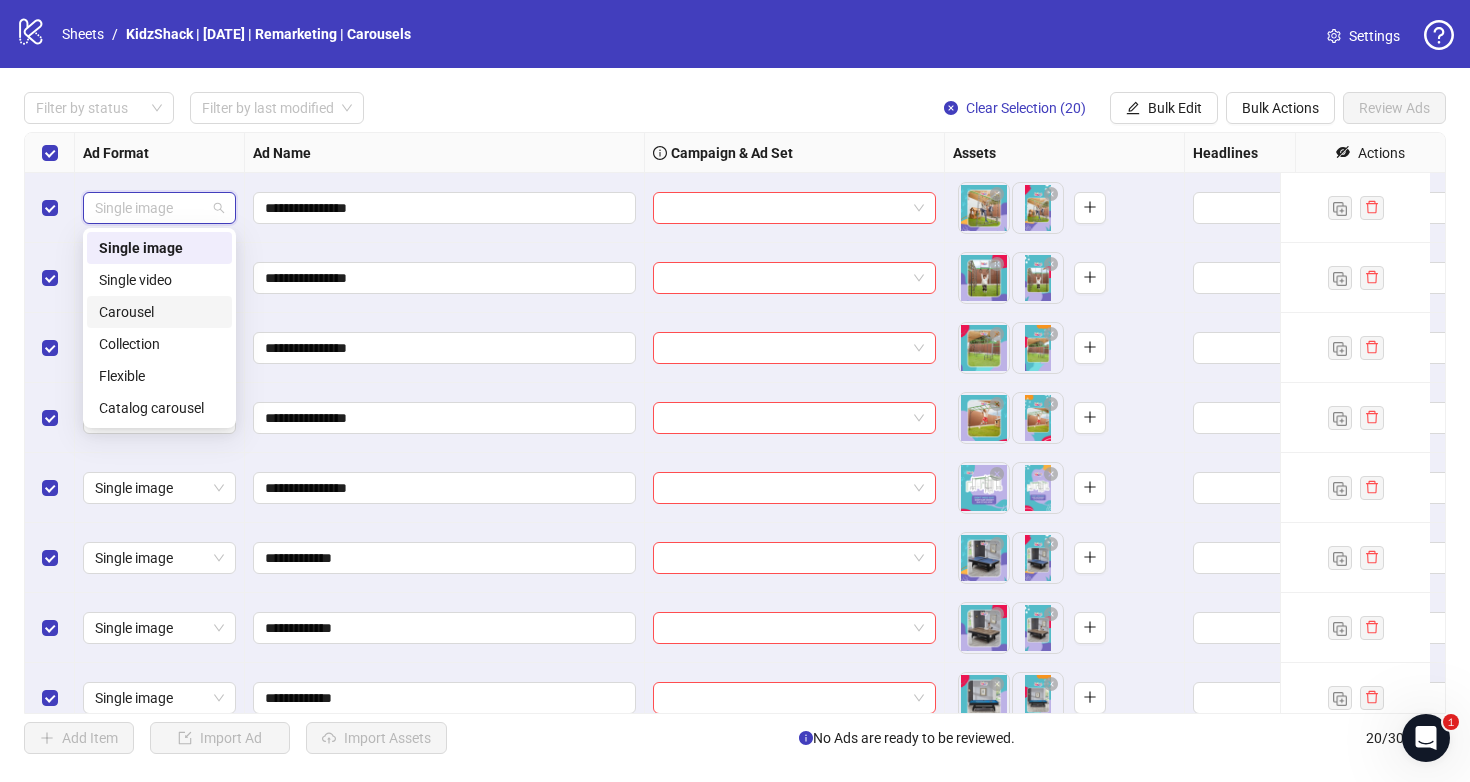 click on "Carousel" at bounding box center (159, 312) 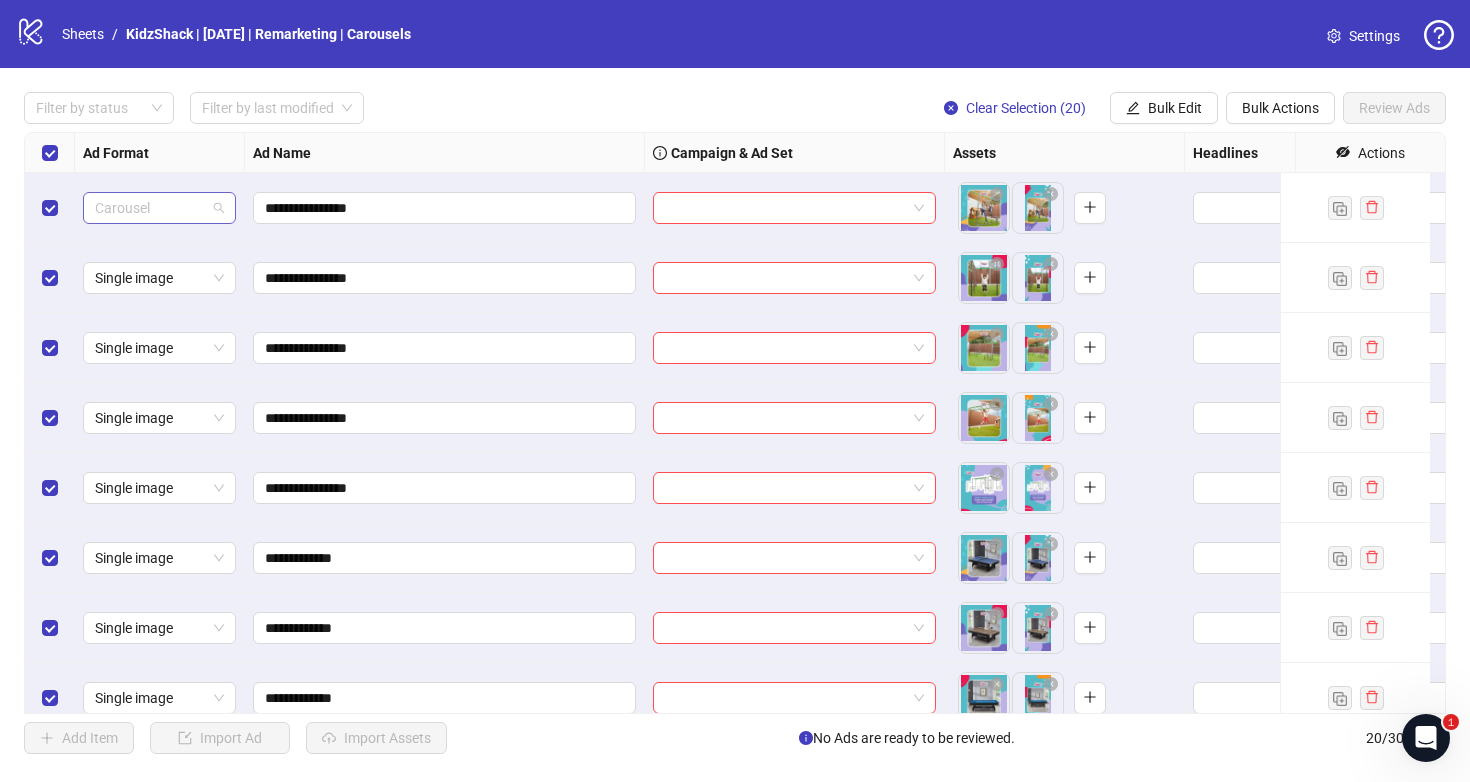 click on "Carousel" at bounding box center [159, 208] 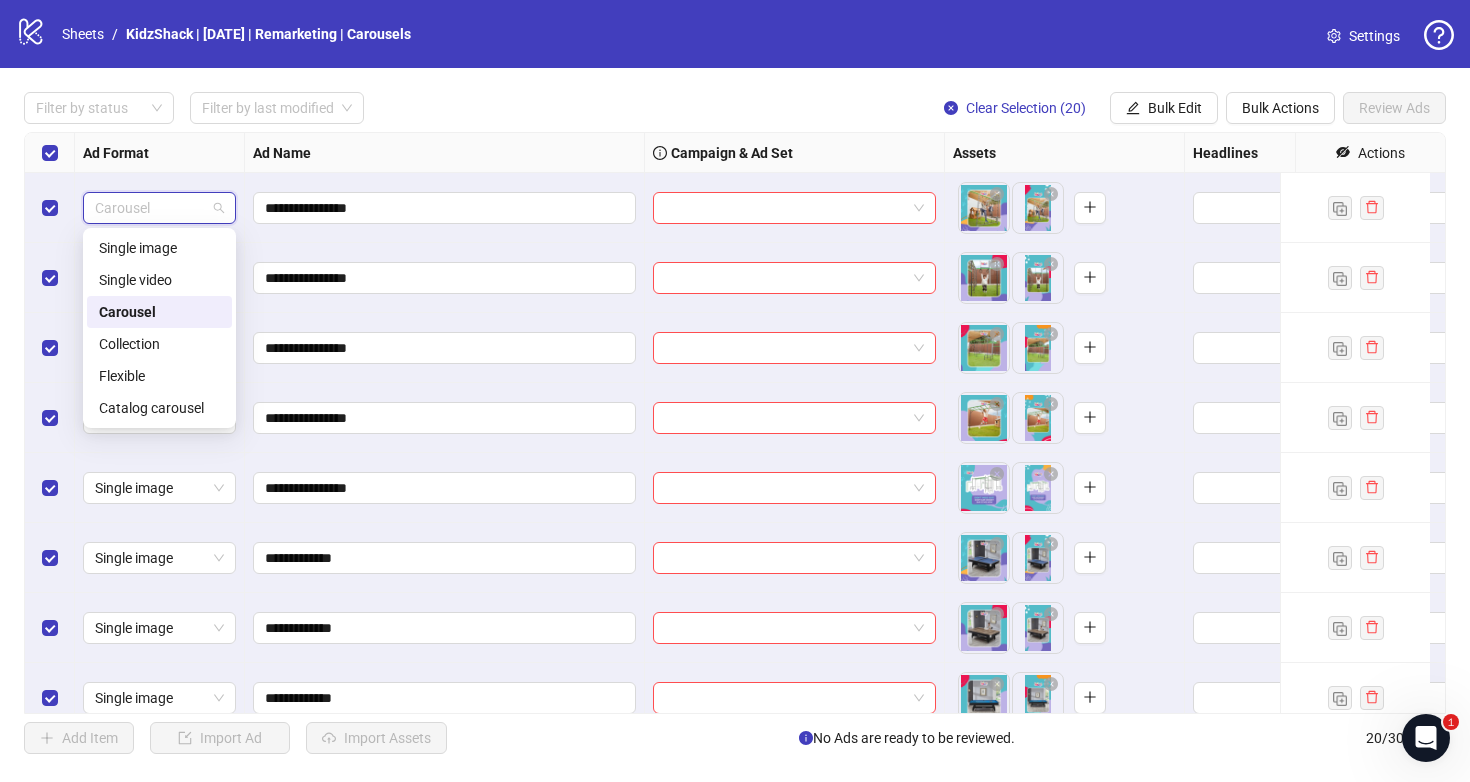 click on "Carousel" at bounding box center (160, 208) 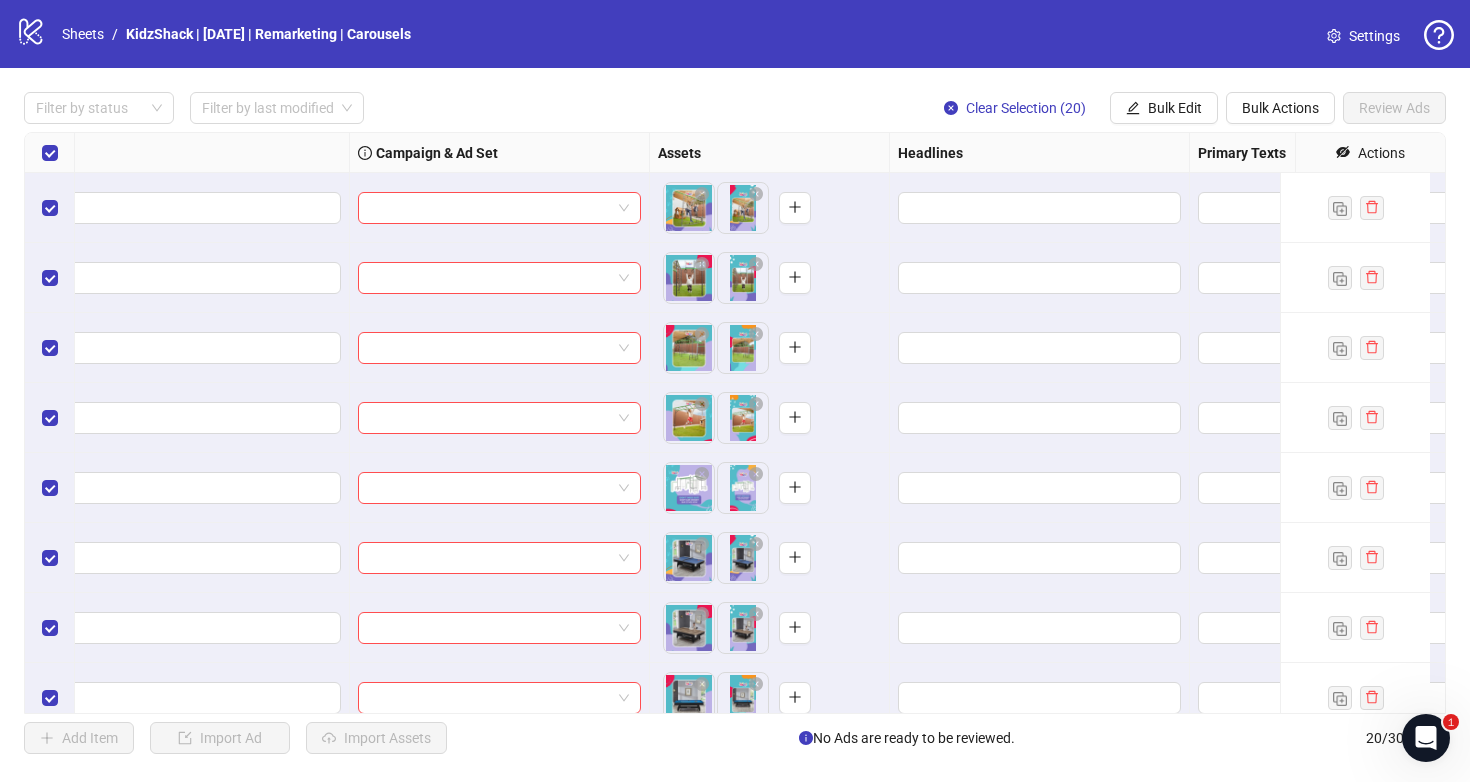 scroll, scrollTop: 0, scrollLeft: 402, axis: horizontal 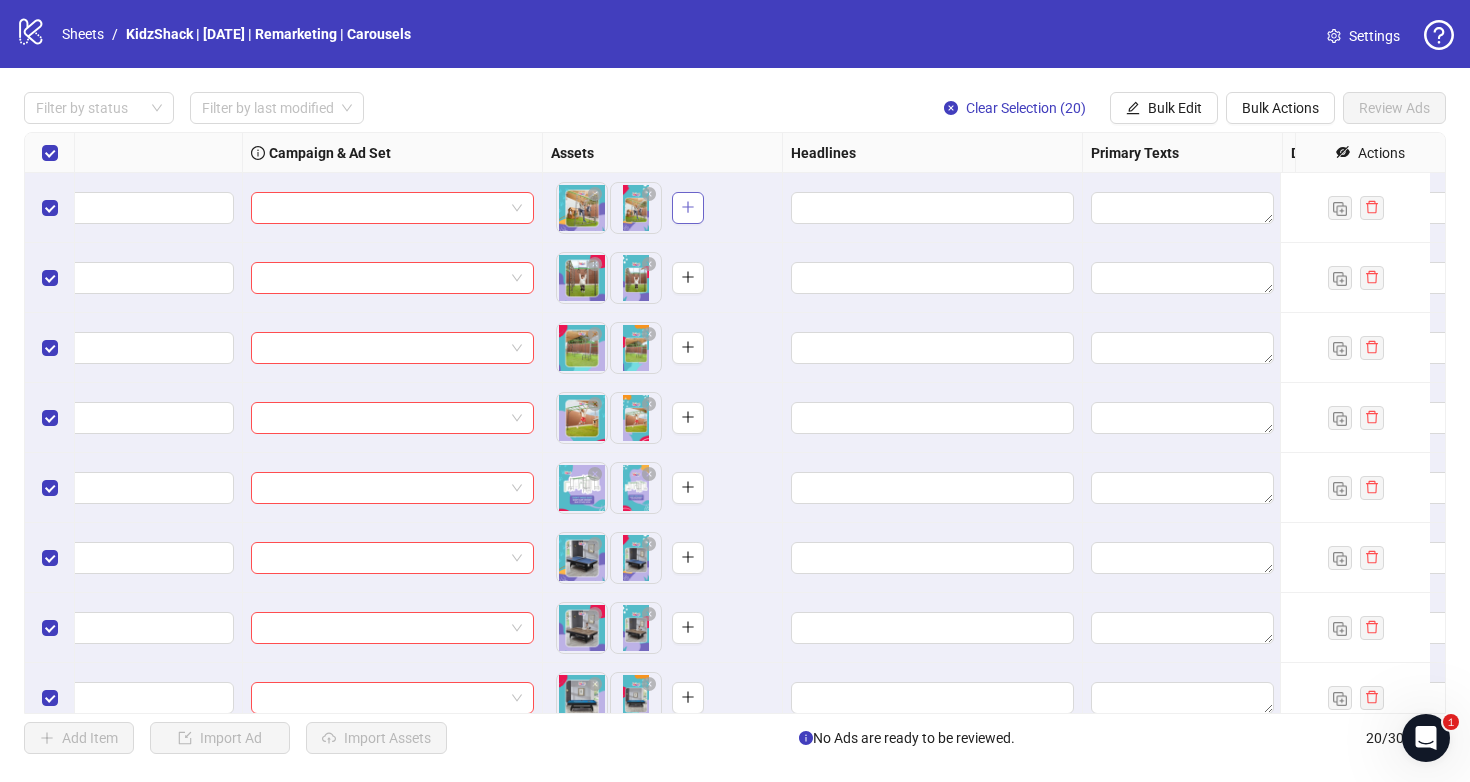click at bounding box center (688, 207) 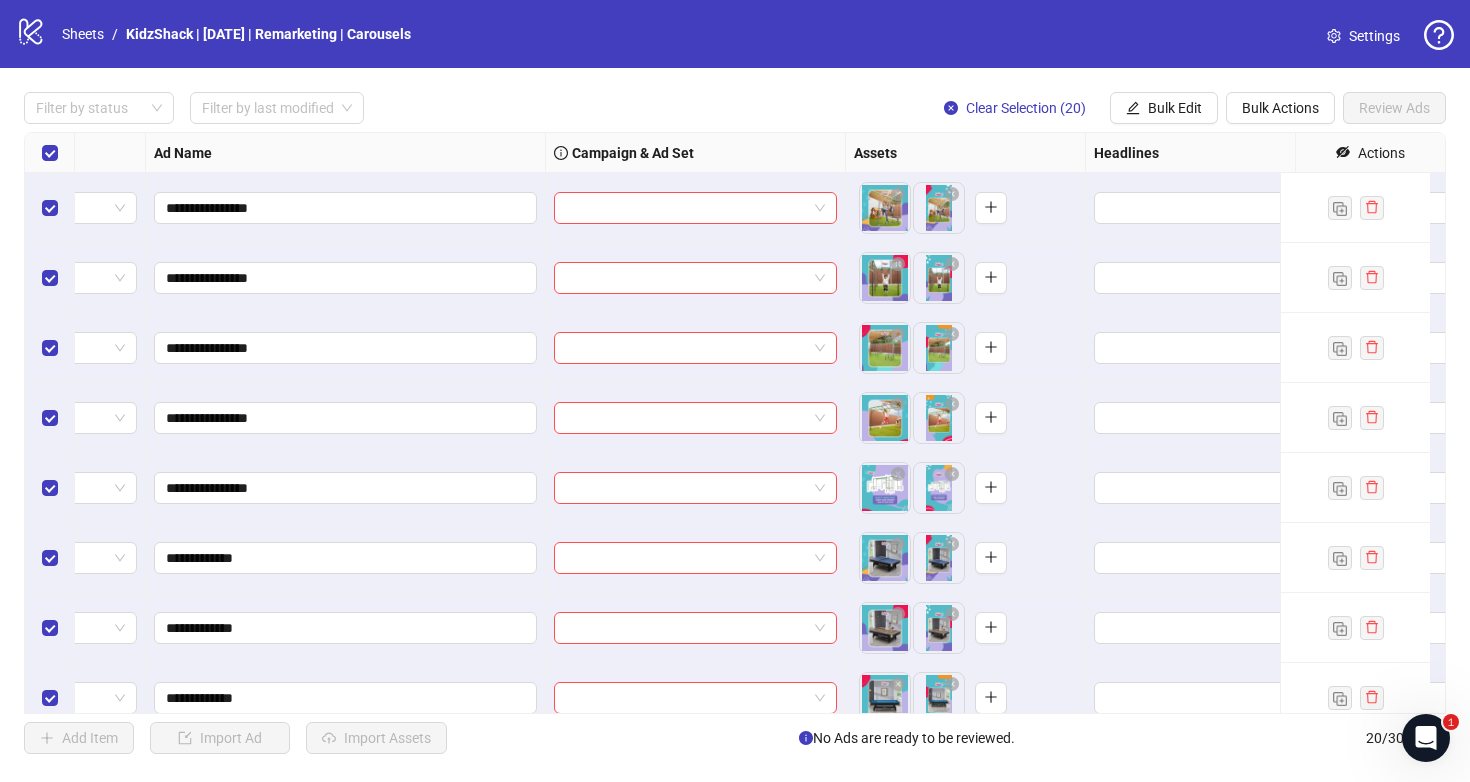 scroll, scrollTop: 0, scrollLeft: 0, axis: both 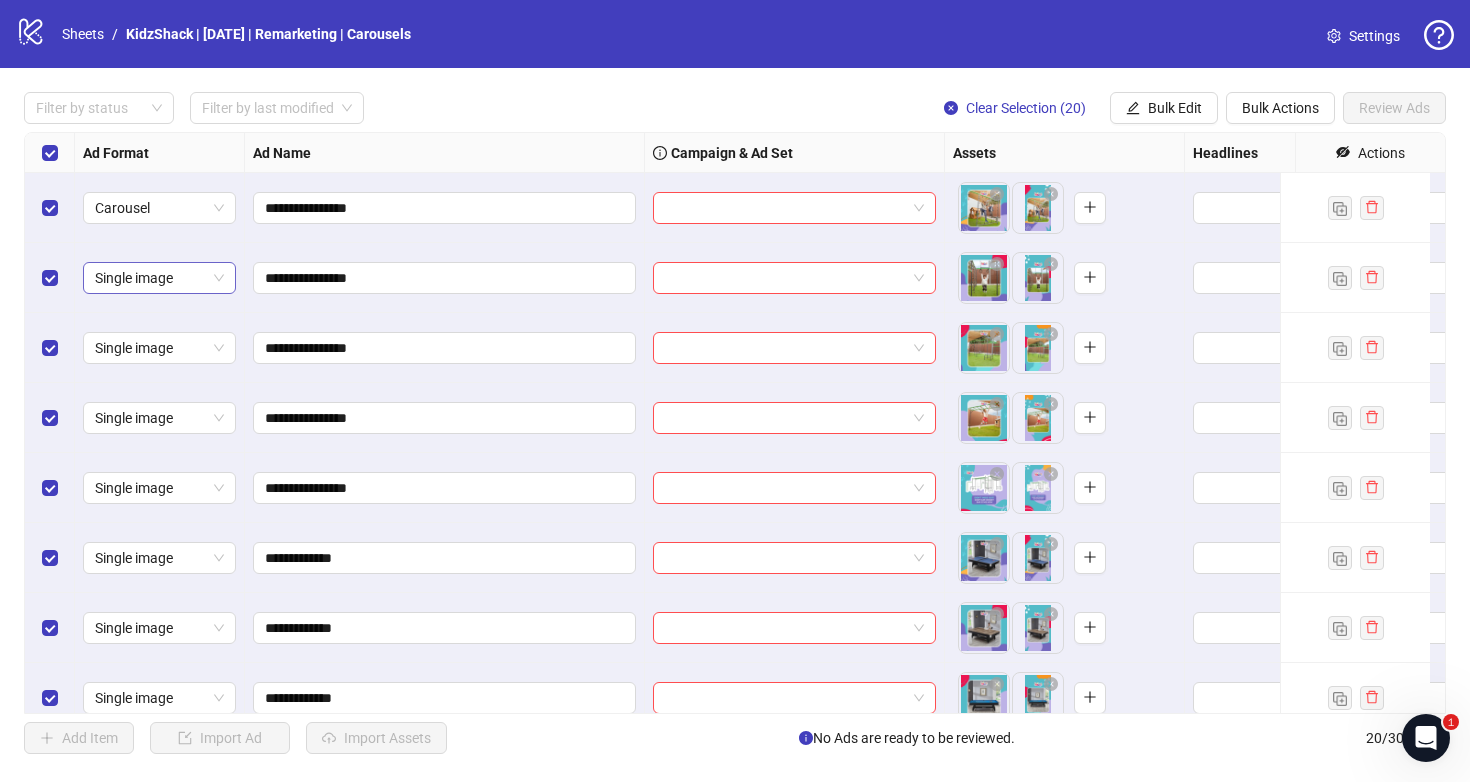 click on "Single image" at bounding box center (159, 208) 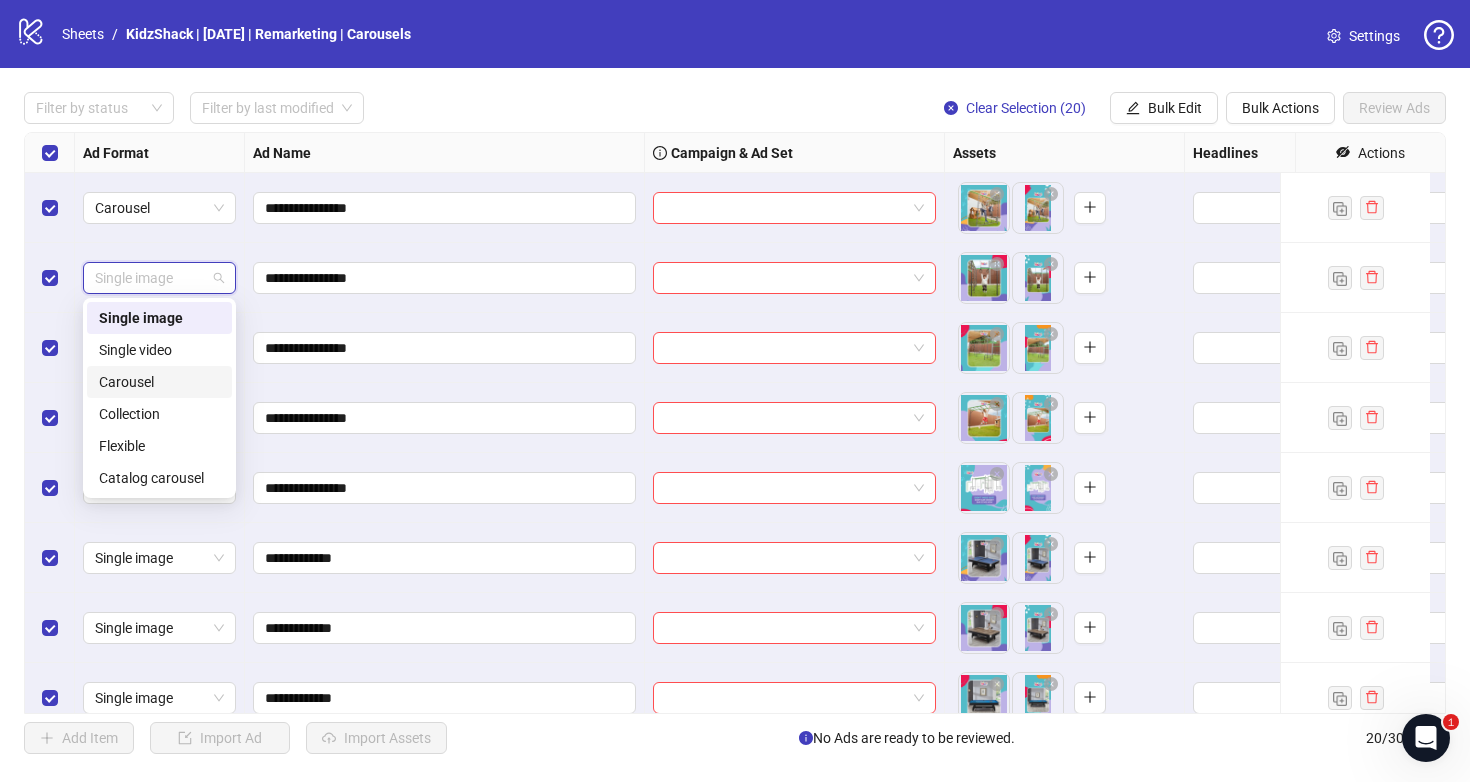 click on "Carousel" at bounding box center [159, 382] 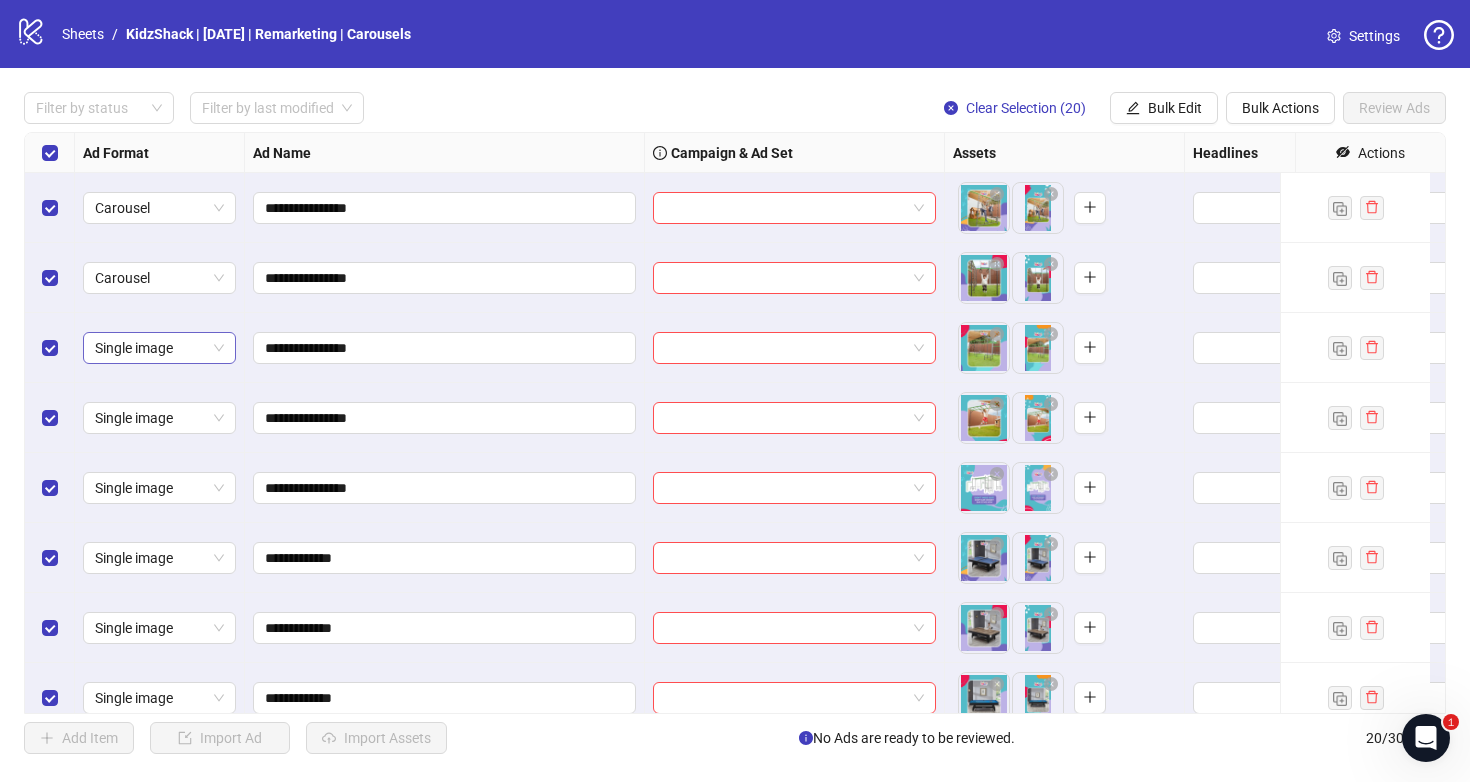 click on "Single image" at bounding box center (159, 208) 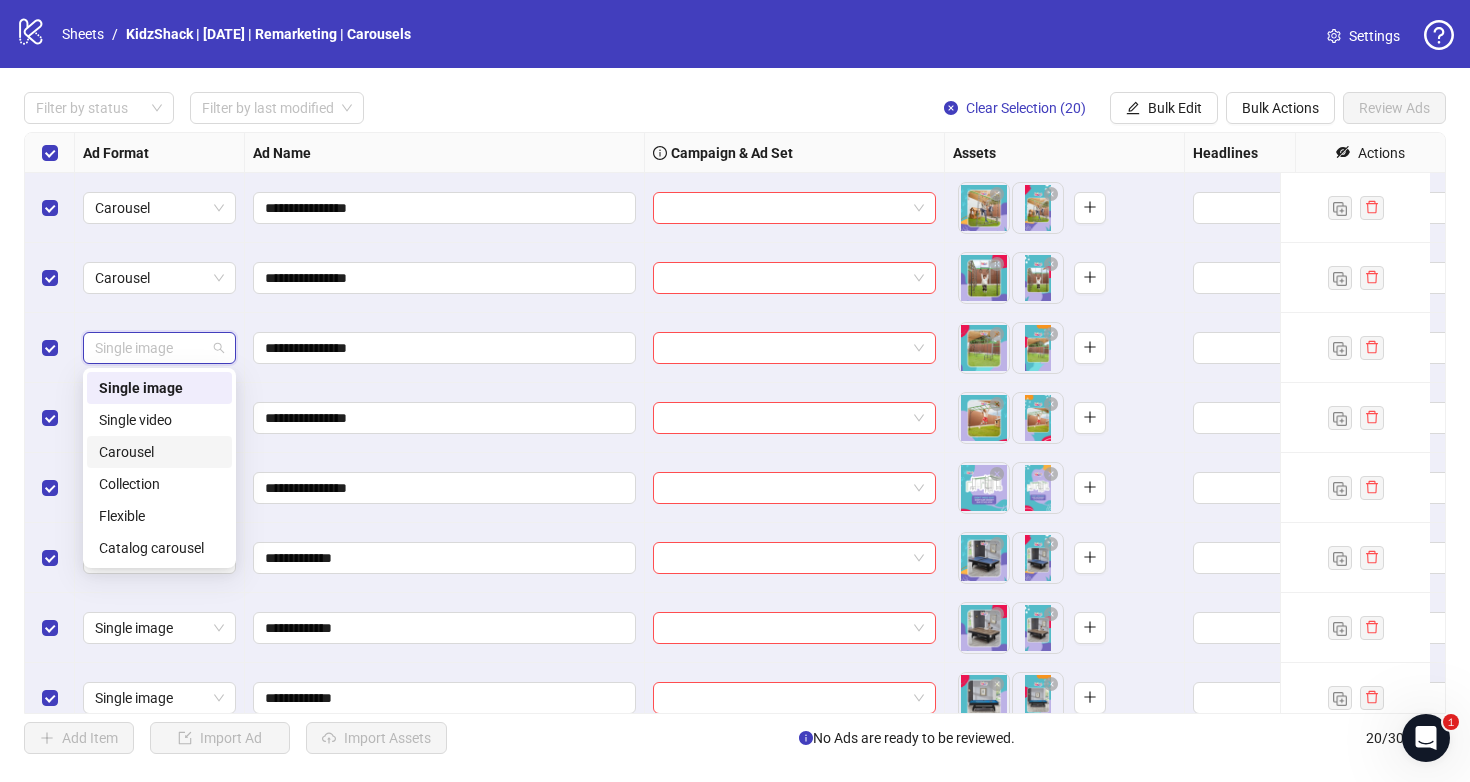 click on "Carousel" at bounding box center [159, 452] 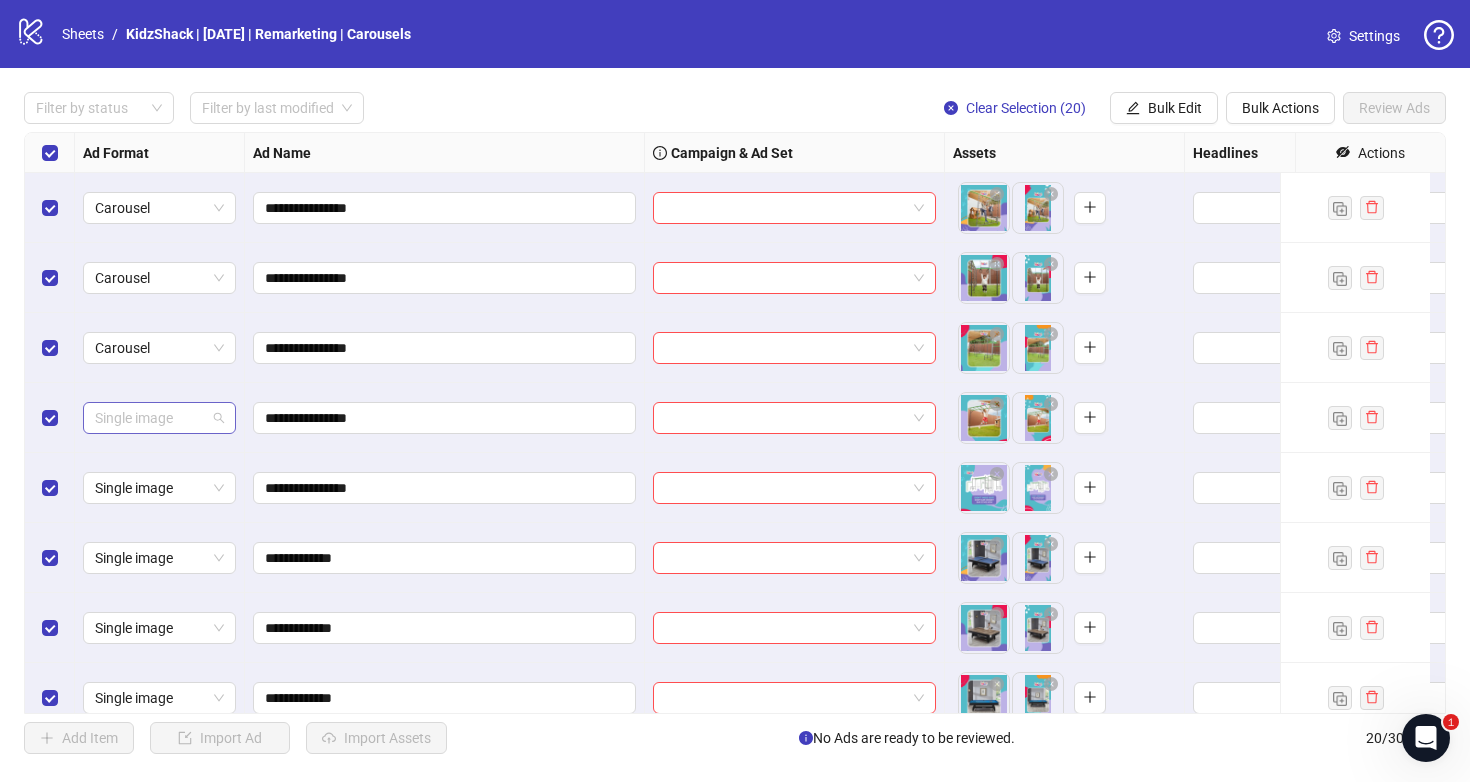 click on "Single image" at bounding box center [159, 418] 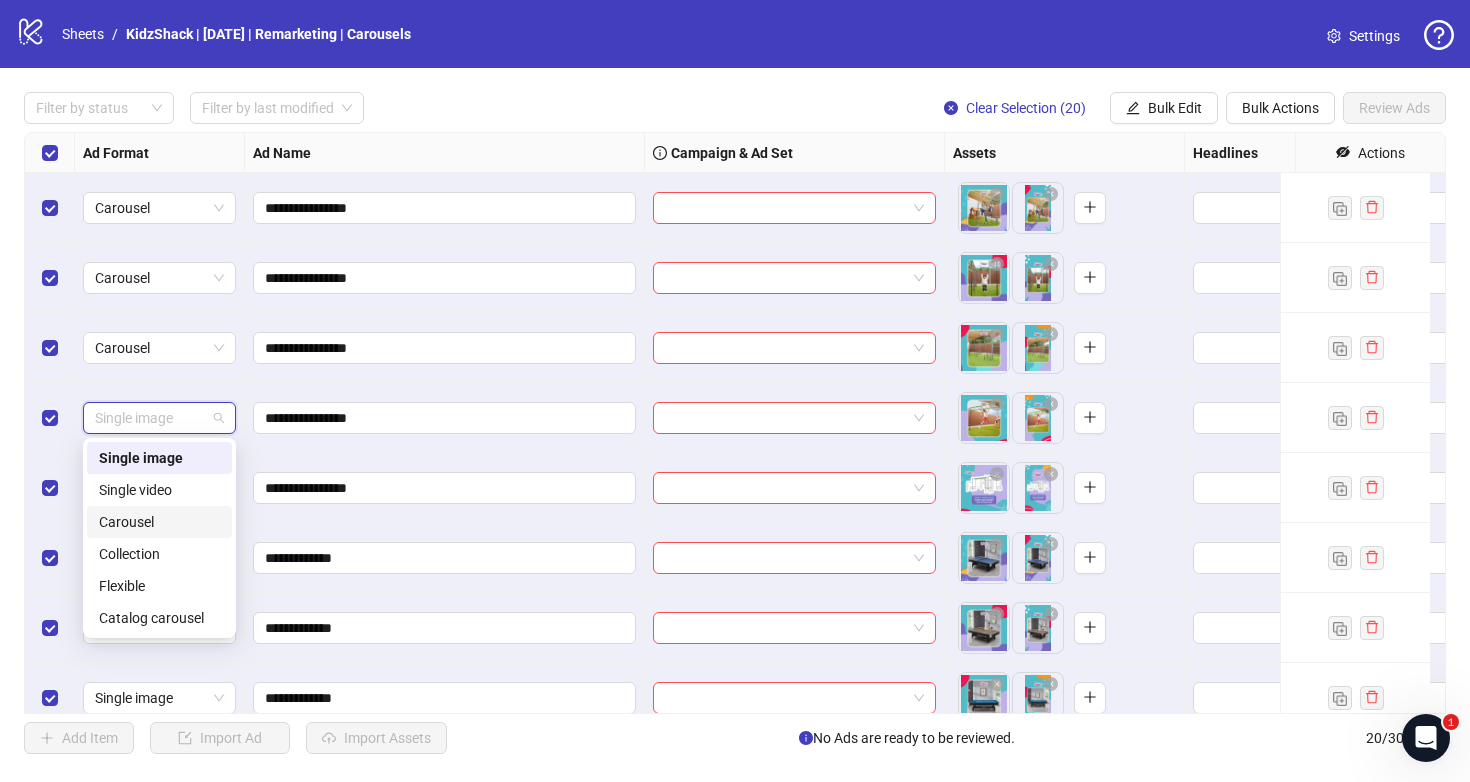 click on "Carousel" at bounding box center (159, 522) 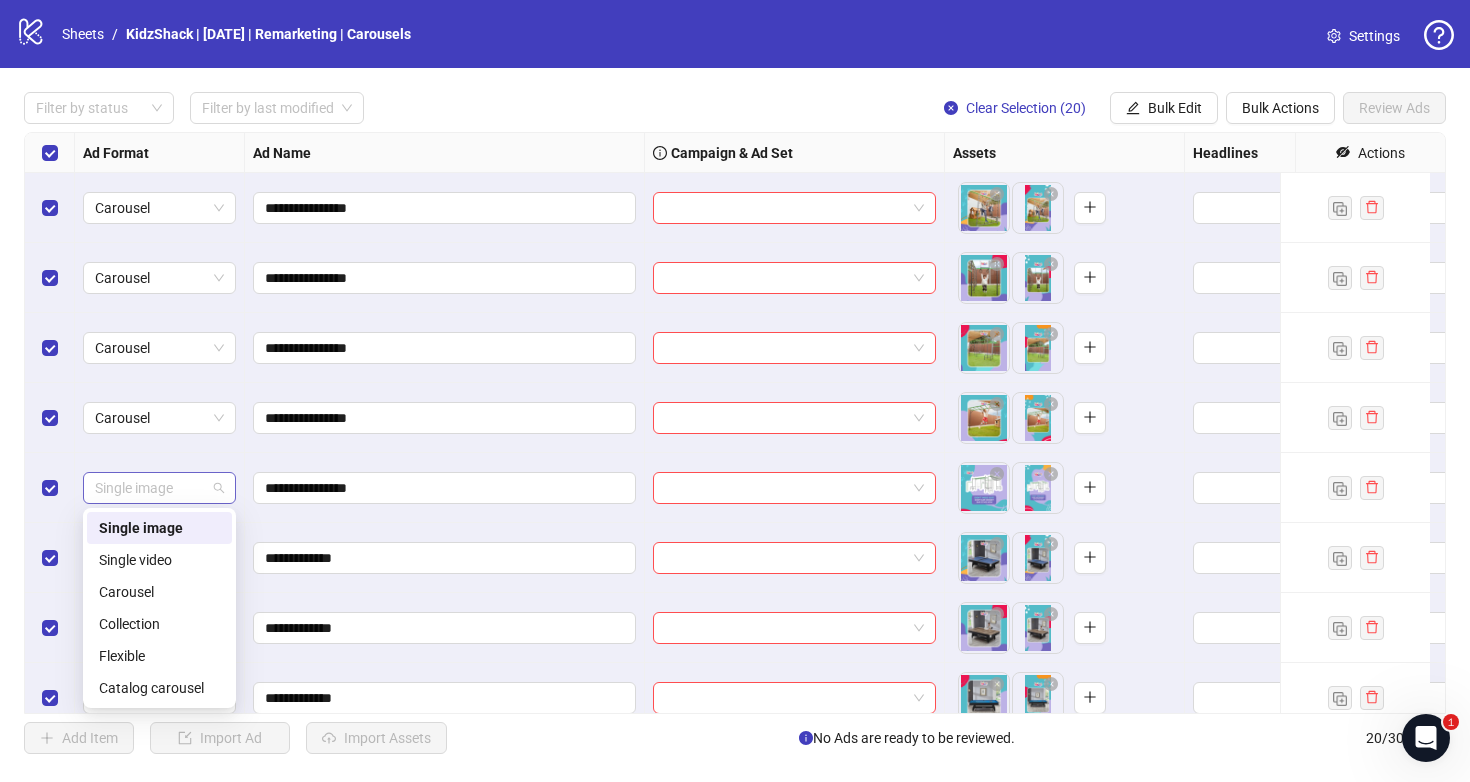 click on "Single image" at bounding box center [159, 488] 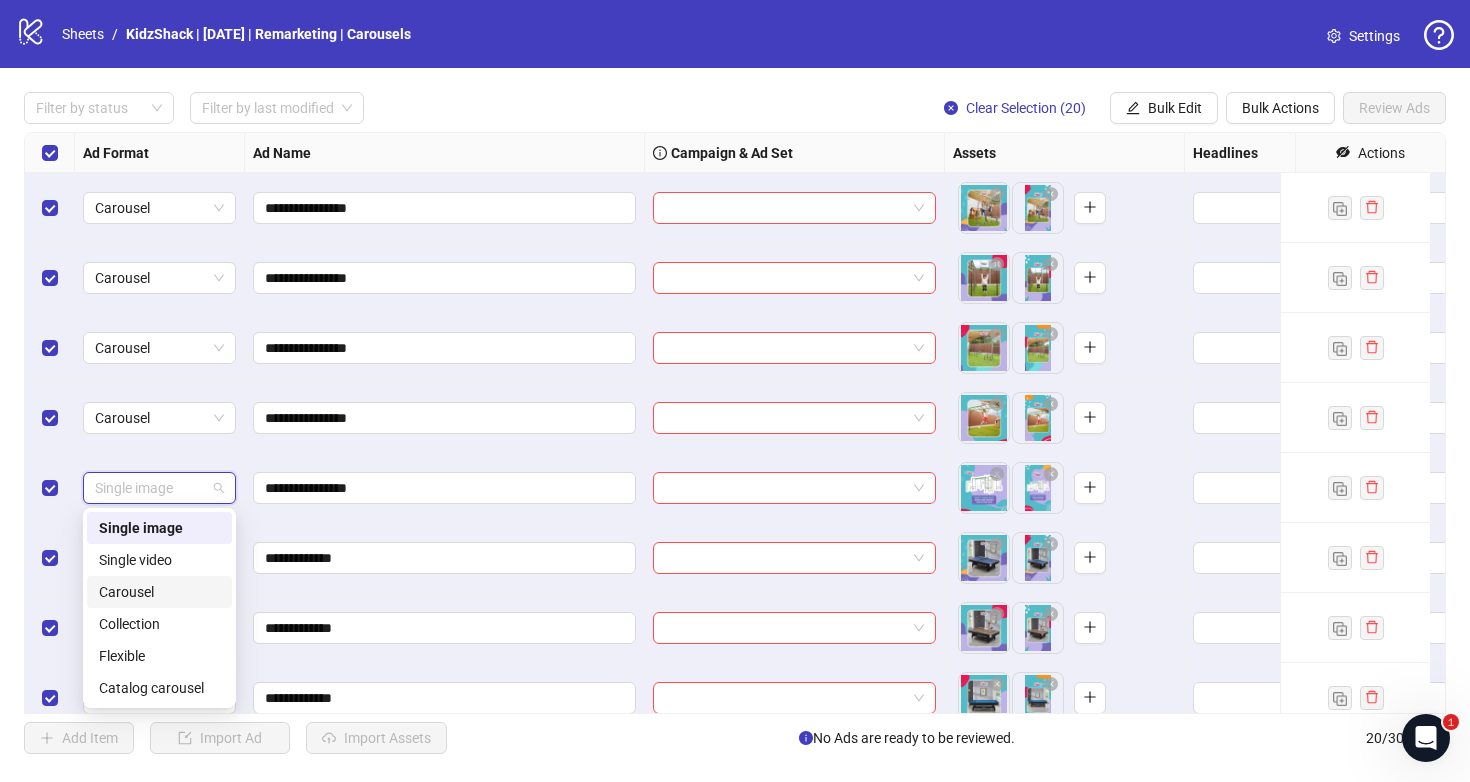 click on "Carousel" at bounding box center [159, 592] 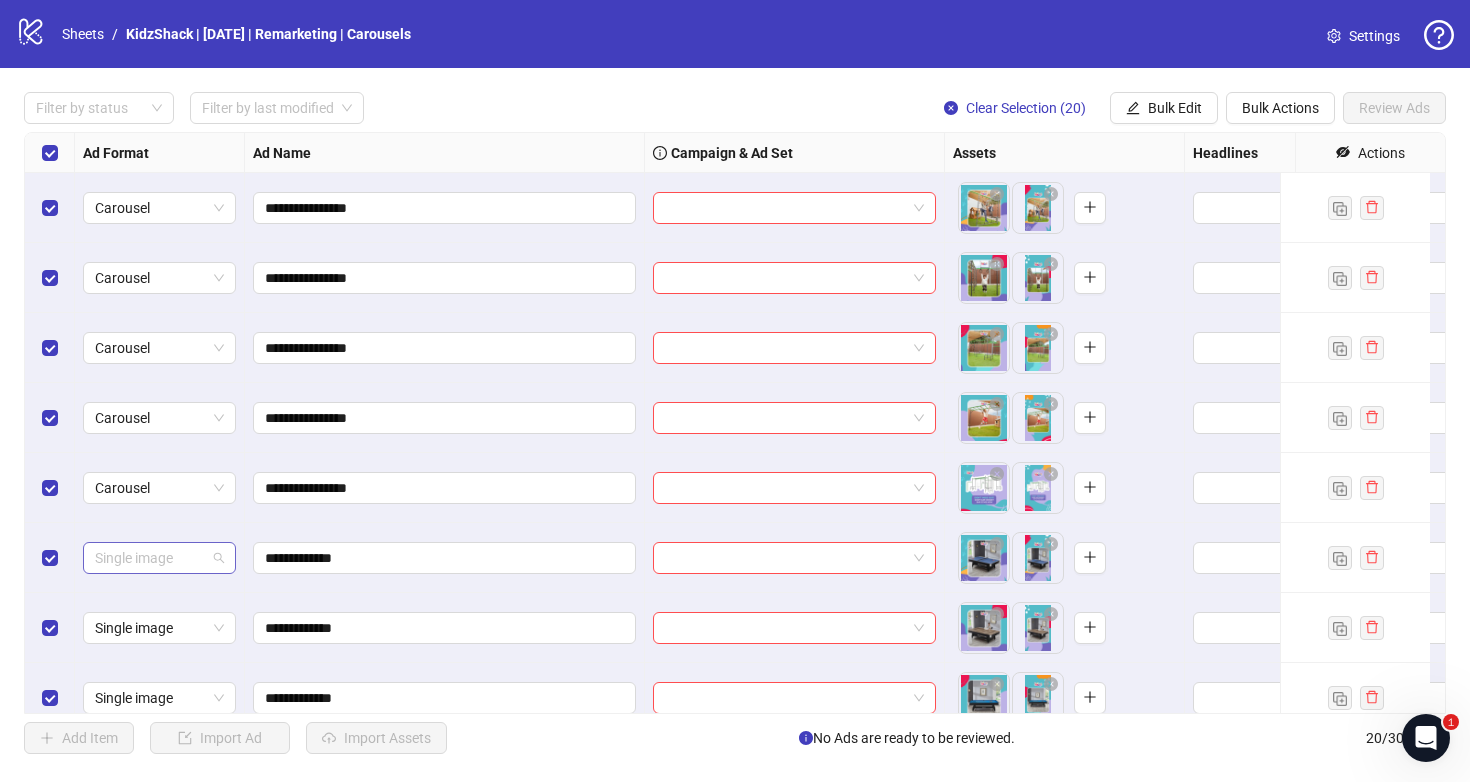 click on "Single image" at bounding box center [159, 558] 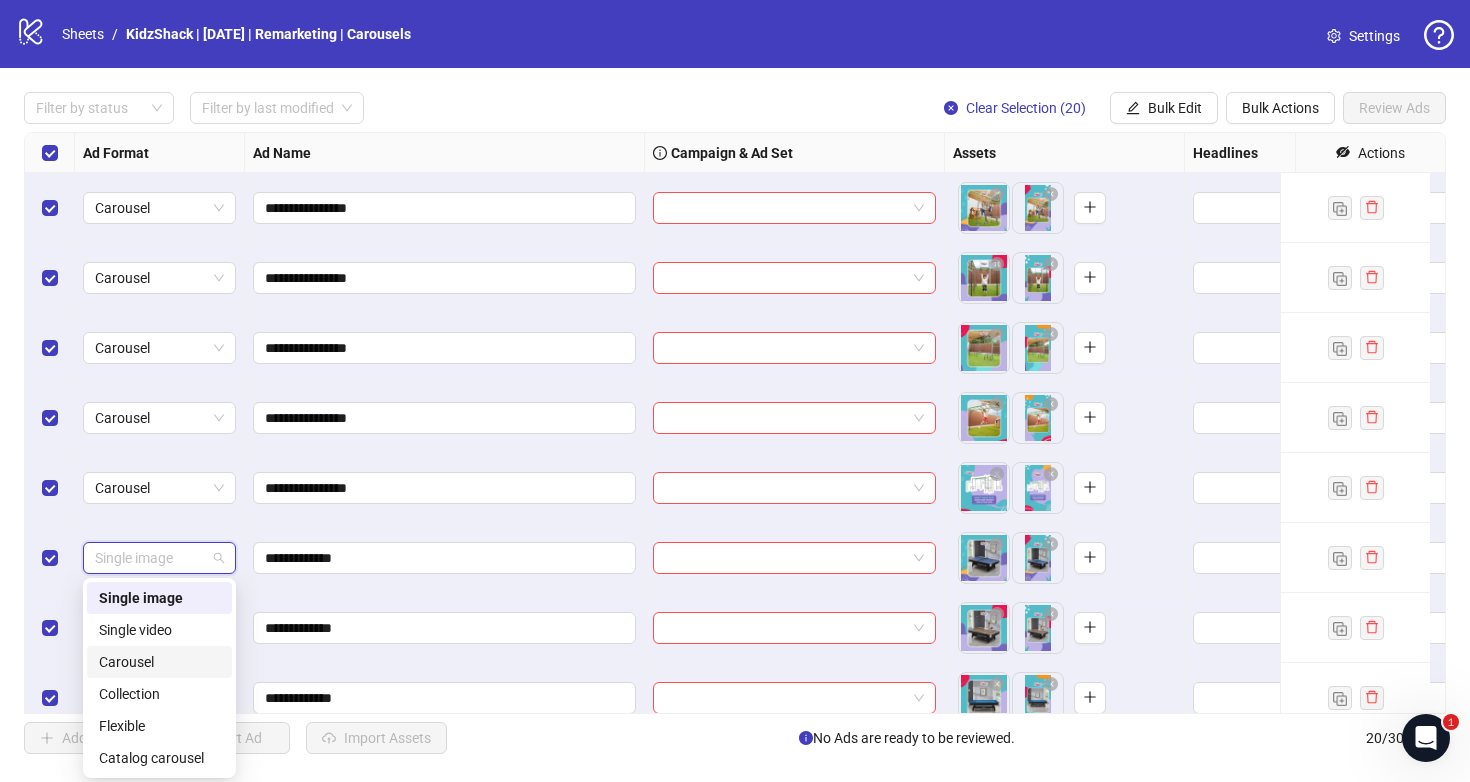 click on "Carousel" at bounding box center (159, 662) 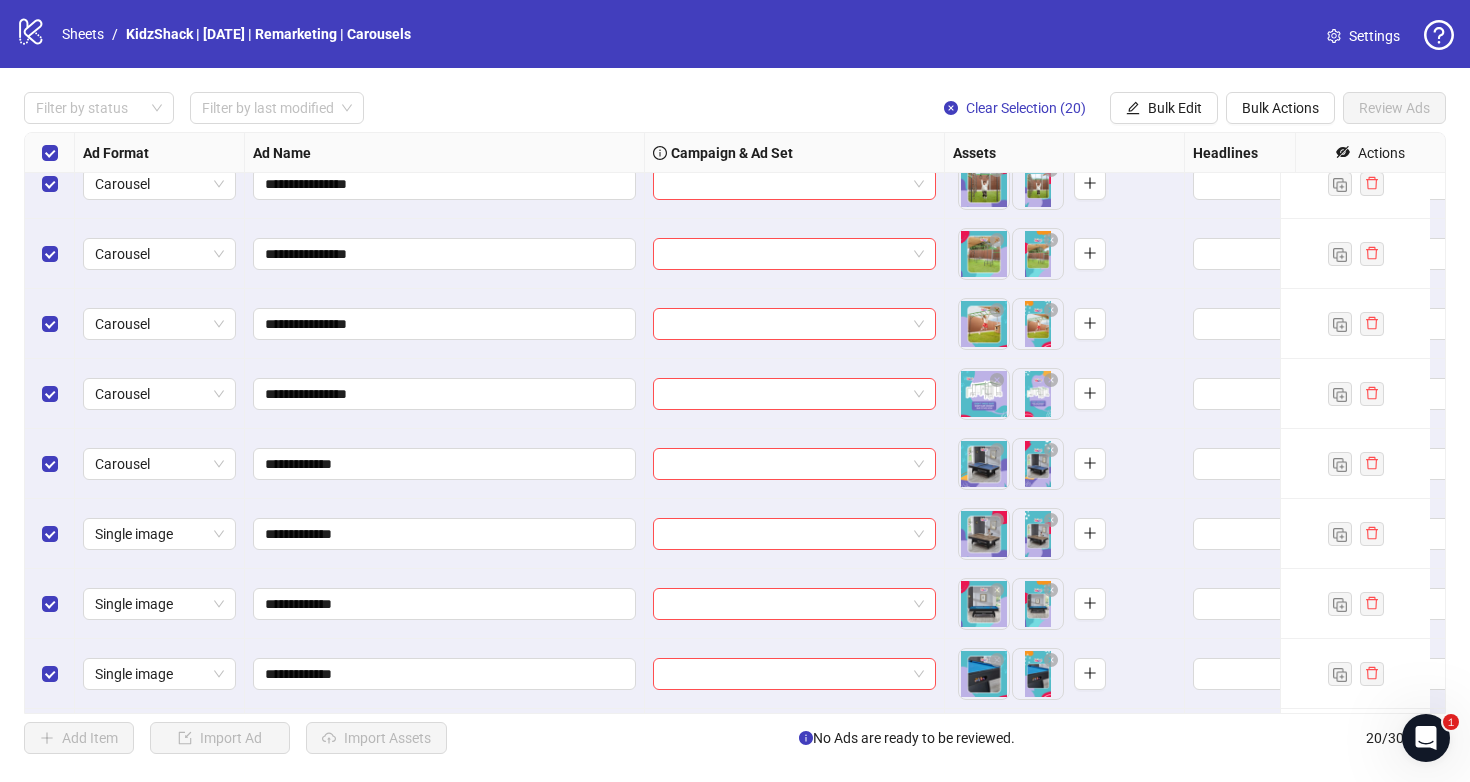 scroll, scrollTop: 93, scrollLeft: 0, axis: vertical 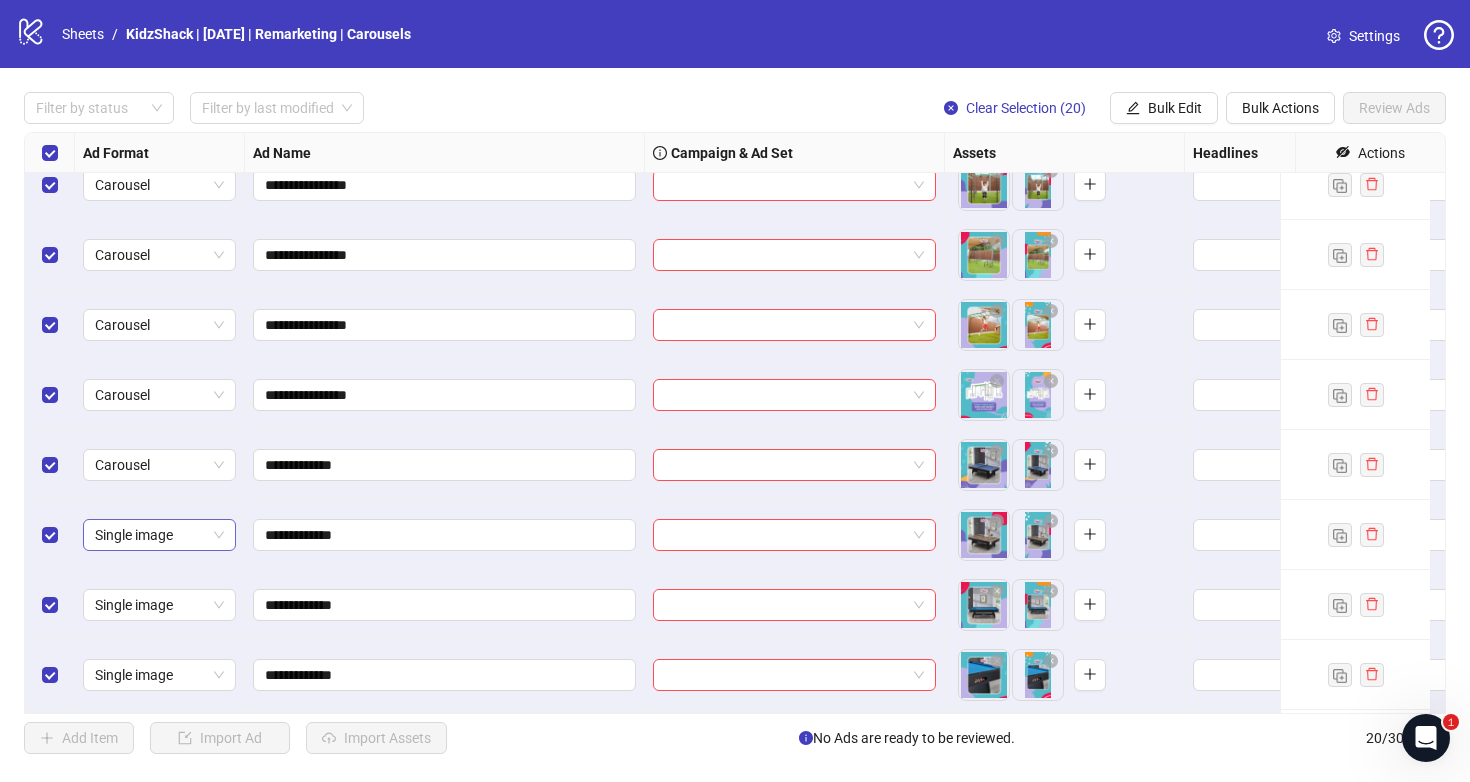 click on "Single image" at bounding box center (159, 115) 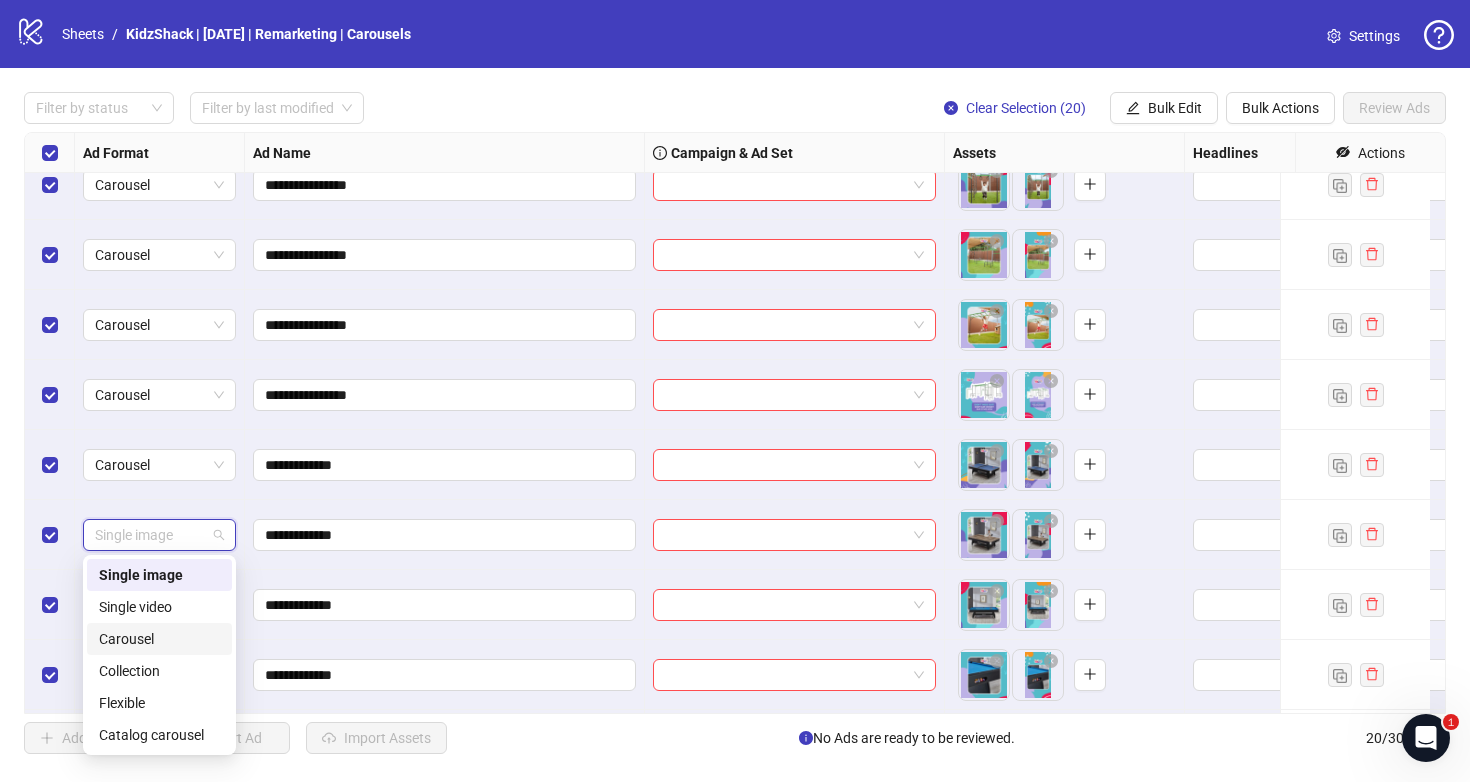 click on "Carousel" at bounding box center [159, 639] 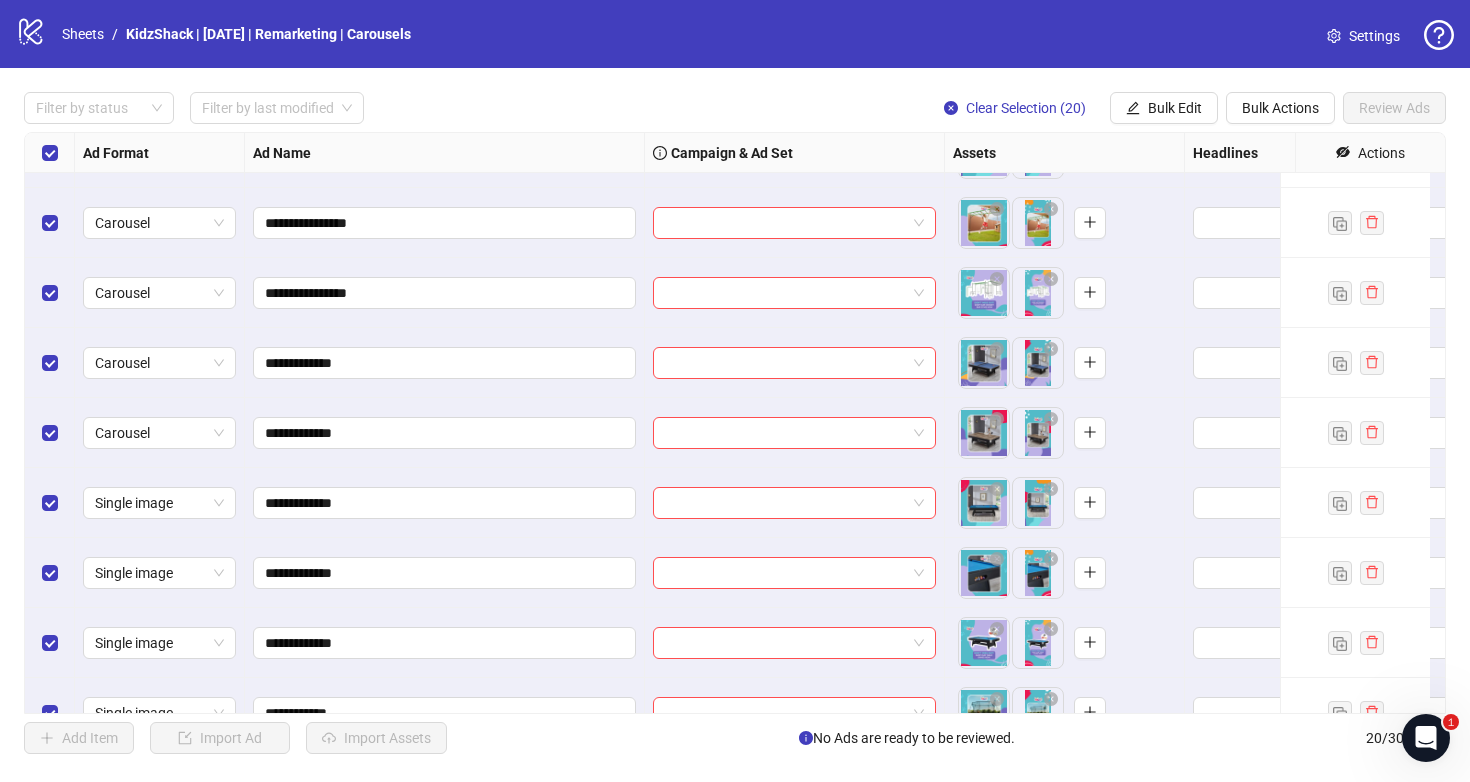 scroll, scrollTop: 212, scrollLeft: 0, axis: vertical 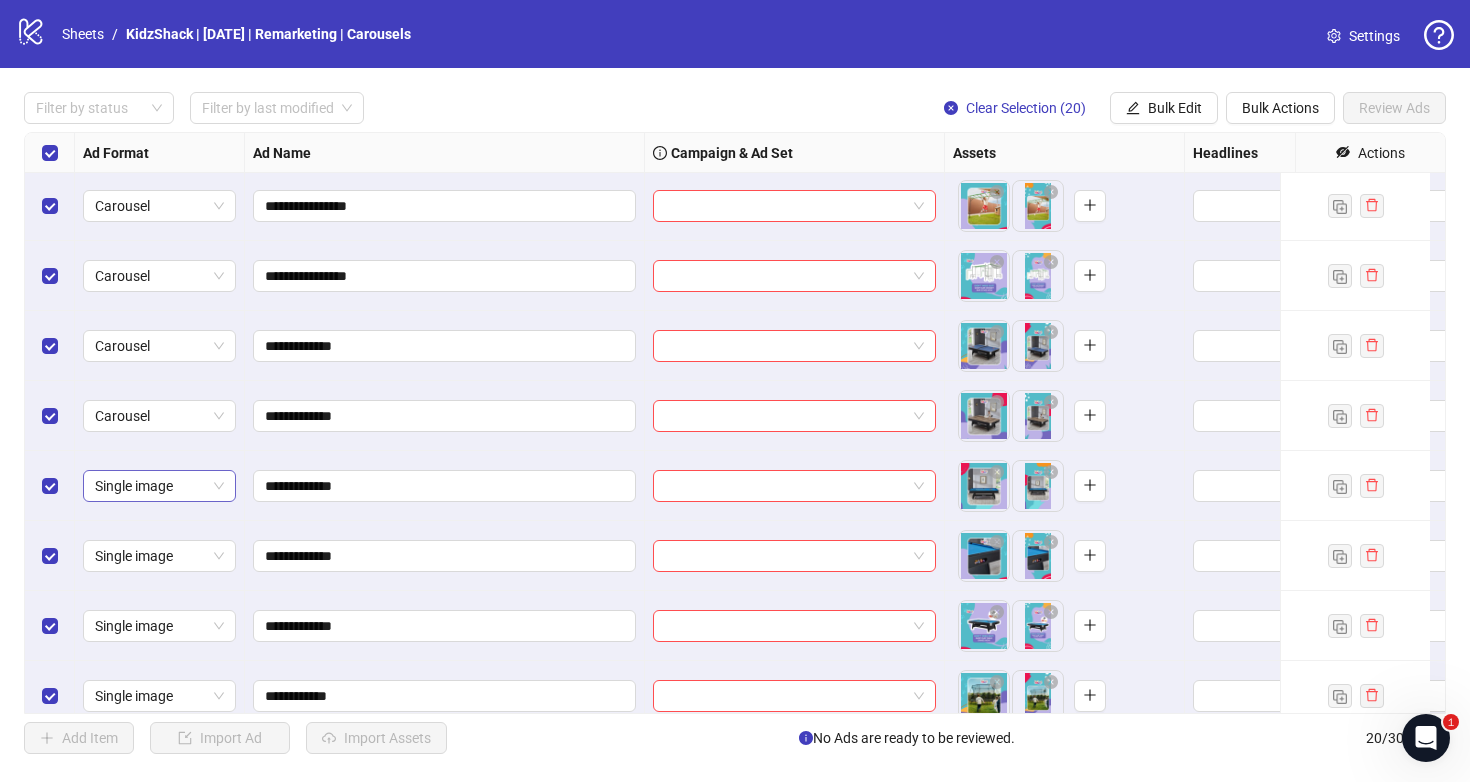 click on "Single image" at bounding box center (159, 66) 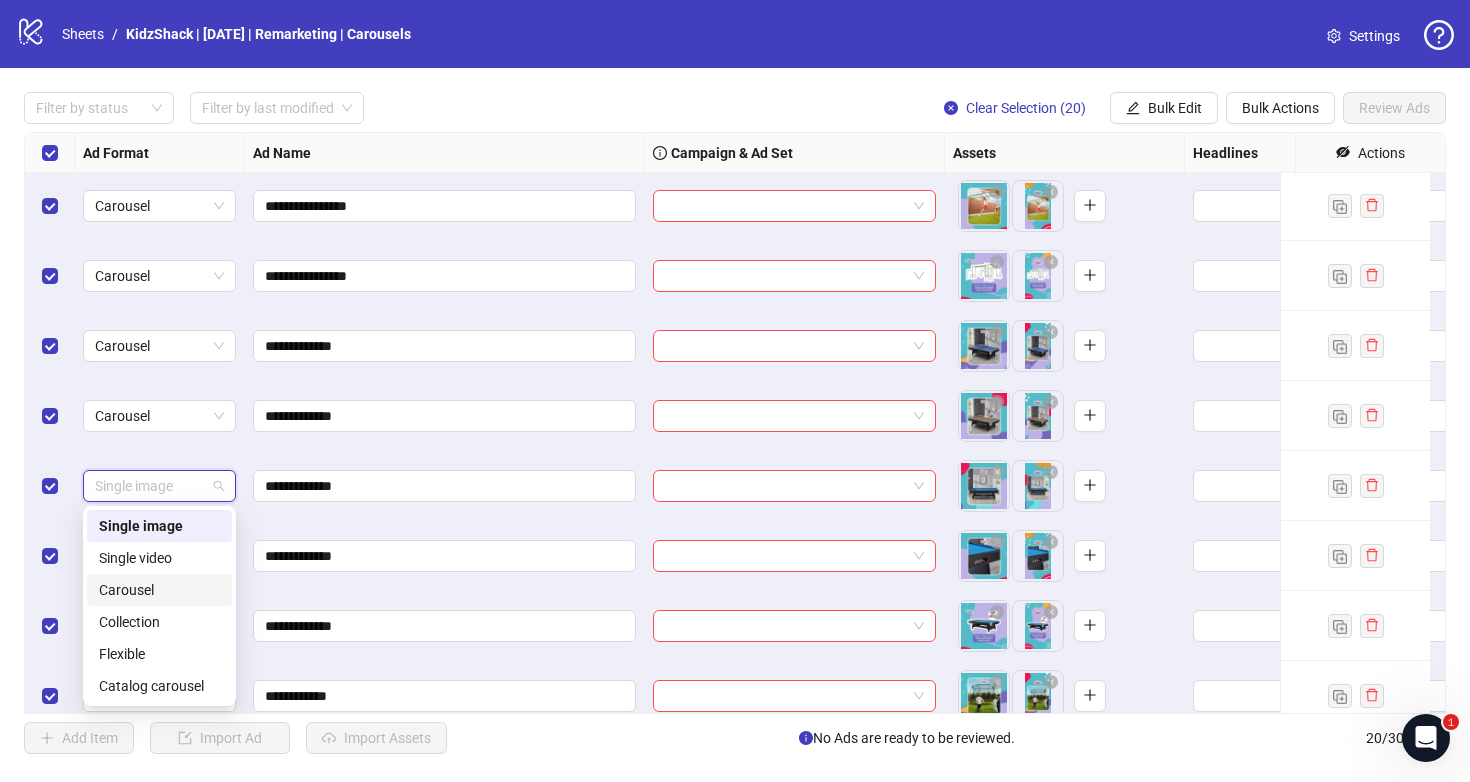 click on "Carousel" at bounding box center (159, 590) 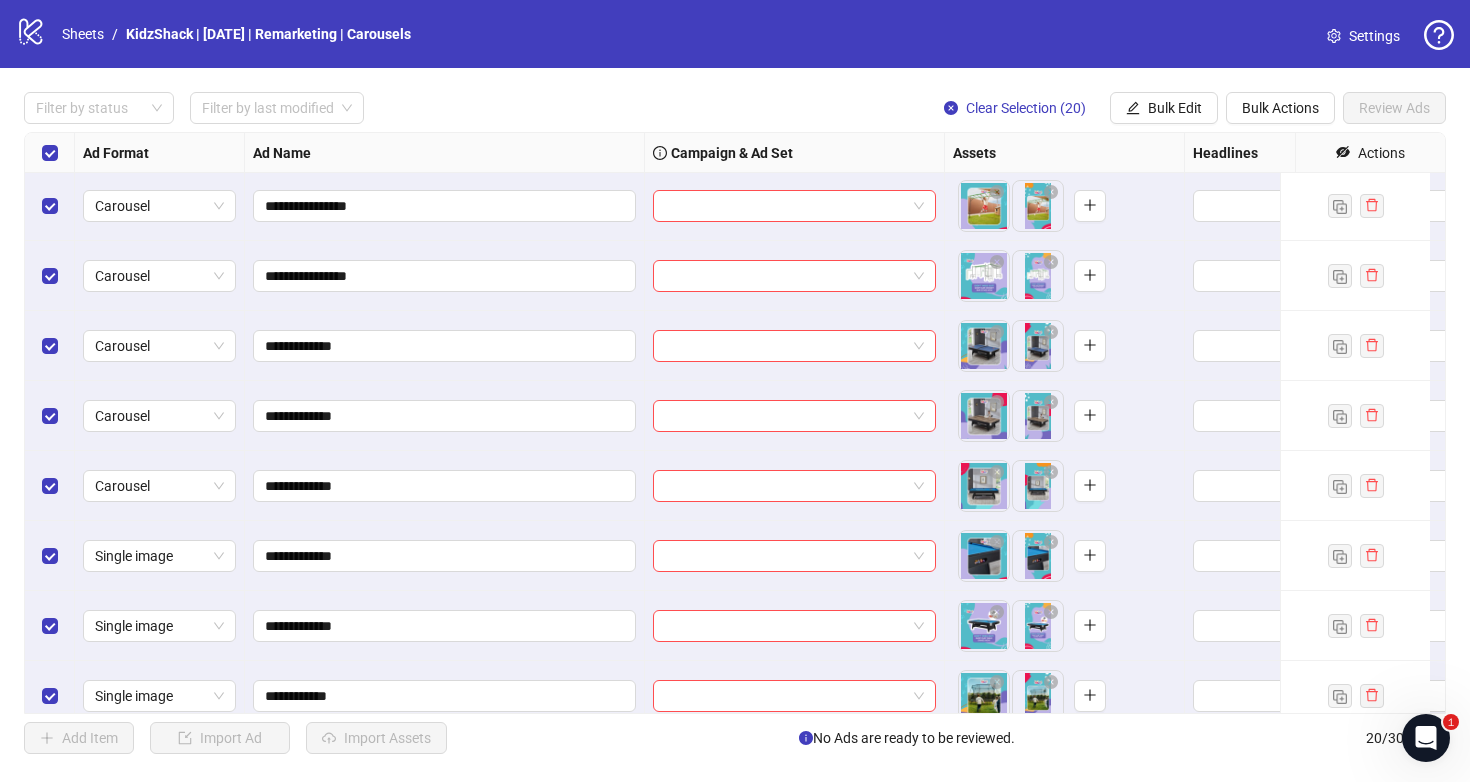 scroll, scrollTop: 321, scrollLeft: 0, axis: vertical 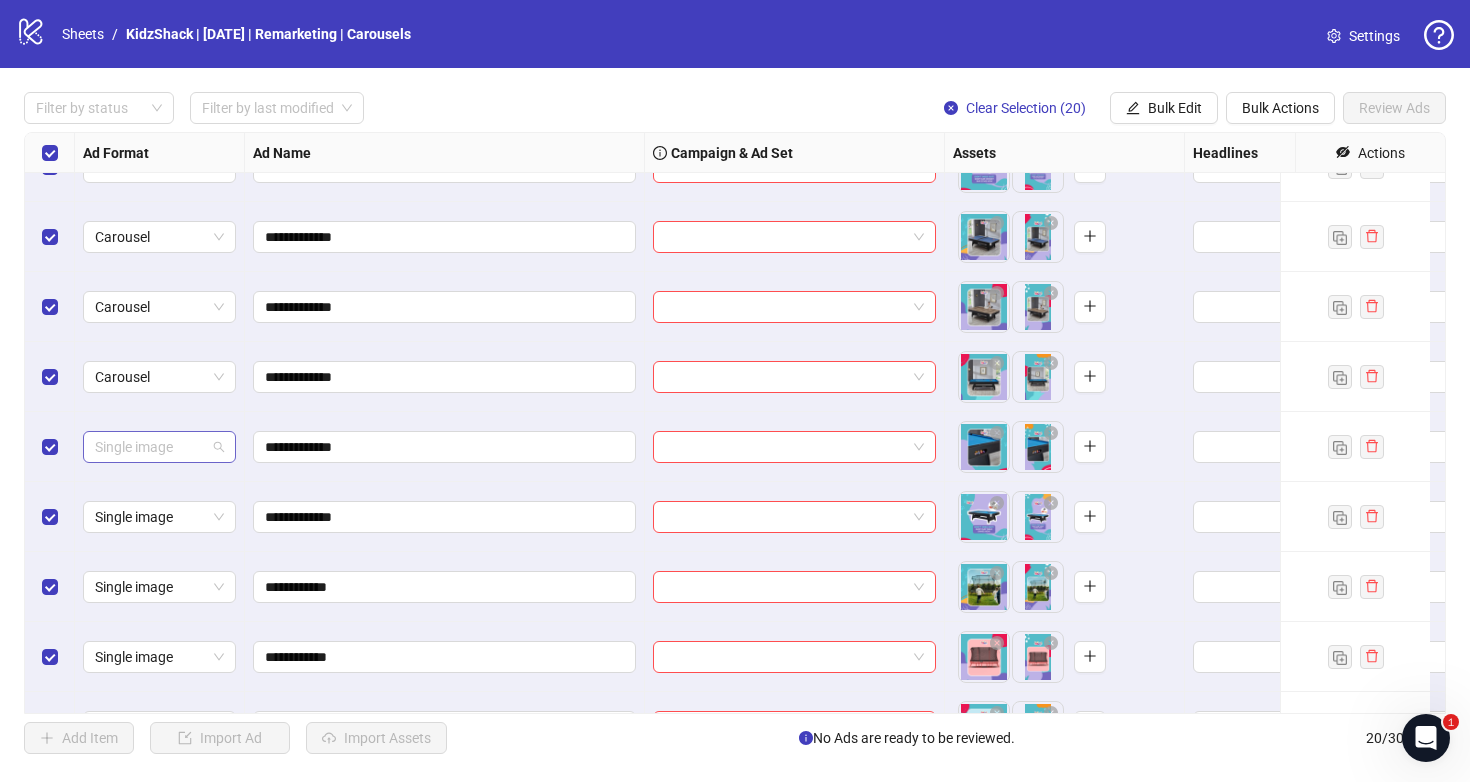 click on "Single image" at bounding box center (159, 447) 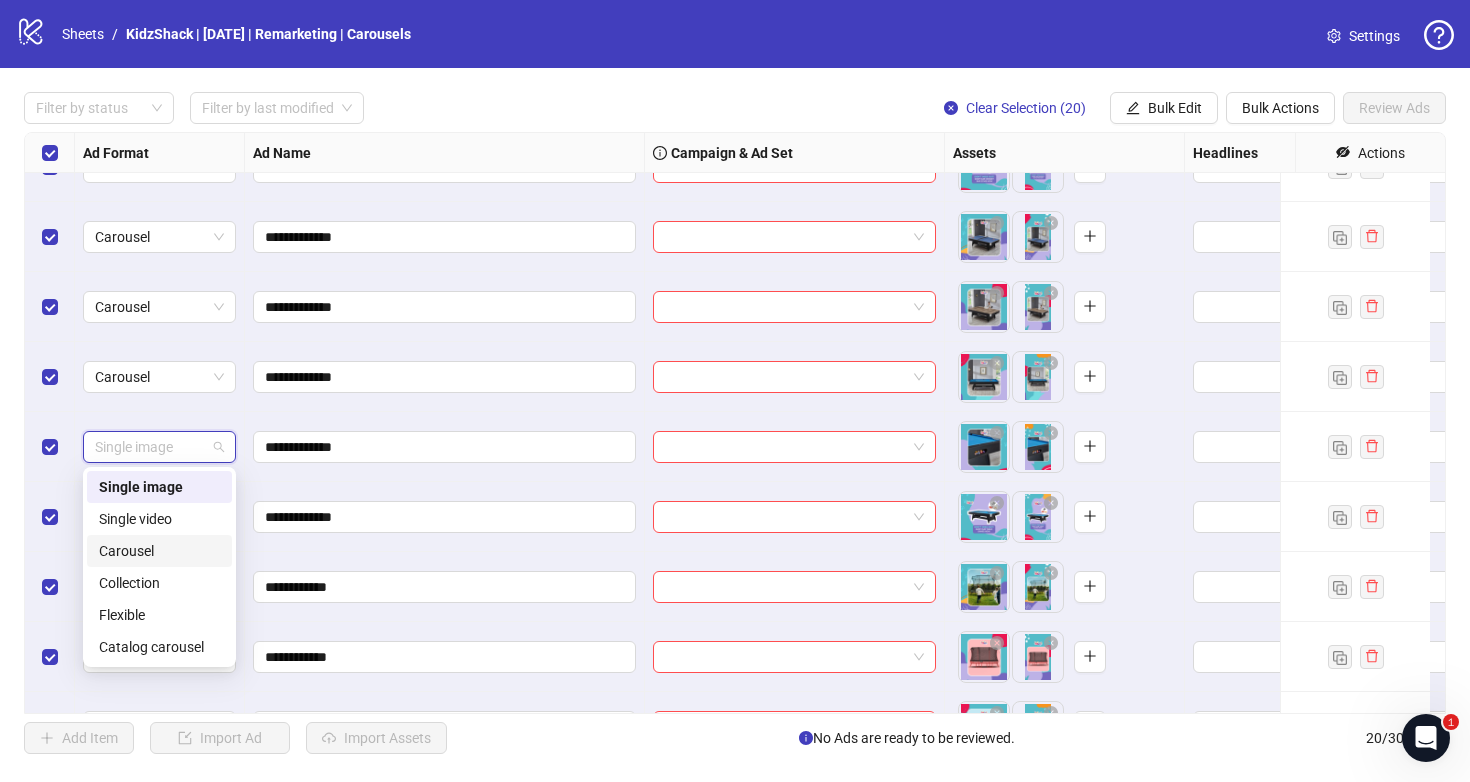 click on "Carousel" at bounding box center [159, 551] 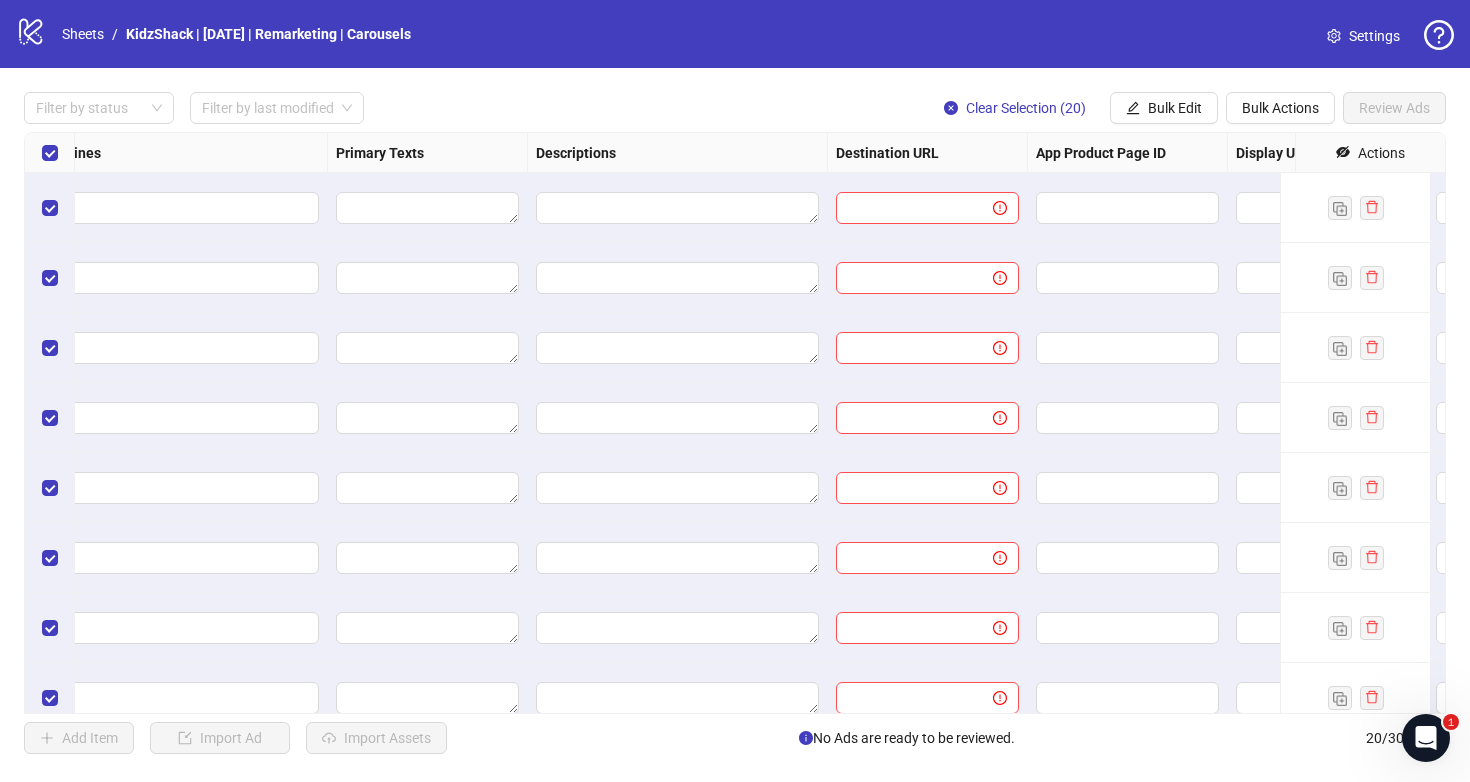 scroll, scrollTop: 0, scrollLeft: 702, axis: horizontal 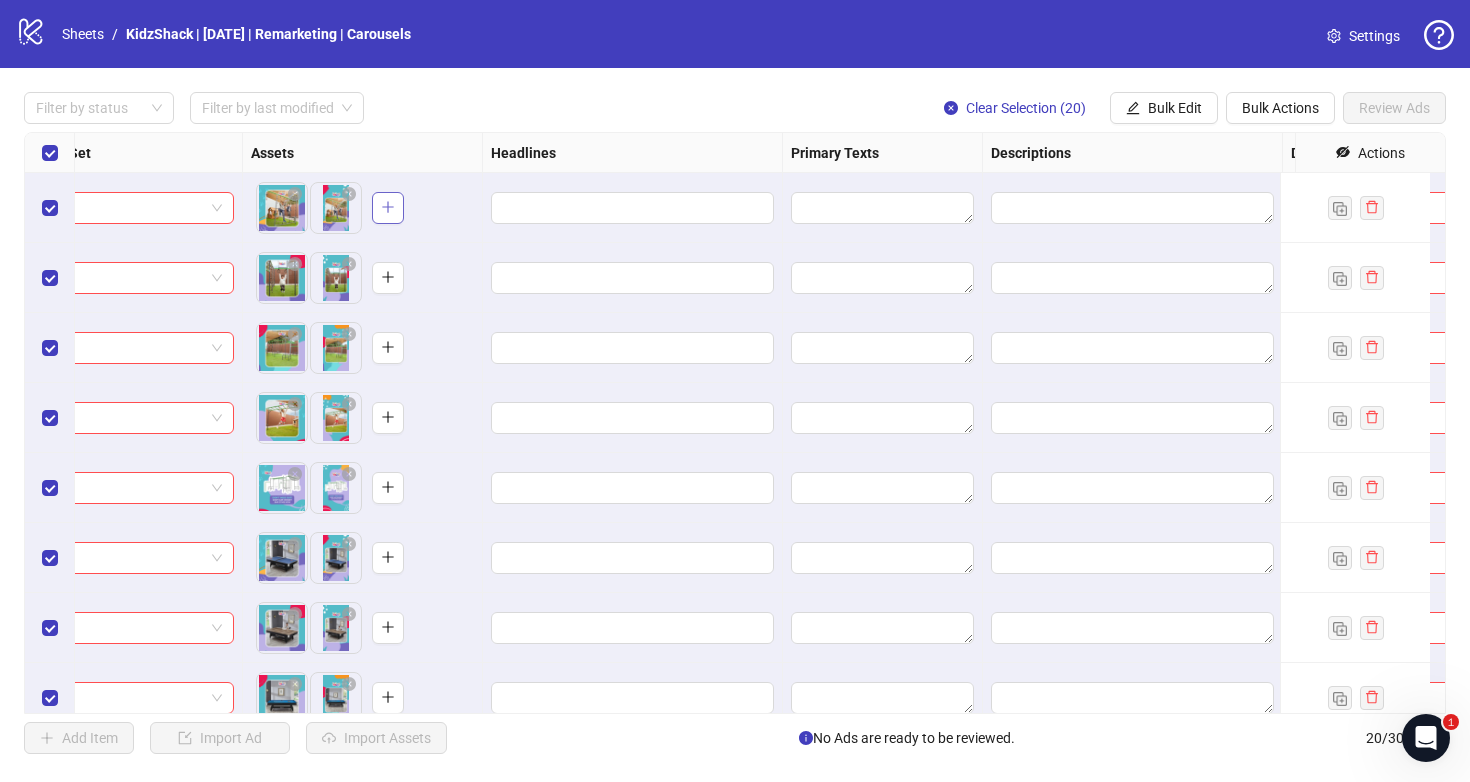 click at bounding box center (388, 207) 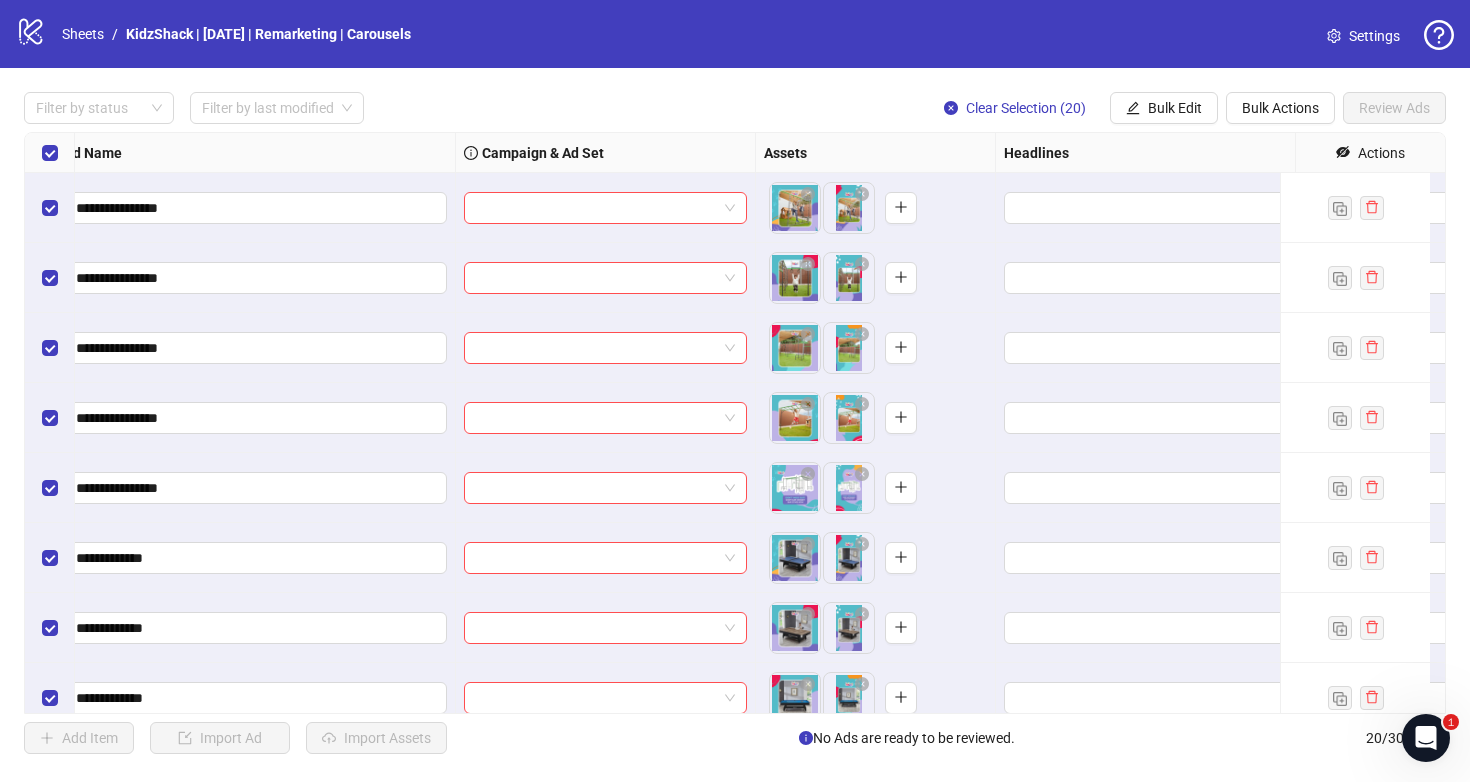scroll, scrollTop: 0, scrollLeft: 175, axis: horizontal 